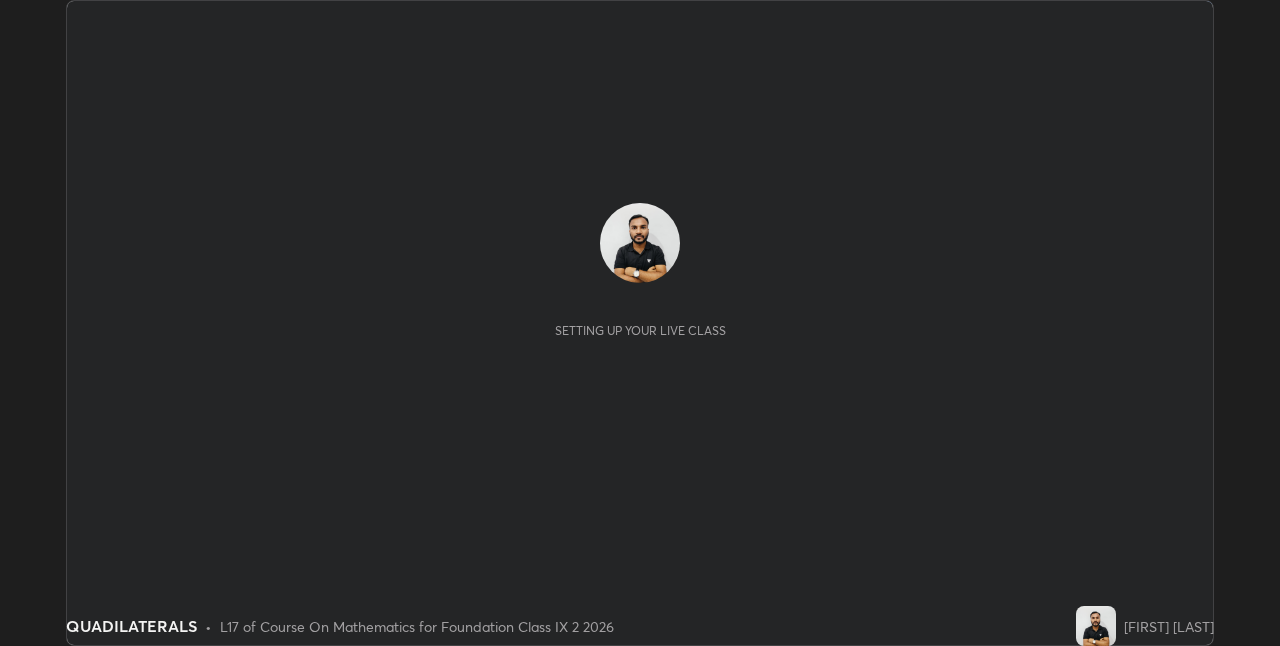 scroll, scrollTop: 0, scrollLeft: 0, axis: both 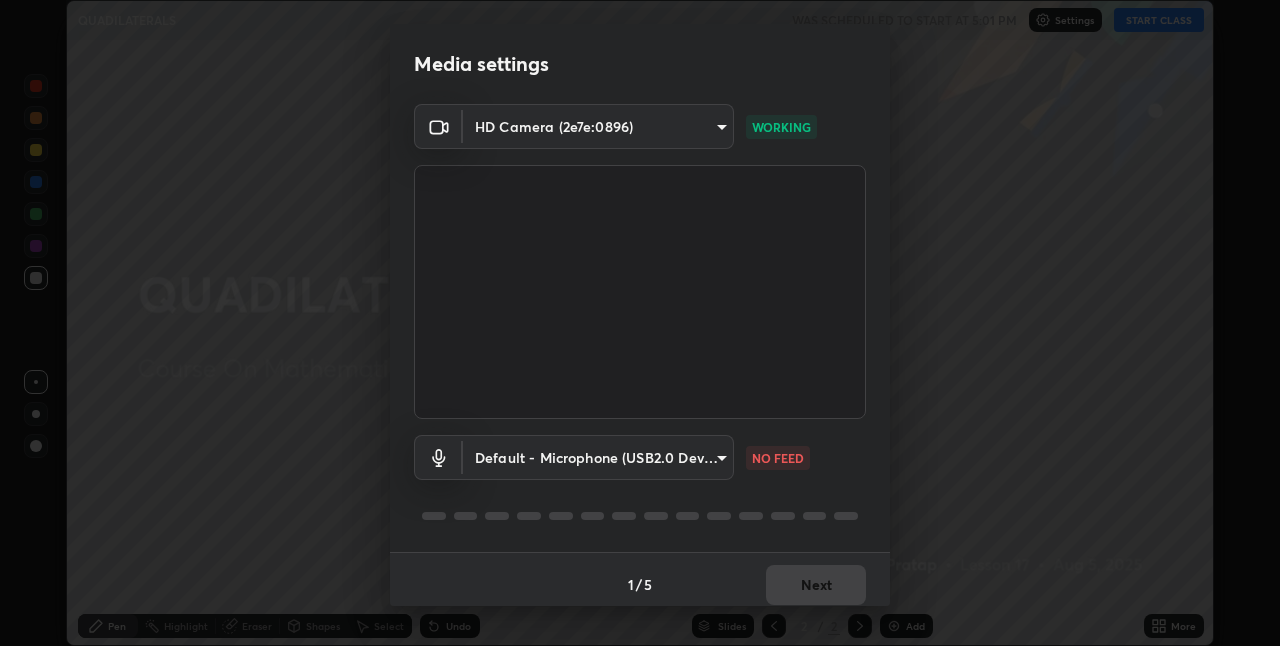 click on "Erase all QUADILATERALS WAS SCHEDULED TO START AT  5:01 PM Settings START CLASS Setting up your live class QUADILATERALS • L17 of Course On Mathematics for Foundation Class IX 2 2026 [FIRST] [LAST] Pen Highlight Eraser Shapes Select Undo Slides 2 / 2 Add More Enable hand raising Enable raise hand to speak to learners. Once enabled, chat will be turned off temporarily. Enable x   No doubts shared Encourage your learners to ask a doubt for better clarity Report an issue Reason for reporting Buffering Chat not working Audio - Video sync issue Educator video quality low ​ Attach an image Report Media settings HD Camera (2e7e:0896) 7b73a5499dc47e64dbf4169571ed35e94e0faa9e9d5c453dea9e85afa55836ad WORKING Default - Microphone (USB2.0 Device) default NO FEED 1 / 5 Next" at bounding box center (640, 323) 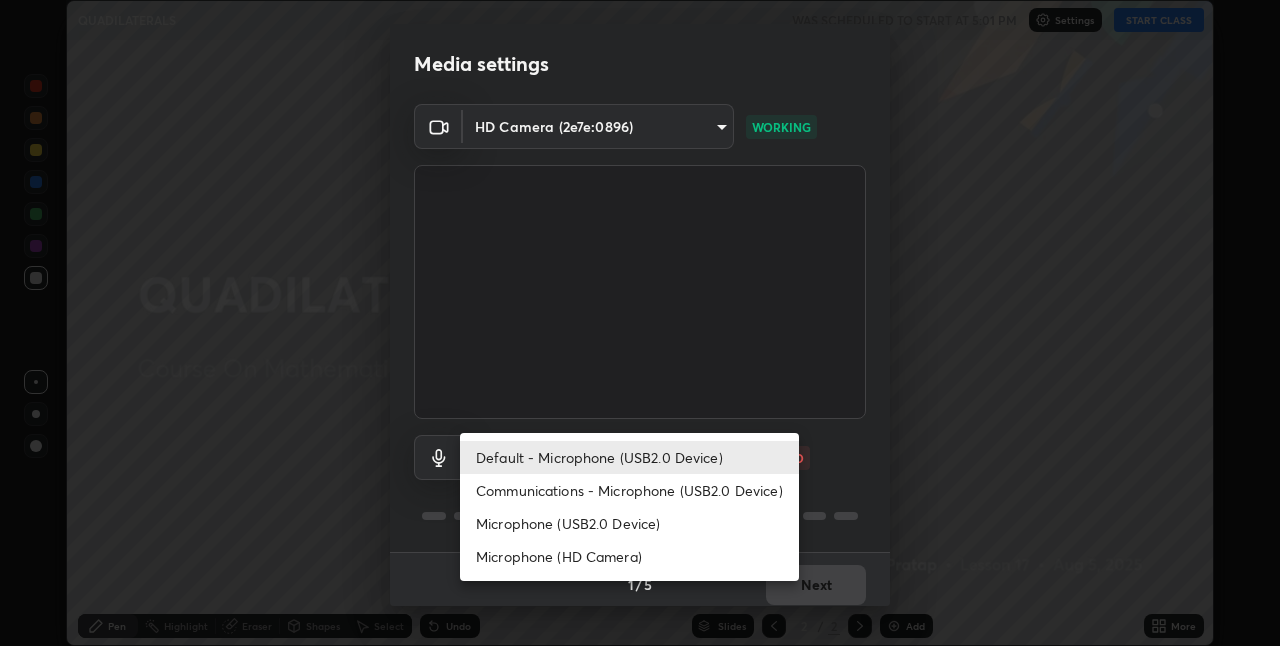 click on "Microphone (USB2.0 Device)" at bounding box center [629, 523] 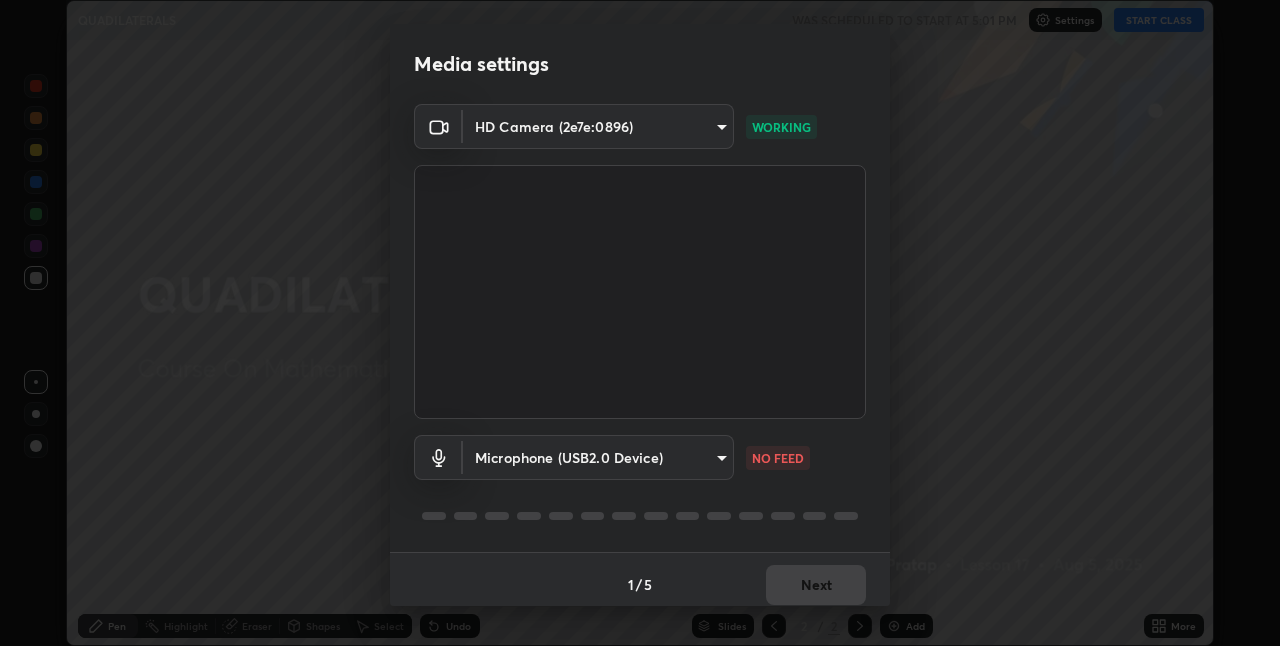 type on "f469da7bd82c8e20c1b9fd8cad16f6c19652bc6878af111f342b39054b6713ca" 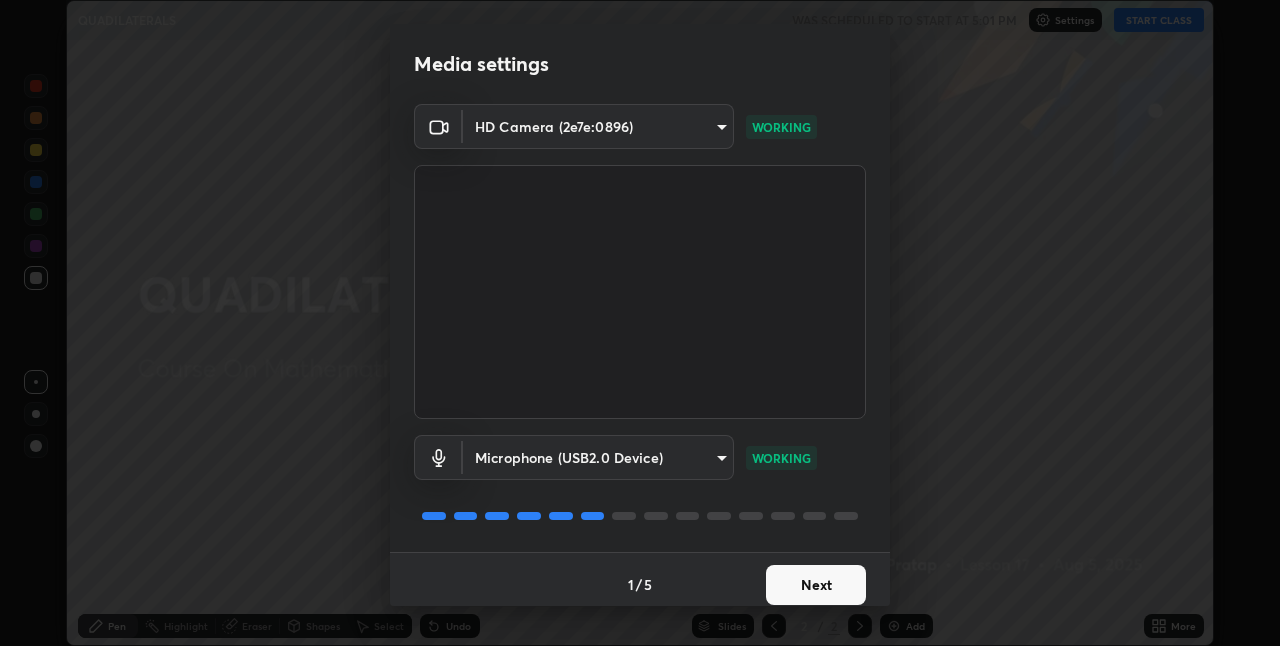 click on "Next" at bounding box center [816, 585] 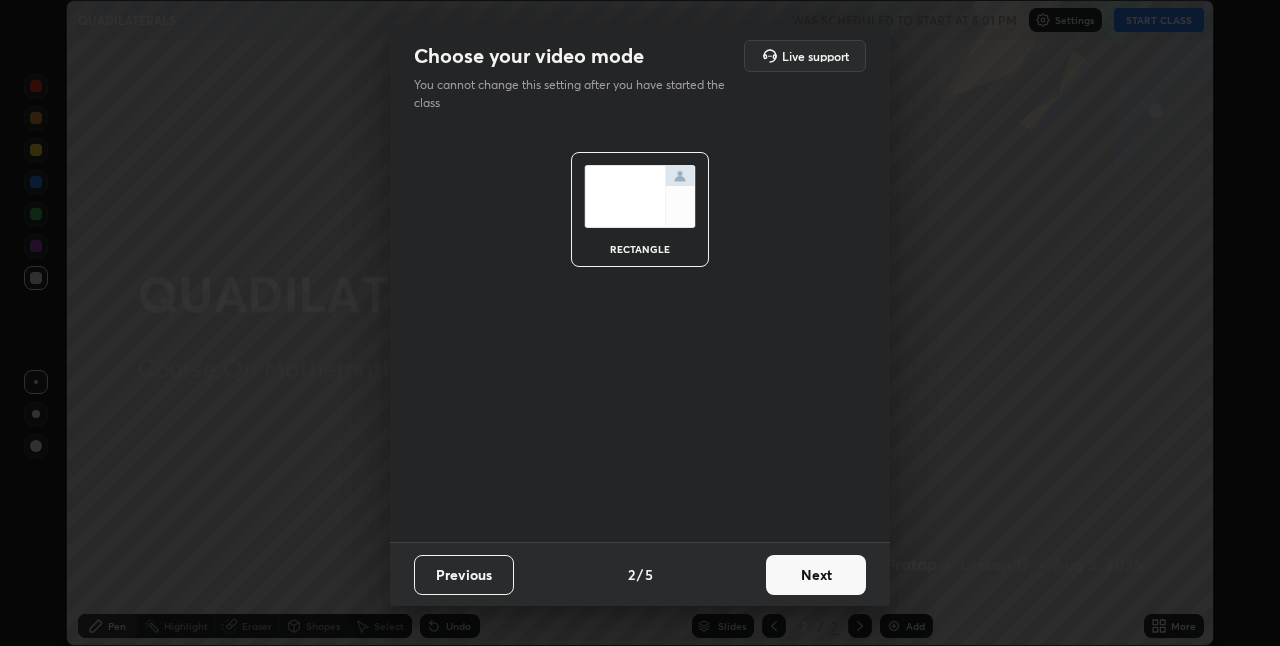 click on "Next" at bounding box center [816, 575] 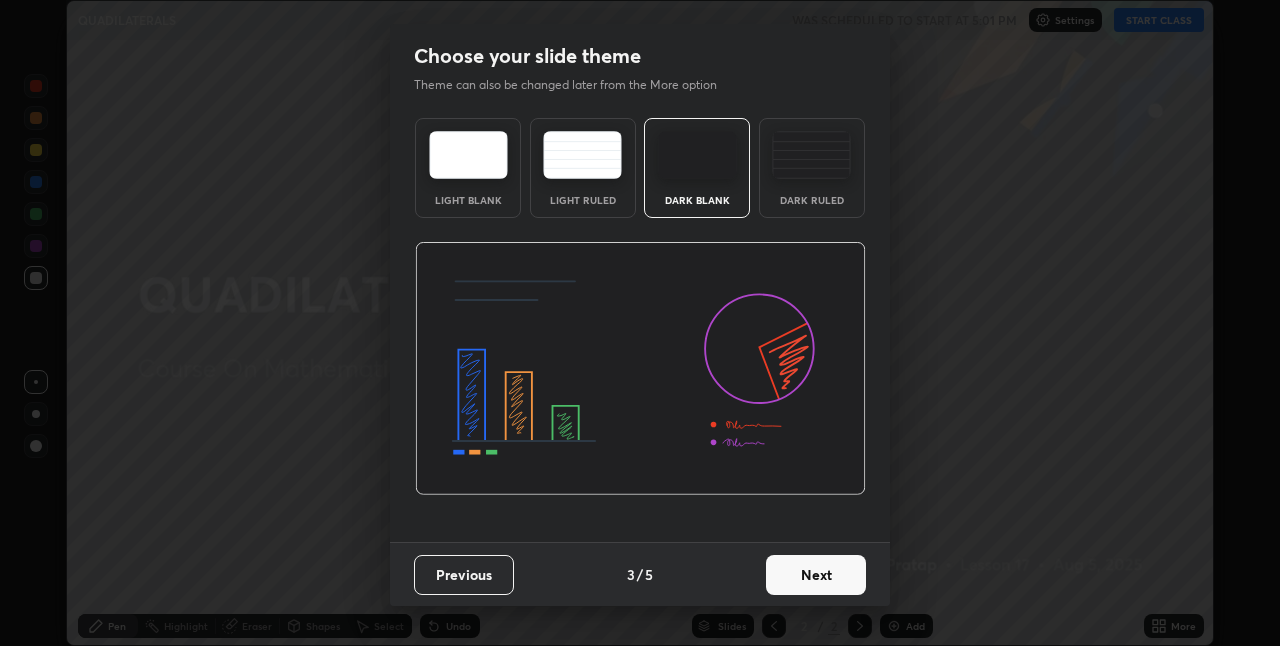 click on "Dark Ruled" at bounding box center [812, 200] 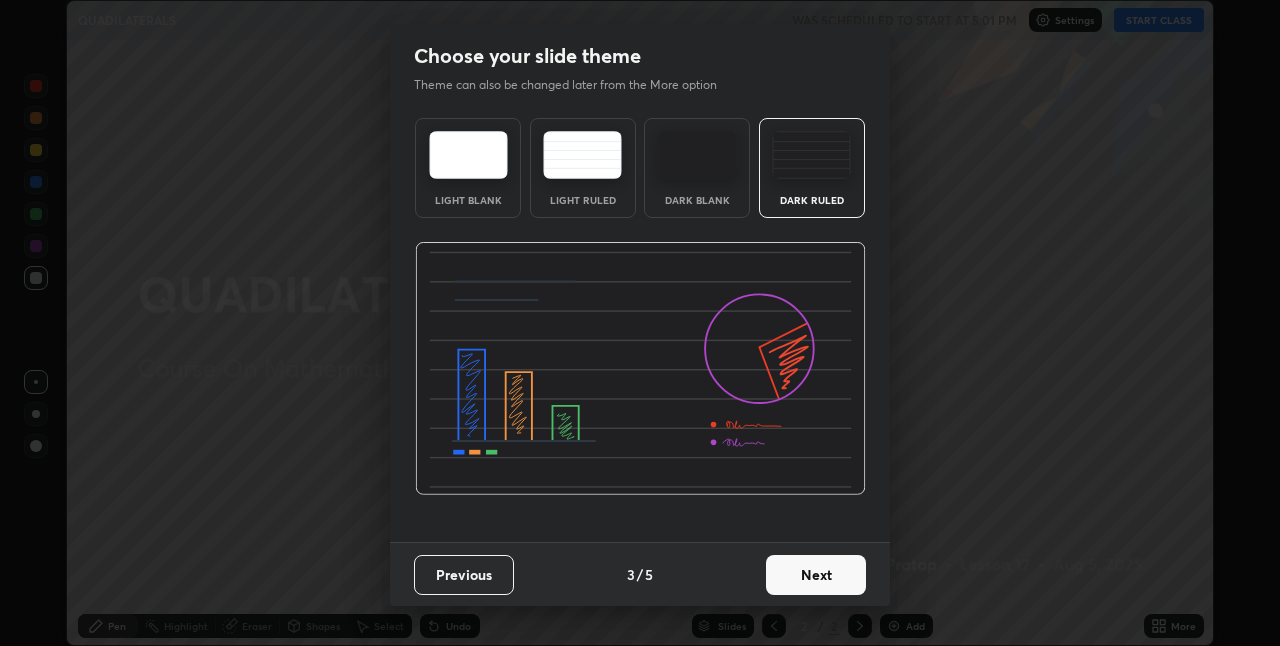 click on "Next" at bounding box center [816, 575] 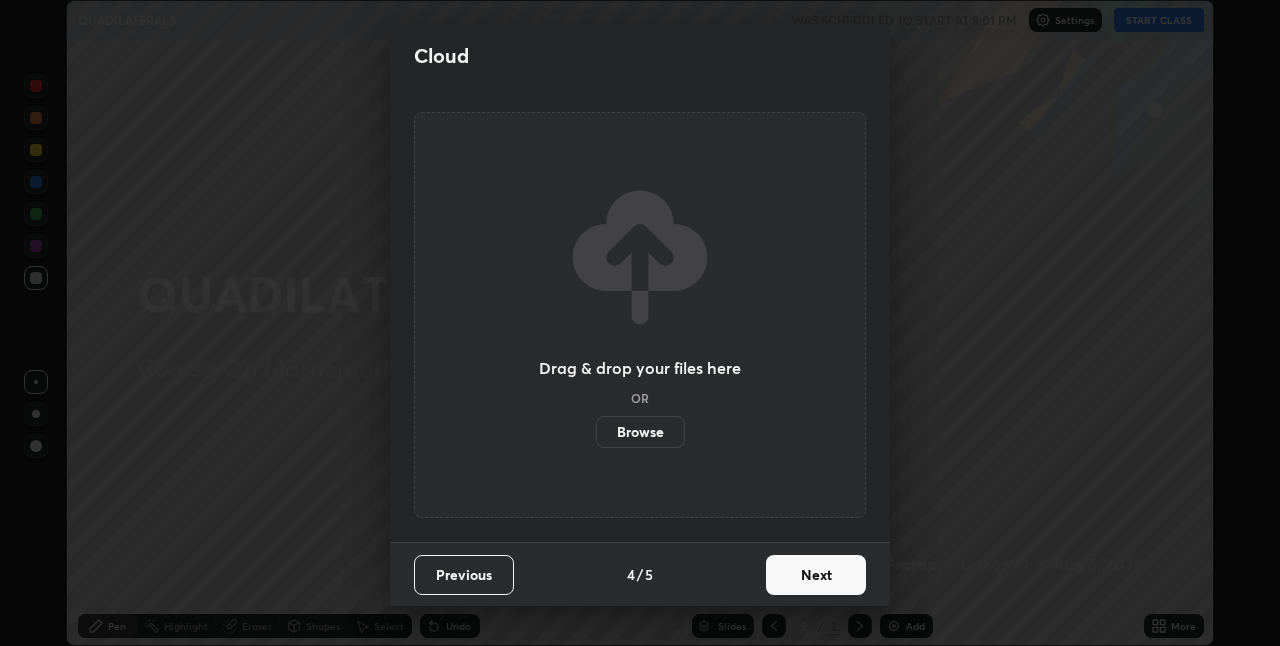click on "Next" at bounding box center (816, 575) 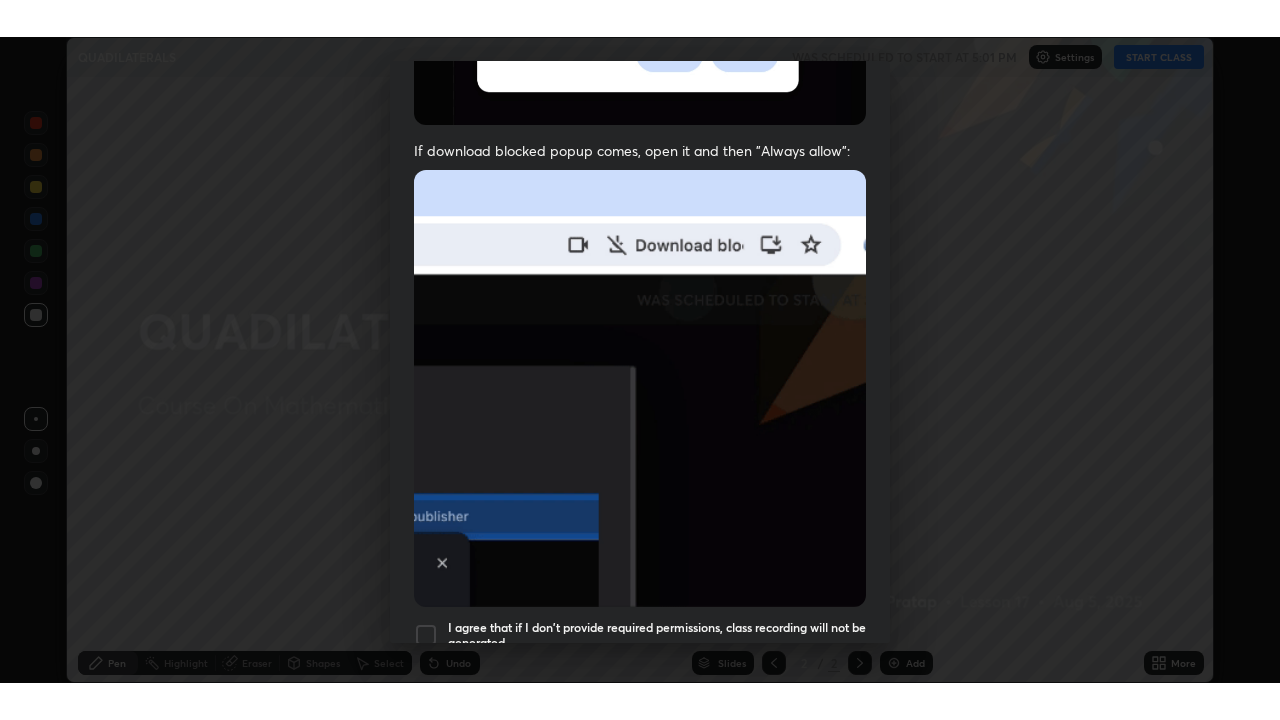 scroll, scrollTop: 418, scrollLeft: 0, axis: vertical 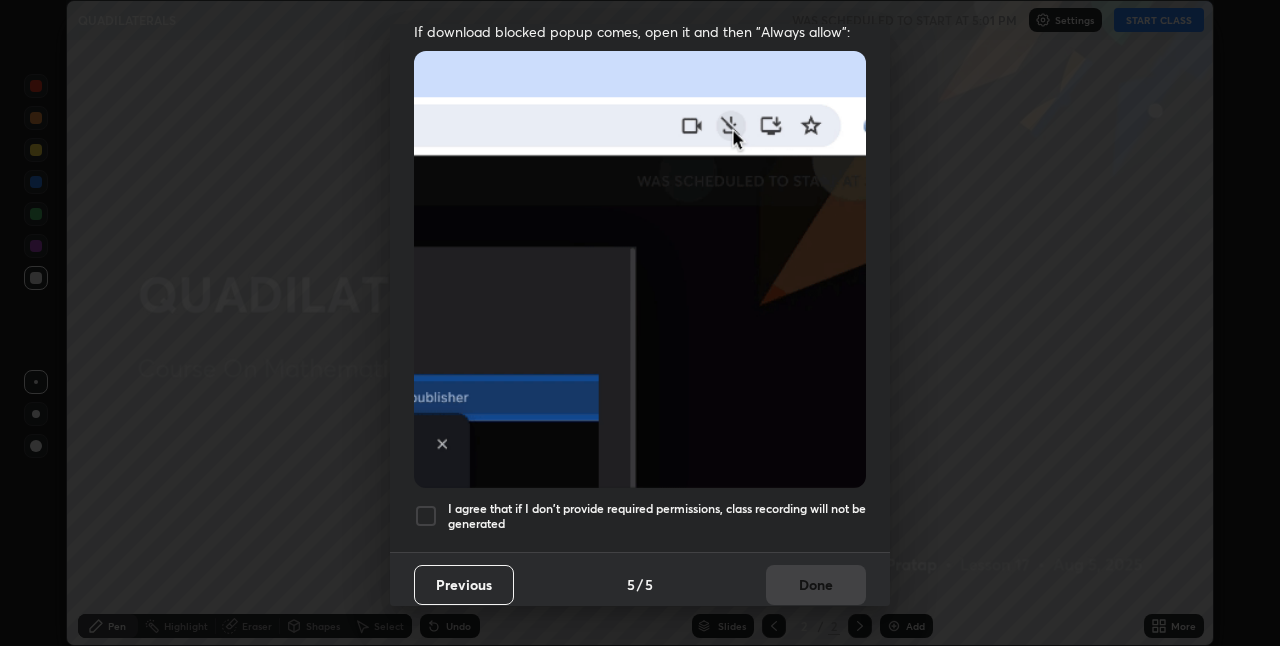 click at bounding box center [426, 516] 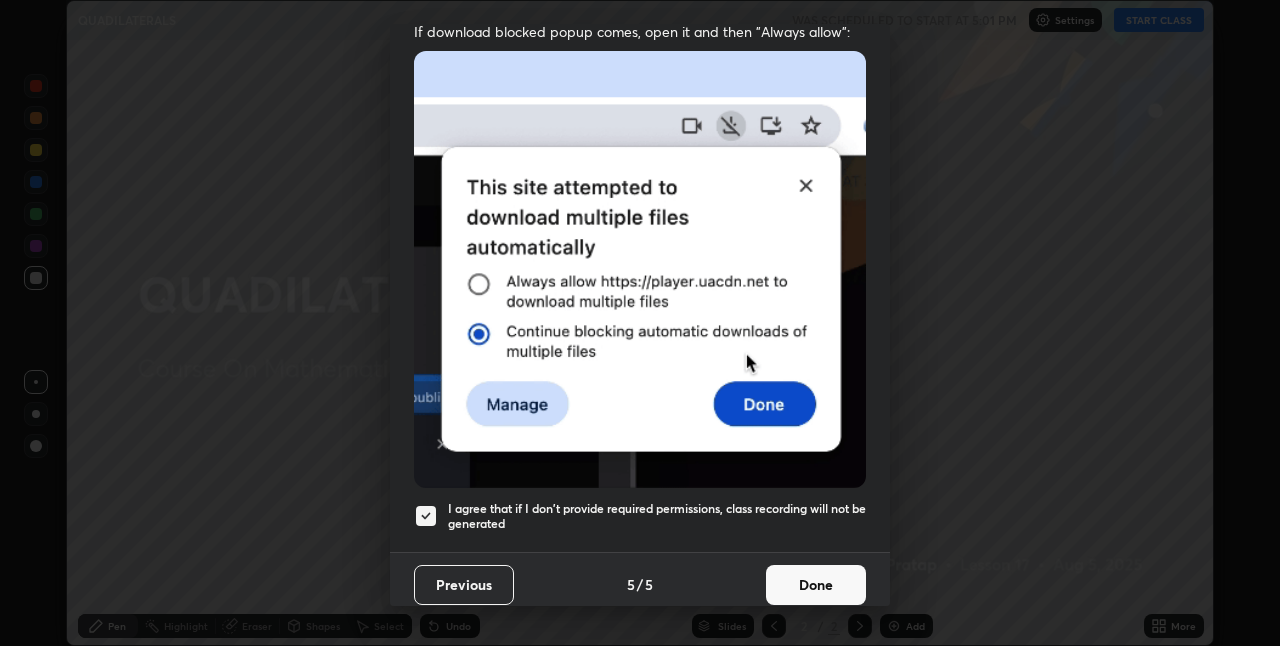 click on "Done" at bounding box center [816, 585] 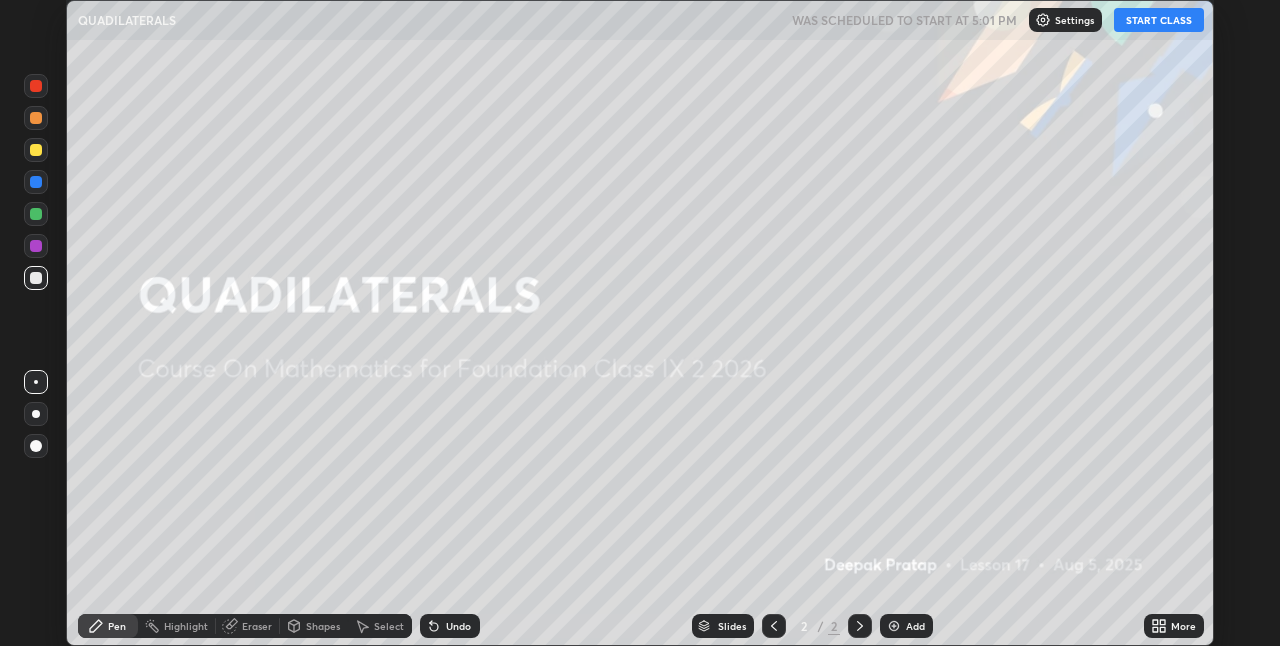 click on "START CLASS" at bounding box center (1159, 20) 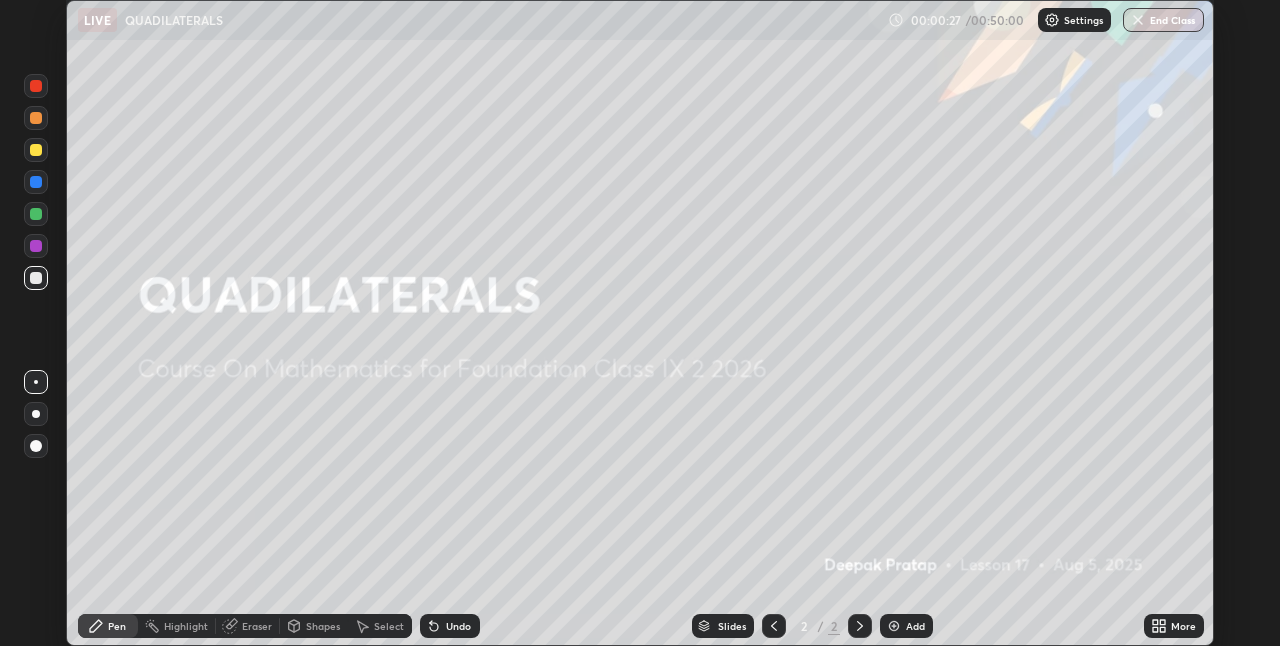 click on "Add" at bounding box center (915, 626) 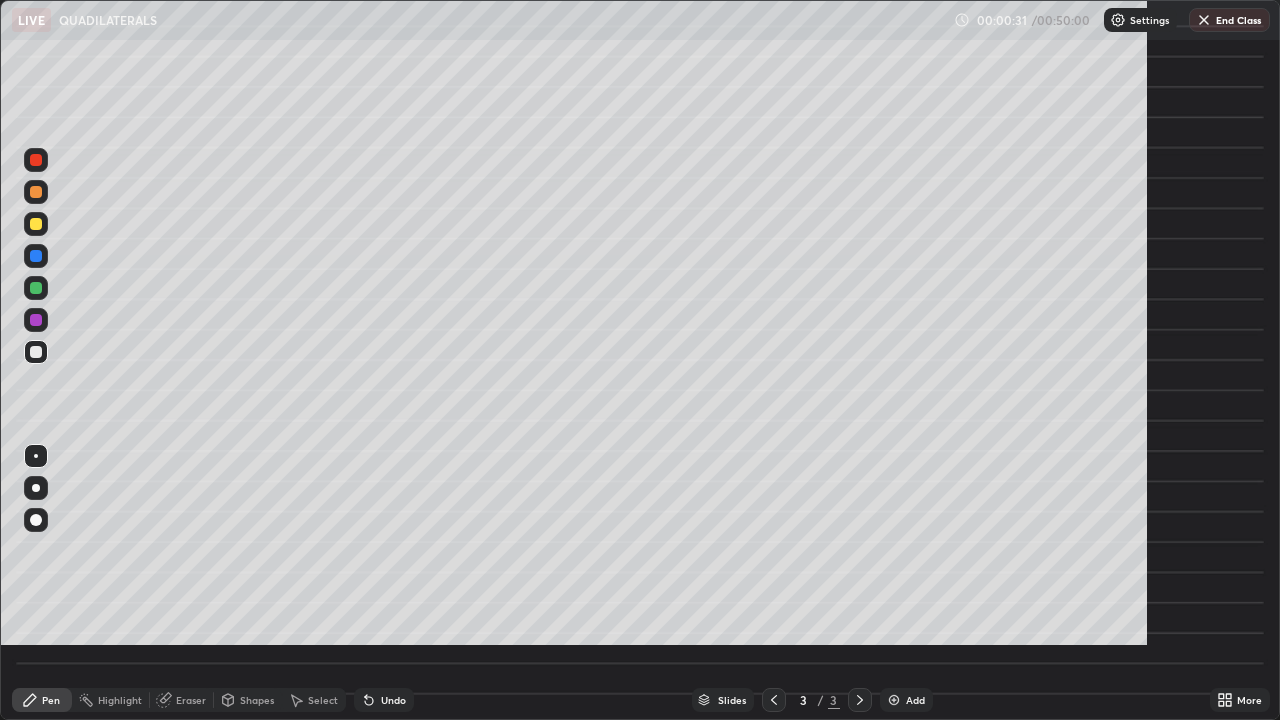 scroll, scrollTop: 99280, scrollLeft: 98720, axis: both 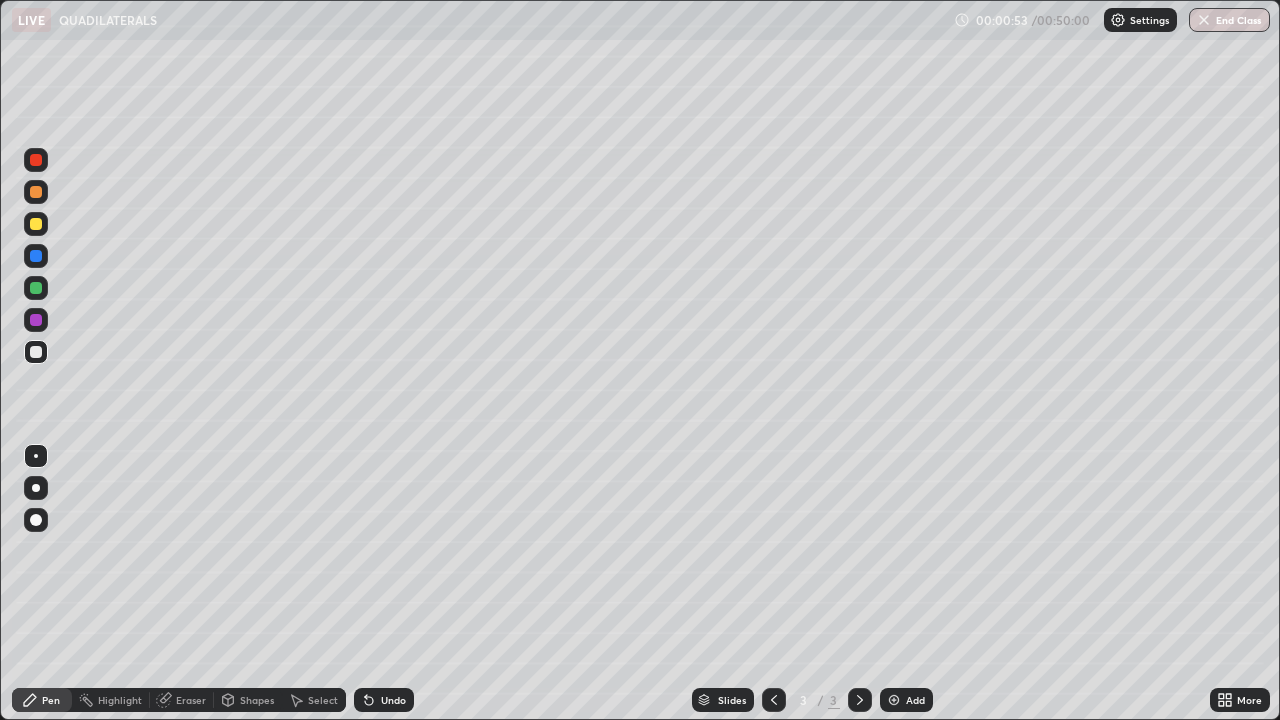 click at bounding box center [36, 224] 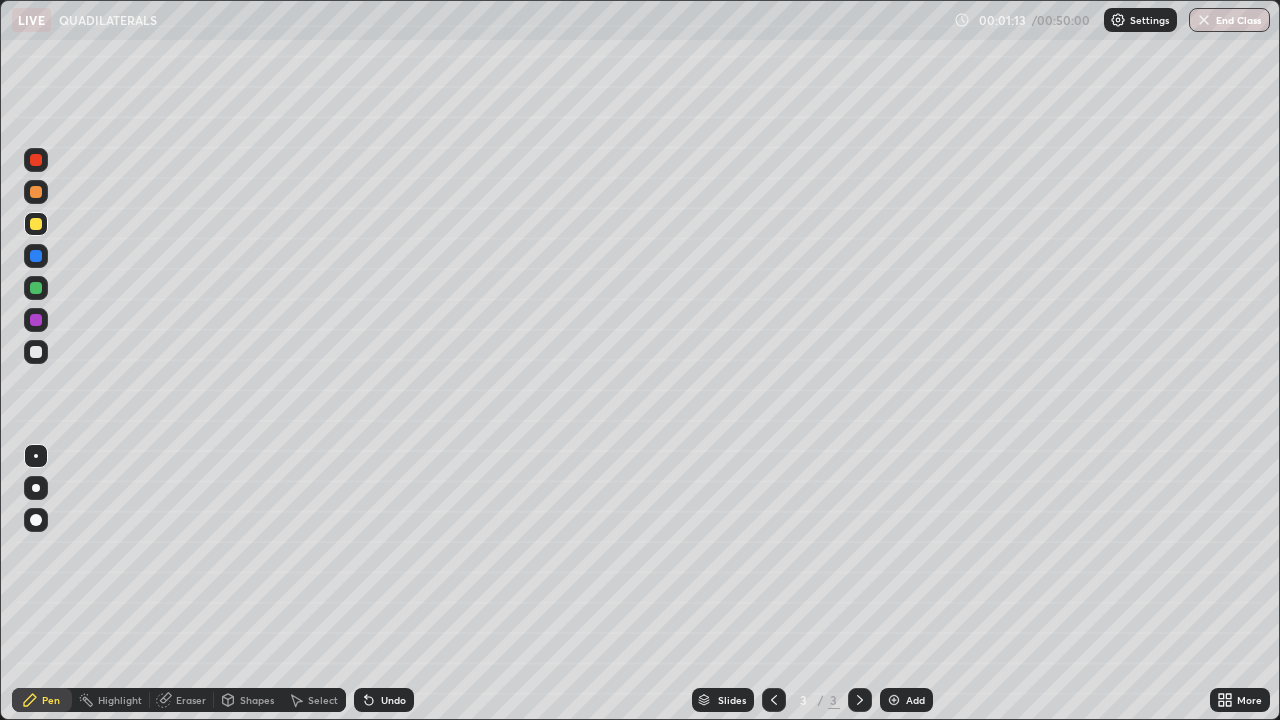 click at bounding box center (36, 320) 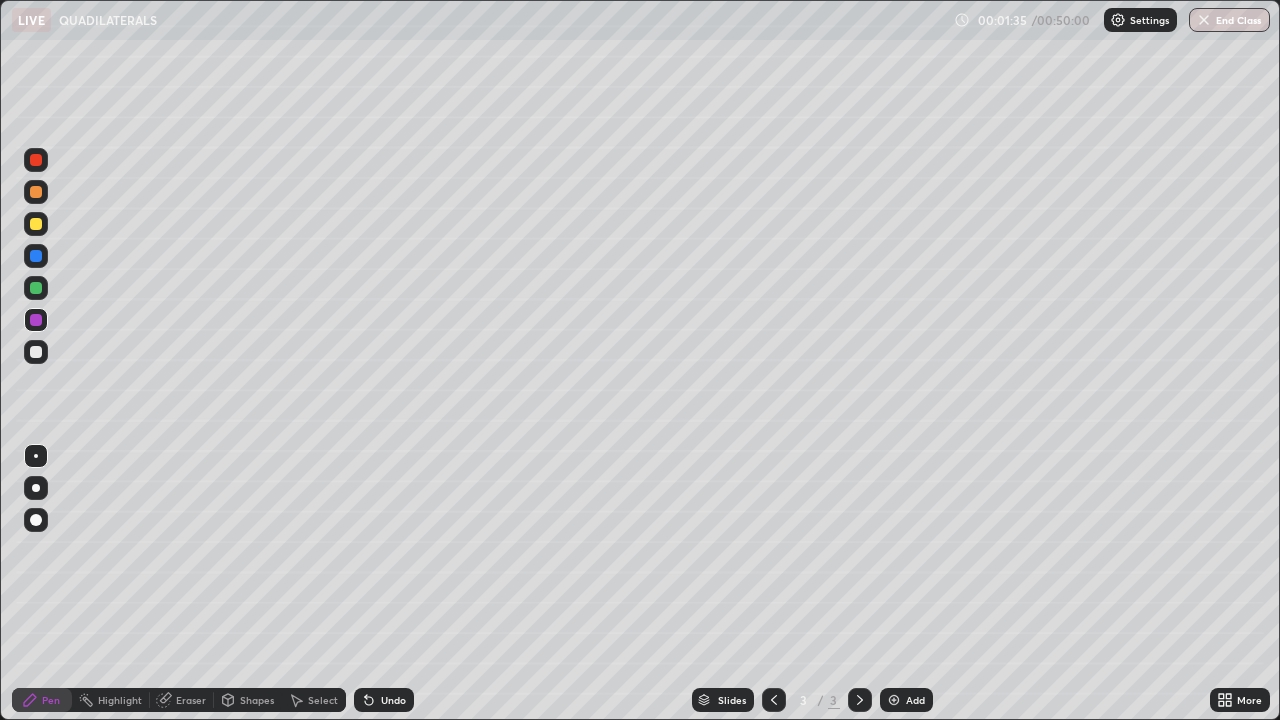 click at bounding box center (36, 352) 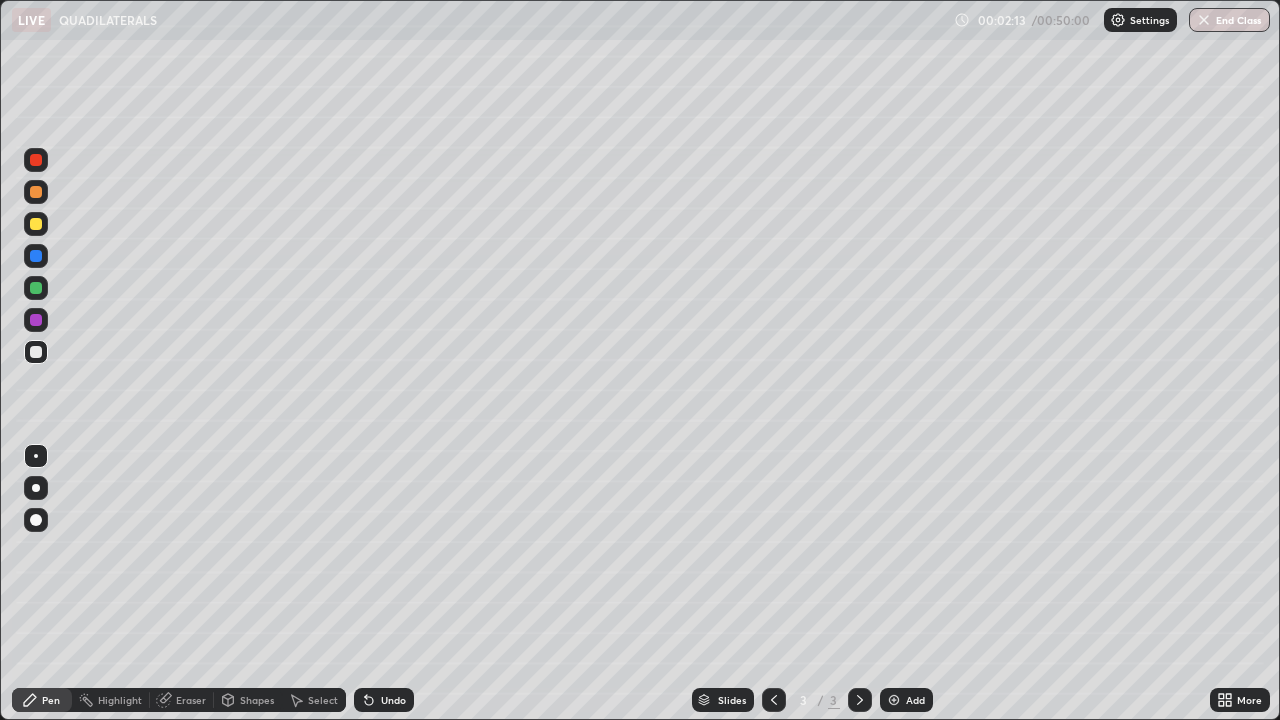 click on "Shapes" at bounding box center (257, 700) 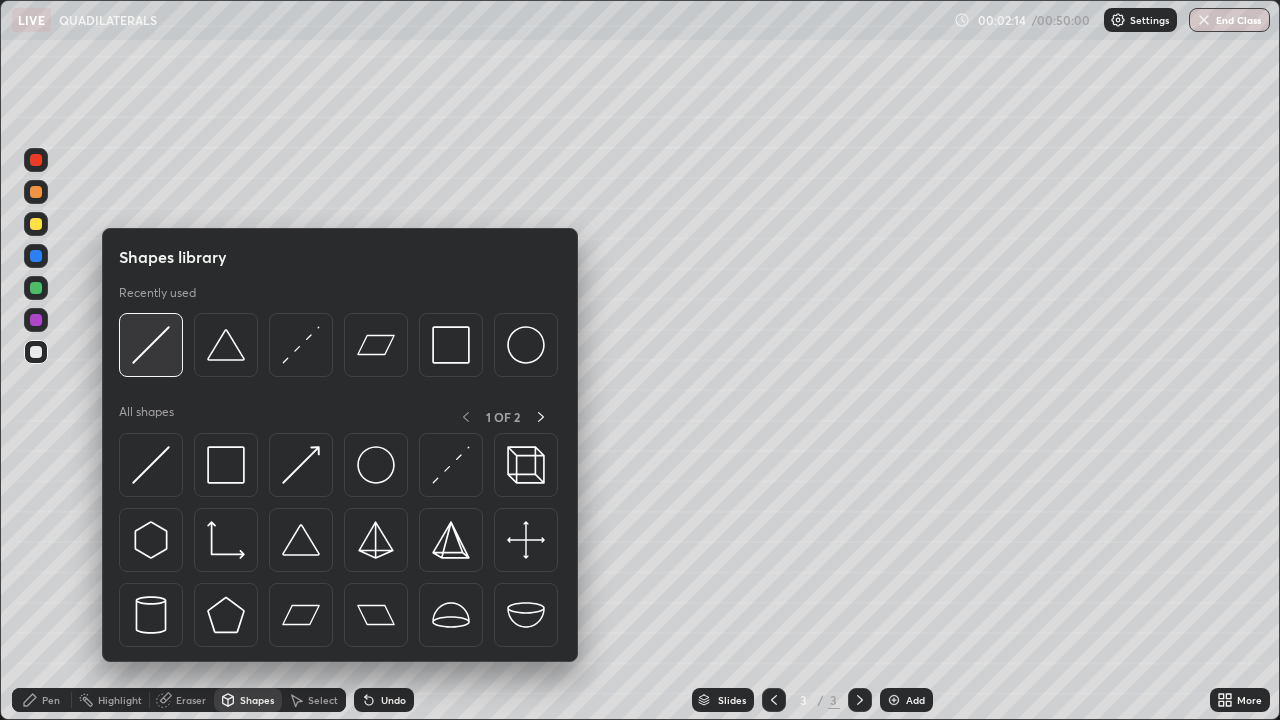 click at bounding box center [151, 345] 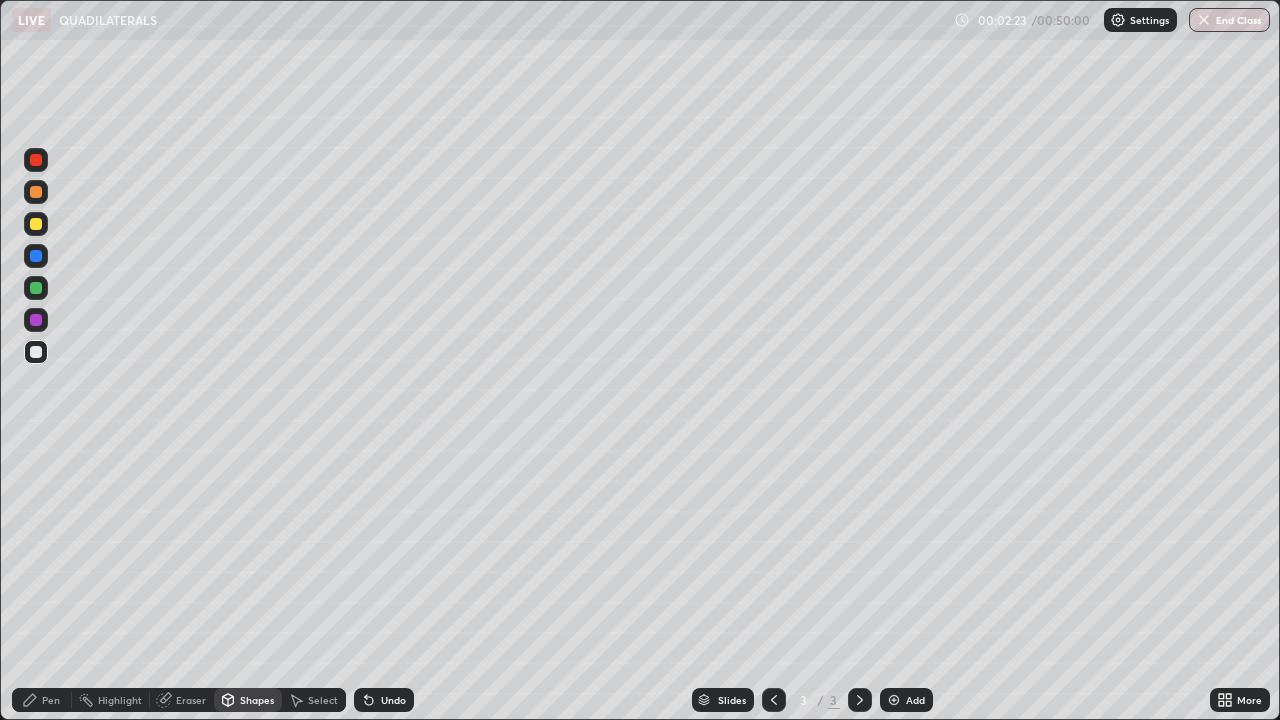 click on "Pen" at bounding box center (42, 700) 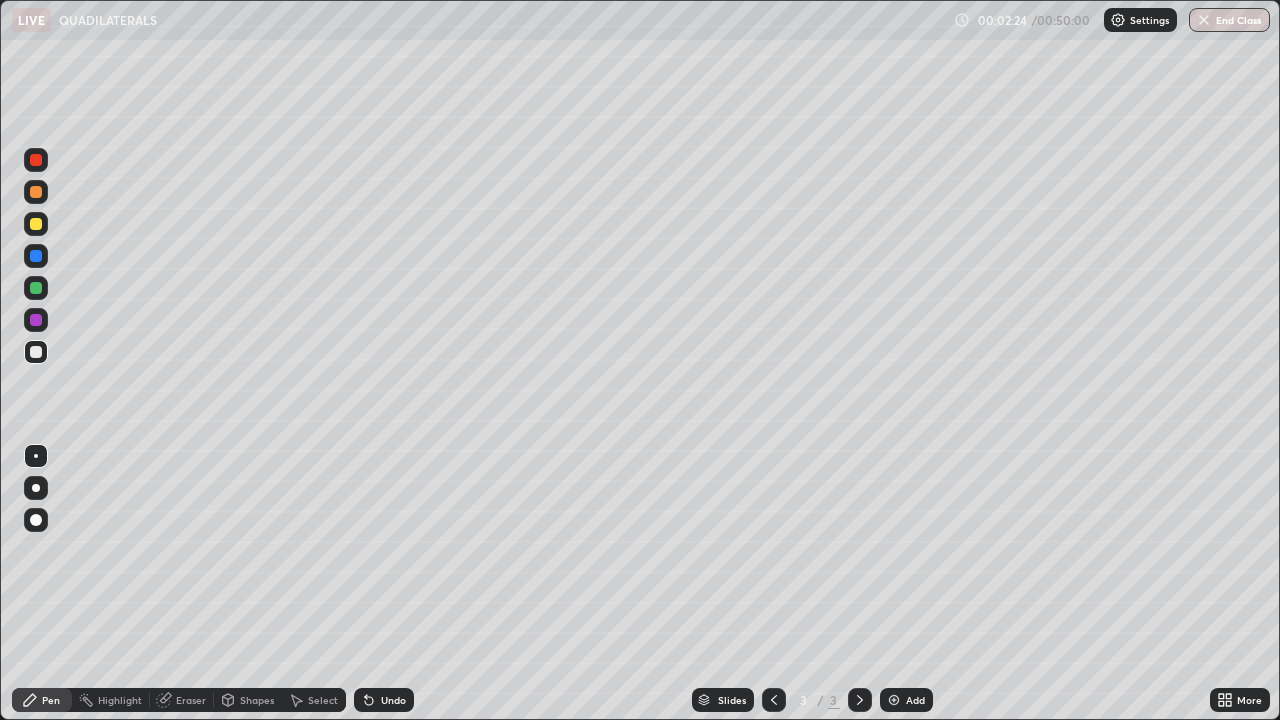 click at bounding box center [36, 320] 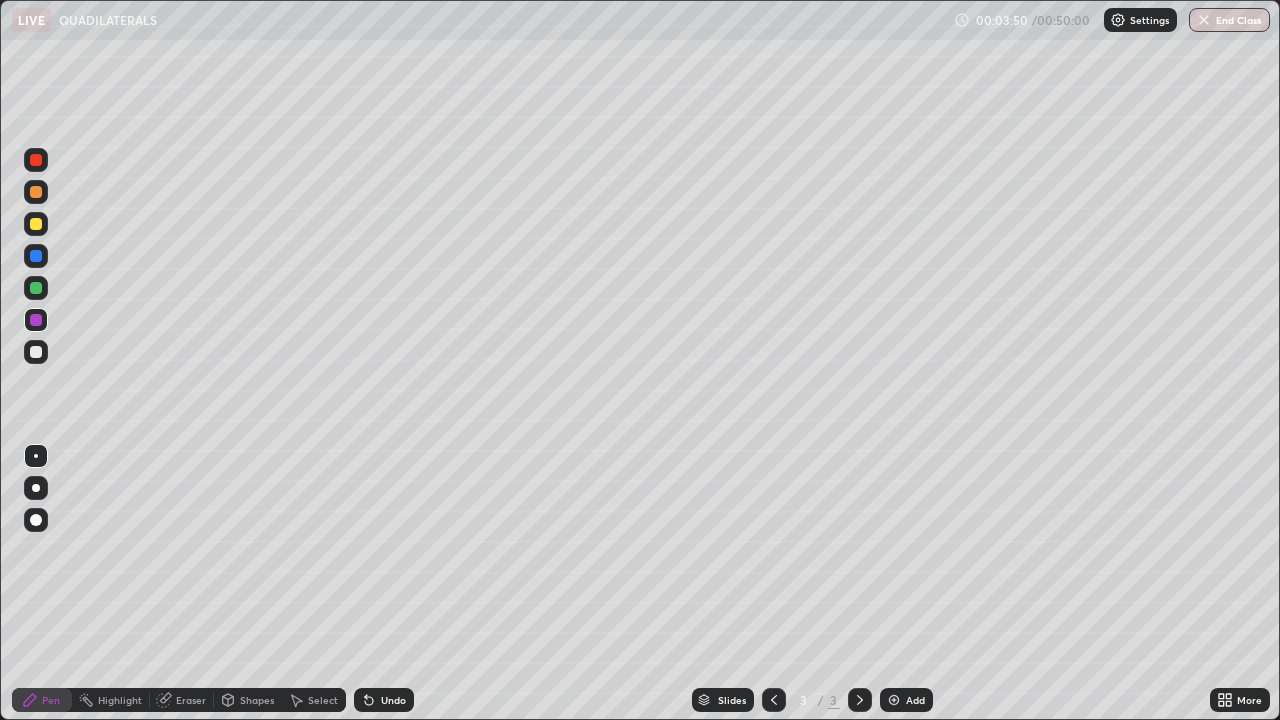 click at bounding box center [36, 224] 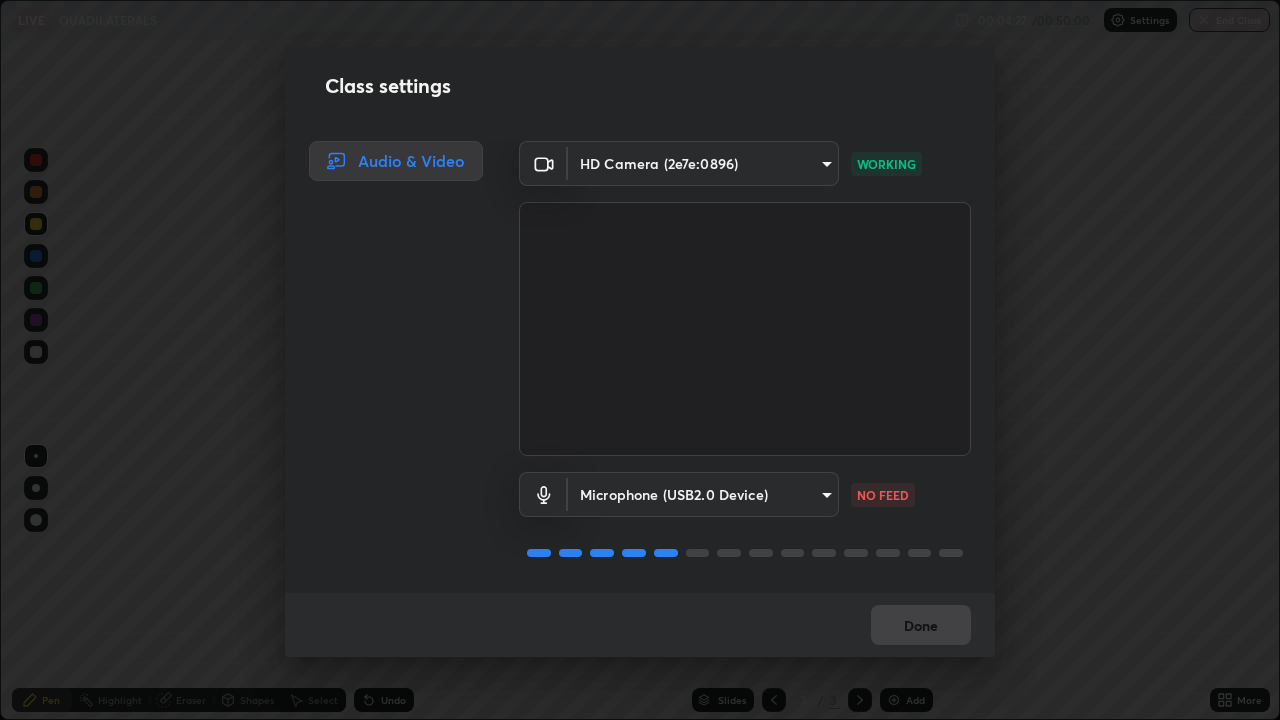 click on "Class settings Audio & Video HD Camera (2e7e:0896) 7b73a5499dc47e64dbf4169571ed35e94e0faa9e9d5c453dea9e85afa55836ad WORKING Microphone (USB2.0 Device) f469da7bd82c8e20c1b9fd8cad16f6c19652bc6878af111f342b39054b6713ca NO FEED Done" at bounding box center (640, 360) 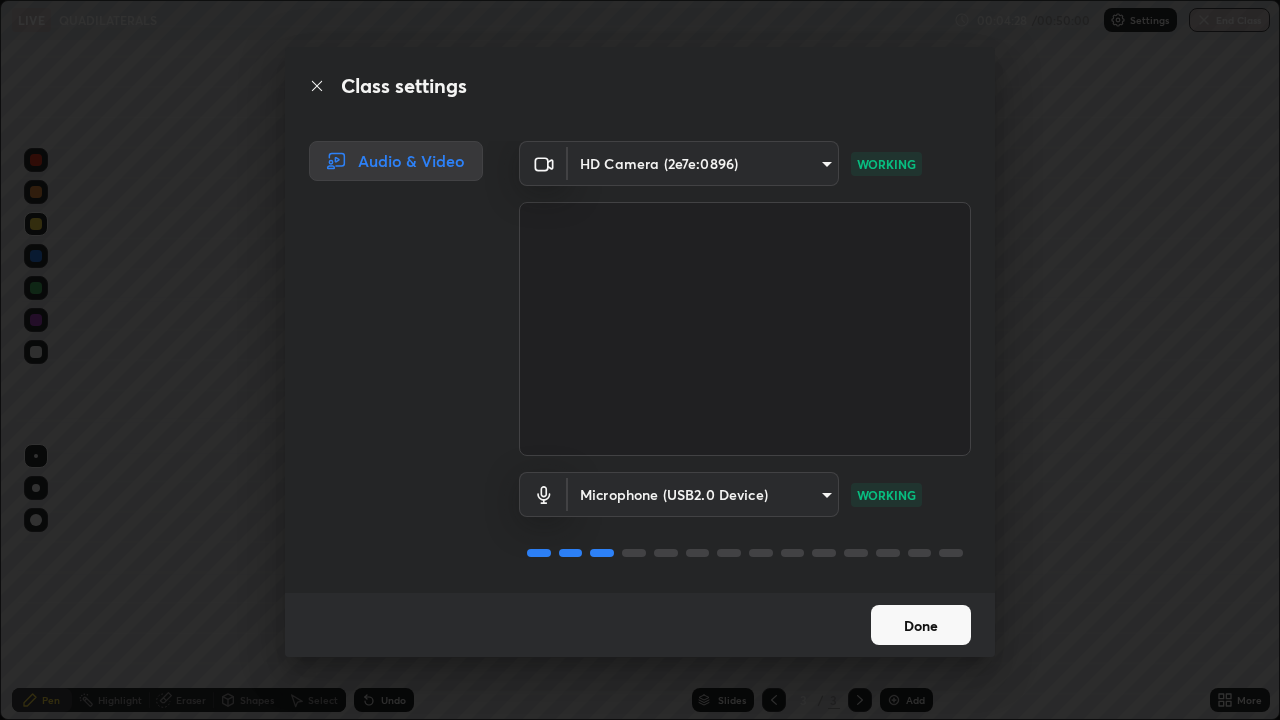 click on "Done" at bounding box center [921, 625] 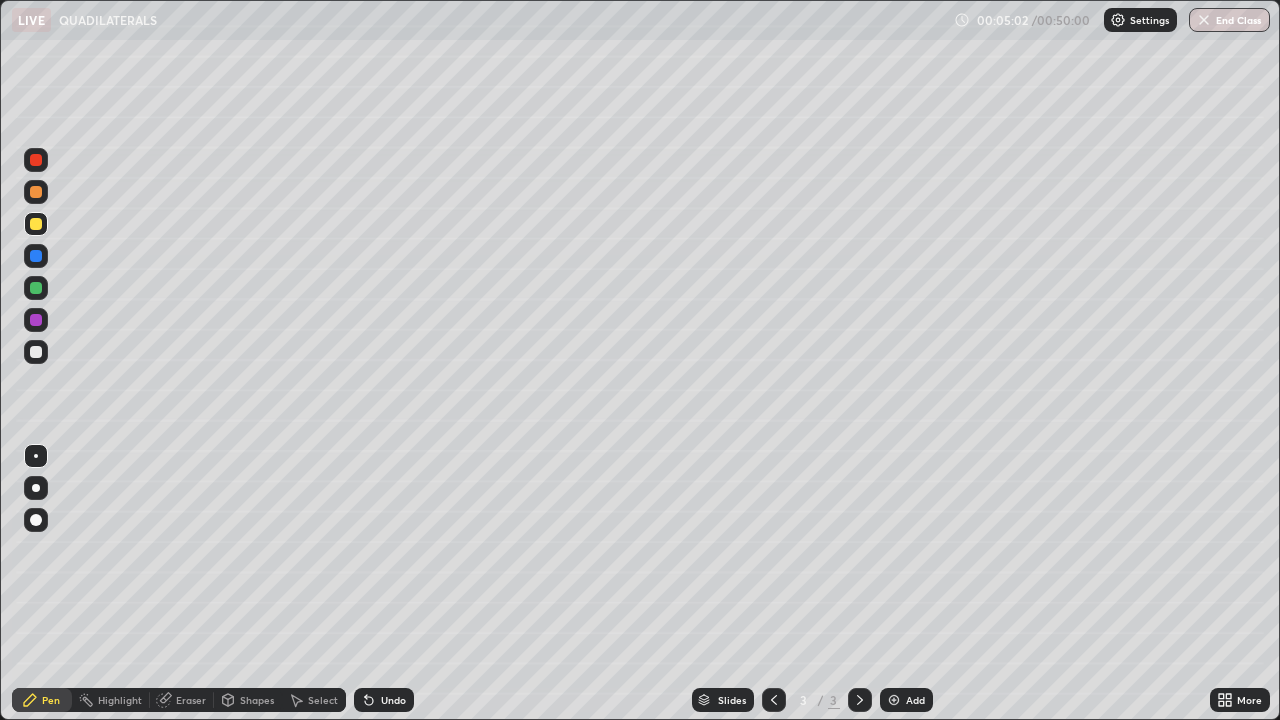 click on "Add" at bounding box center (906, 700) 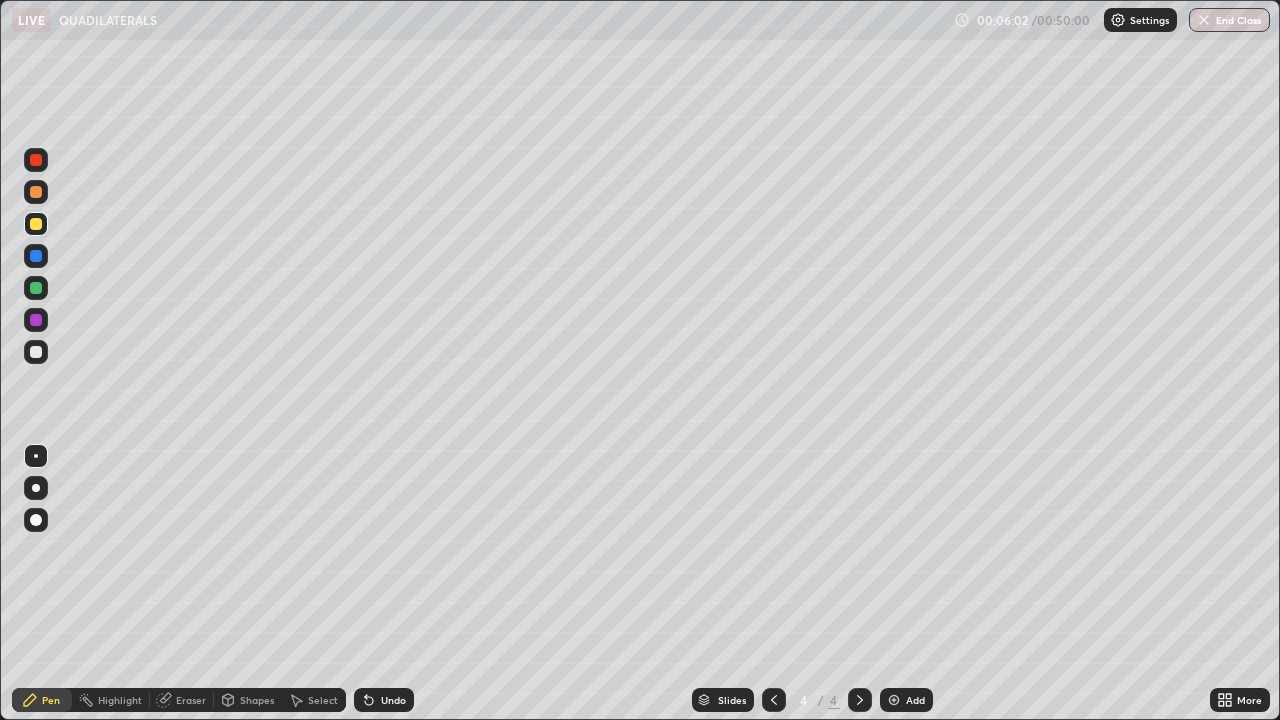 click at bounding box center [36, 352] 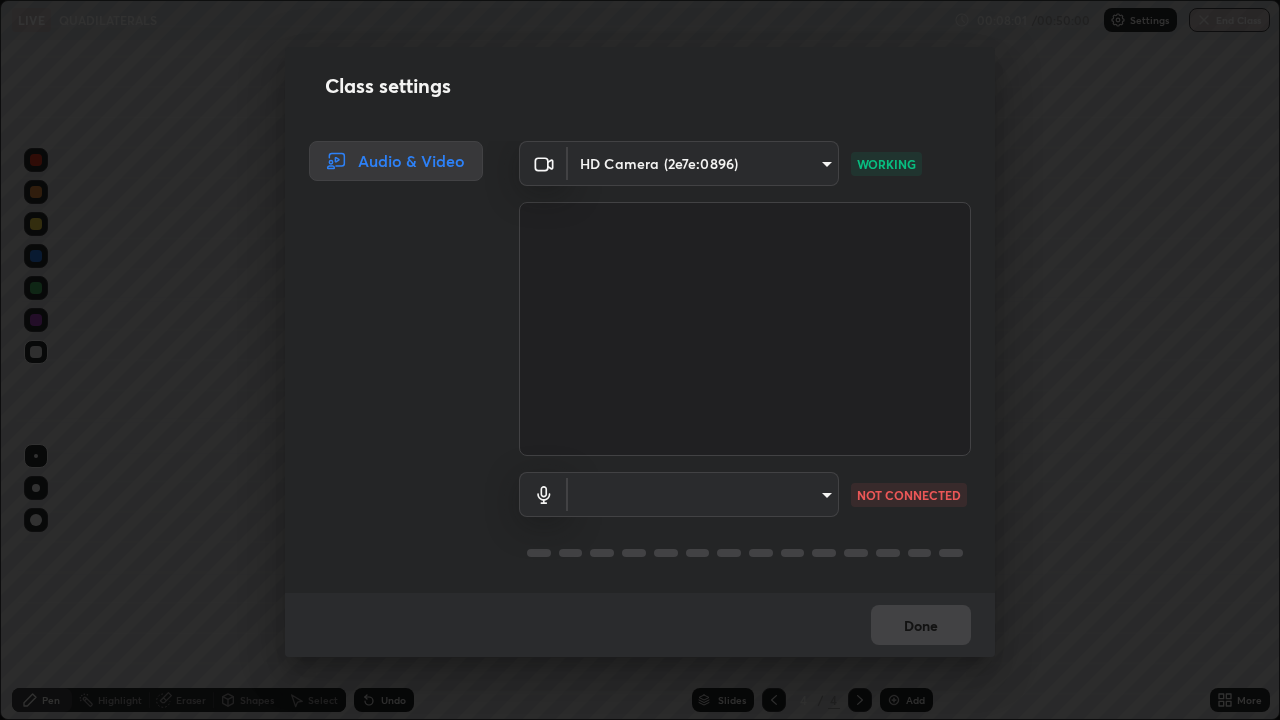 click on "Erase all LIVE QUADILATERALS 00:08:01 /  00:50:00 Settings End Class Setting up your live class QUADILATERALS • L17 of Course On Mathematics for Foundation Class IX 2 2026 [PERSON] Pen Highlight Eraser Shapes Select Undo Slides 4 / 4 Add More Enable hand raising Enable raise hand to speak to learners. Once enabled, chat will be turned off temporarily. Enable x   No doubts shared Encourage your learners to ask a doubt for better clarity Report an issue Reason for reporting Buffering Chat not working Audio - Video sync issue Educator video quality low ​ Attach an image Report Class settings Audio & Video HD Camera ([DEVICE_ID]) [MAC_ADDRESS] WORKING ​ [MAC_ADDRESS] NOT CONNECTED Done" at bounding box center (640, 360) 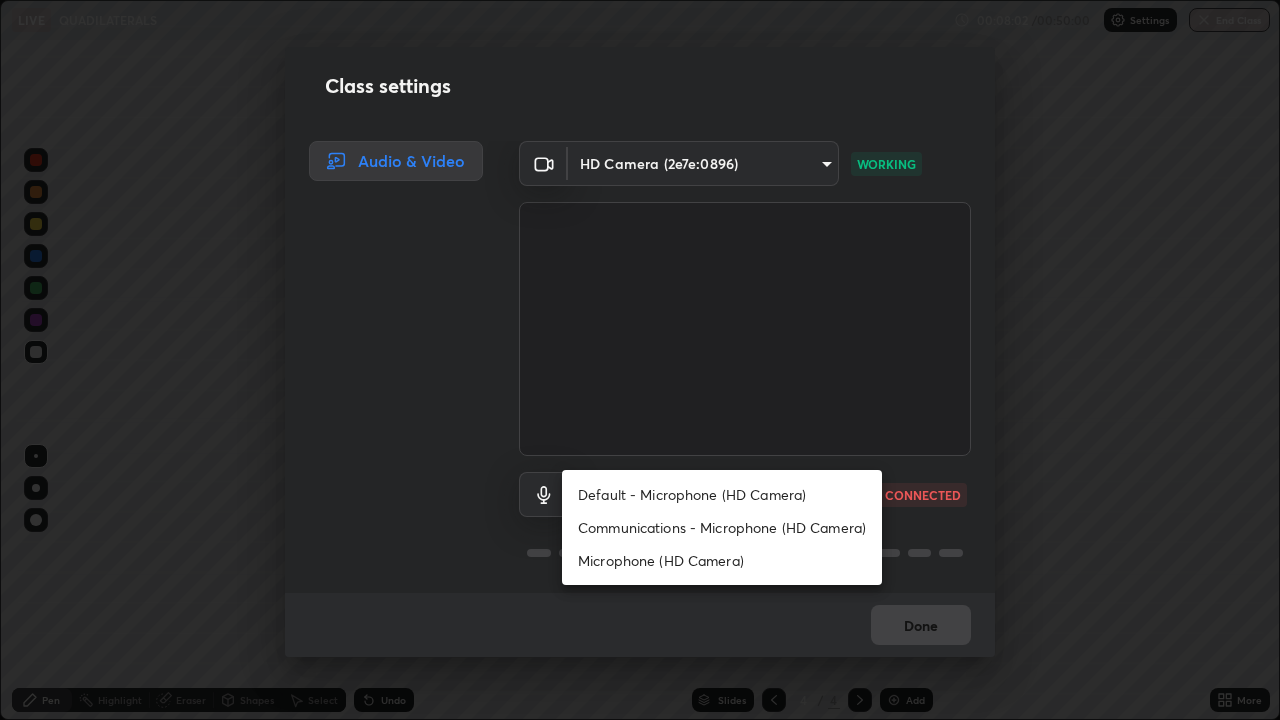 click on "Communications - Microphone (HD Camera)" at bounding box center (722, 527) 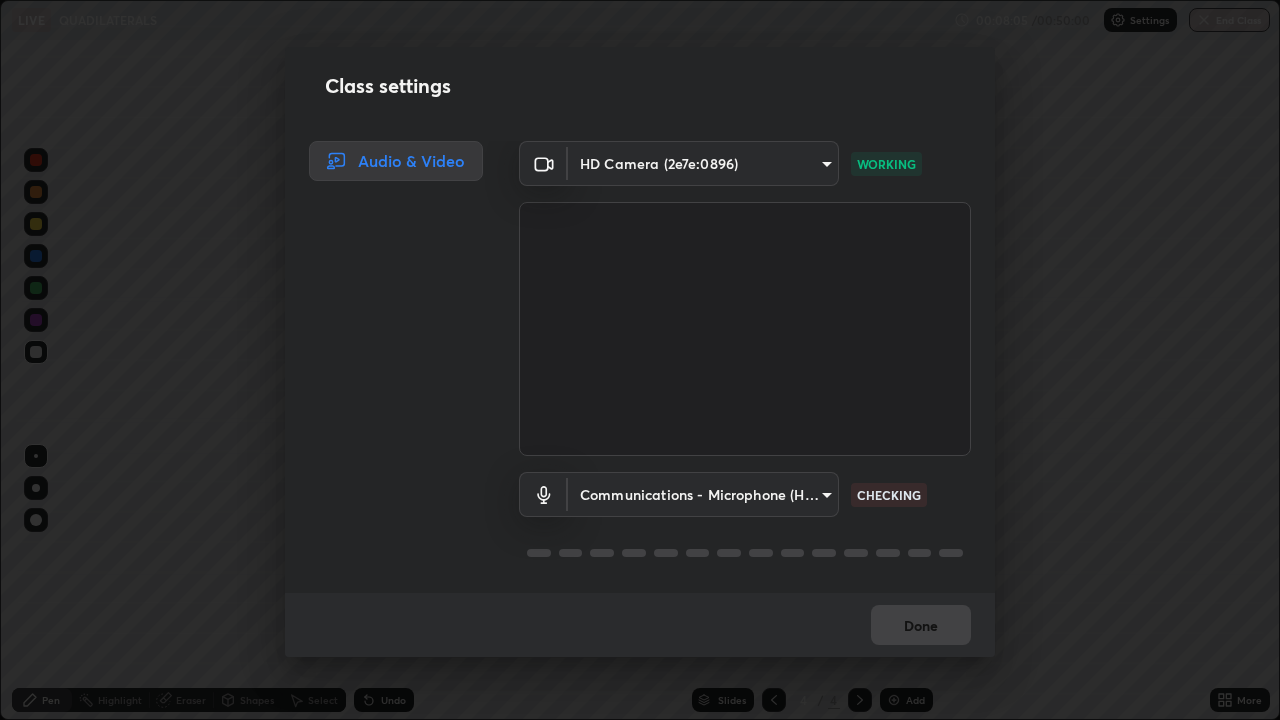 click on "Erase all LIVE QUADILATERALS 00:08:05 /  00:50:00 Settings End Class Setting up your live class QUADILATERALS • L17 of Course On Mathematics for Foundation Class IX 2 2026 [PERSON] Pen Highlight Eraser Shapes Select Undo Slides 4 / 4 Add More Enable hand raising Enable raise hand to speak to learners. Once enabled, chat will be turned off temporarily. Enable x   No doubts shared Encourage your learners to ask a doubt for better clarity Report an issue Reason for reporting Buffering Chat not working Audio - Video sync issue Educator video quality low ​ Attach an image Report Class settings Audio & Video HD Camera ([DEVICE_ID]) [MAC_ADDRESS] WORKING Communications - Microphone (HD Camera) communications CHECKING Done" at bounding box center [640, 360] 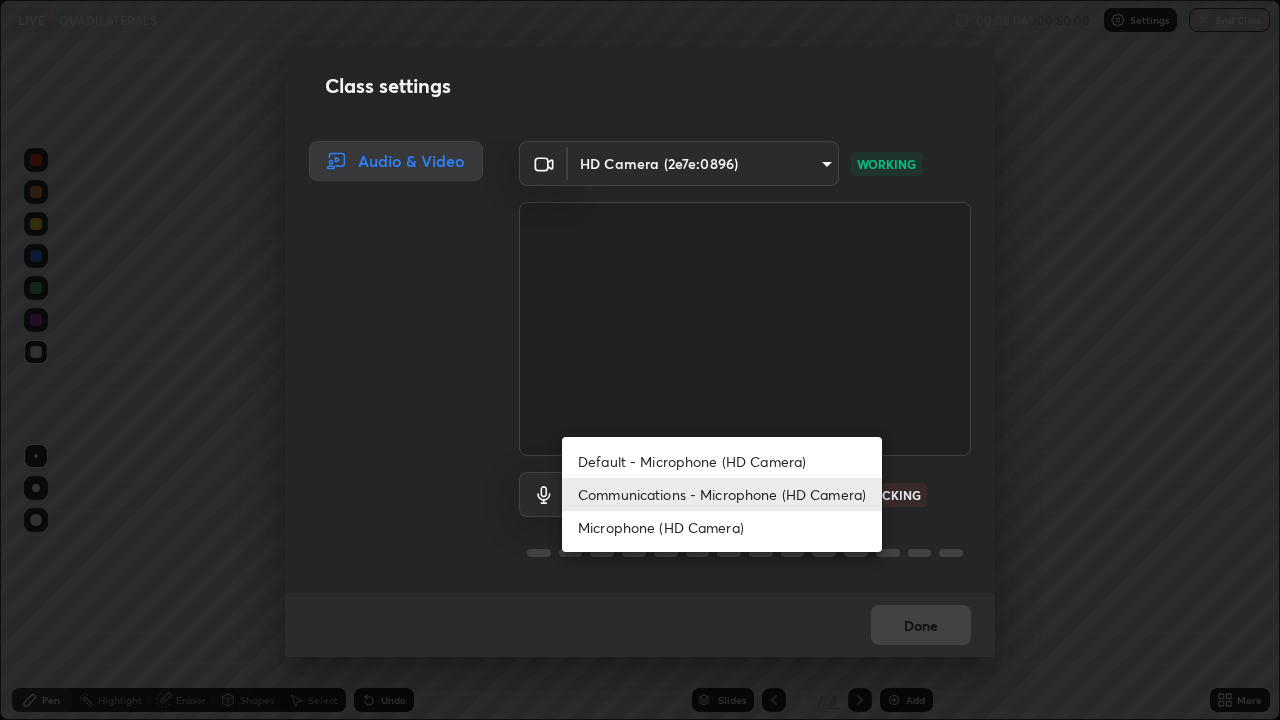 click on "Default - Microphone (HD Camera)" at bounding box center (722, 461) 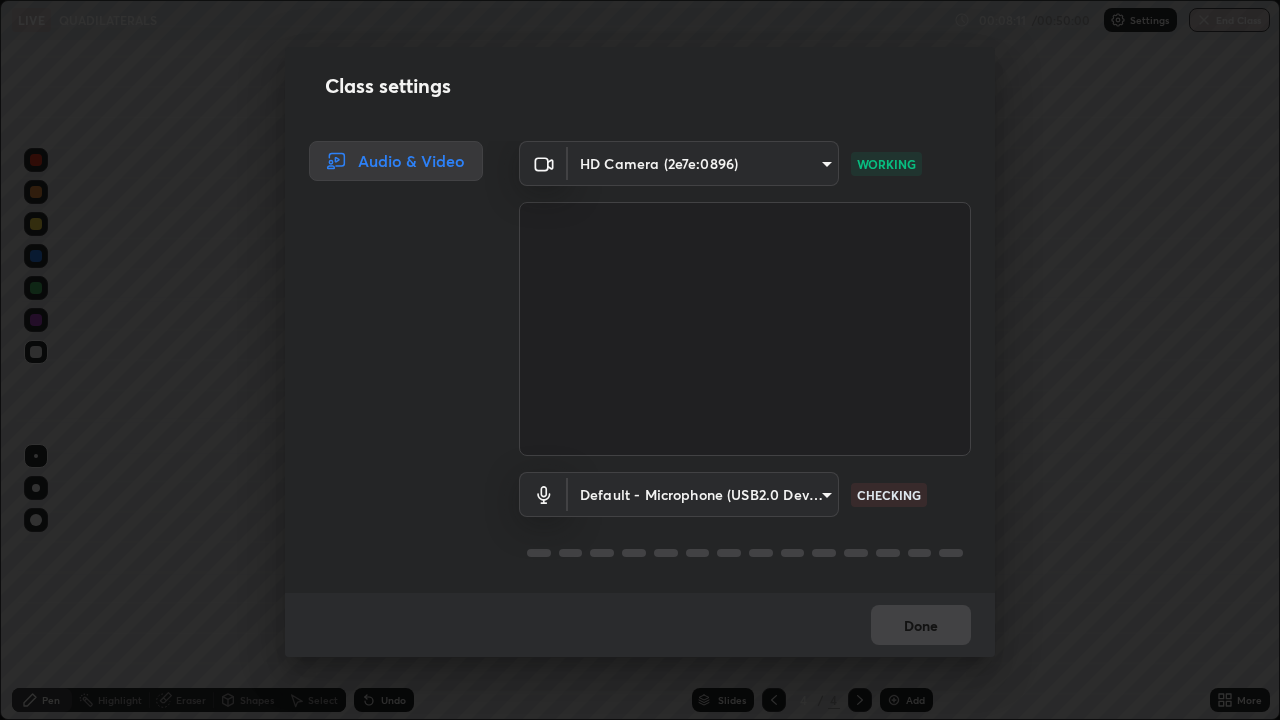 click on "Erase all LIVE QUADILATERALS 00:08:11 /  00:50:00 Settings End Class Setting up your live class QUADILATERALS • L17 of Course On Mathematics for Foundation Class IX 2 2026 [PERSON] Pen Highlight Eraser Shapes Select Undo Slides 4 / 4 Add More Enable hand raising Enable raise hand to speak to learners. Once enabled, chat will be turned off temporarily. Enable x   No doubts shared Encourage your learners to ask a doubt for better clarity Report an issue Reason for reporting Buffering Chat not working Audio - Video sync issue Educator video quality low ​ Attach an image Report Class settings Audio & Video HD Camera ([DEVICE_ID]) [MAC_ADDRESS] WORKING Default - Microphone (USB2.0 Device) default CHECKING Done" at bounding box center (640, 360) 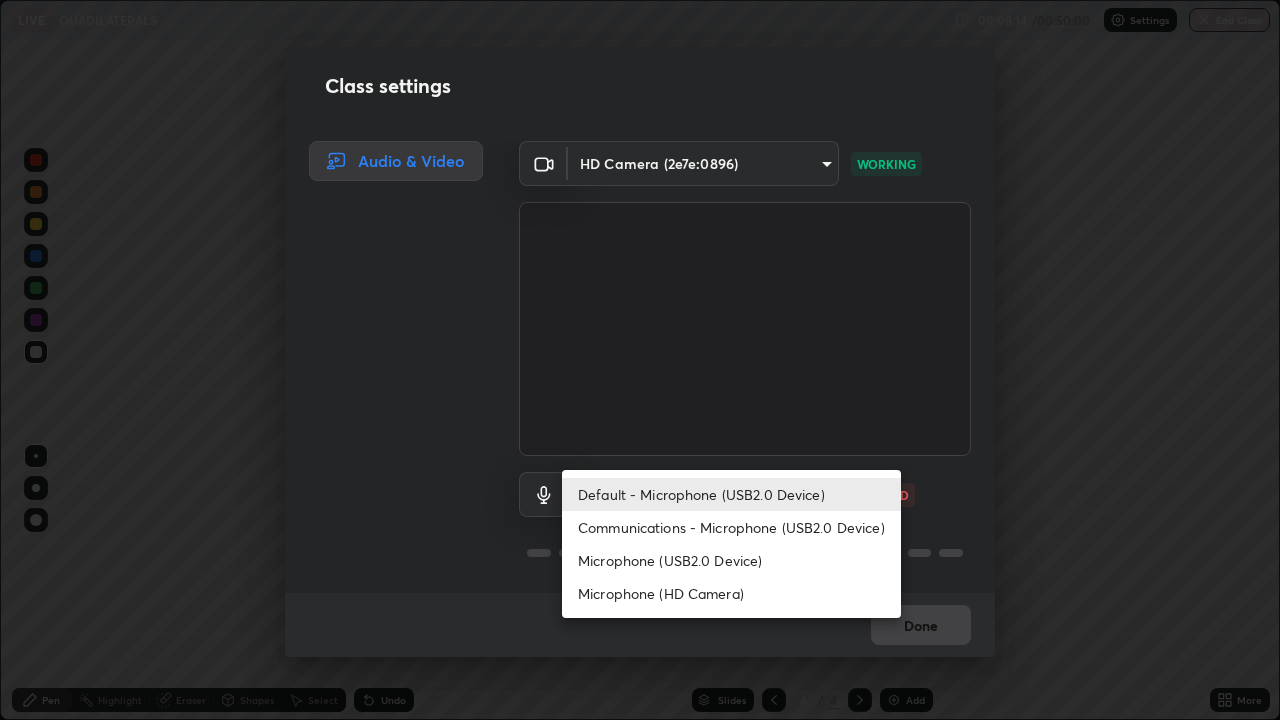 click on "Communications - Microphone (USB2.0 Device)" at bounding box center [731, 527] 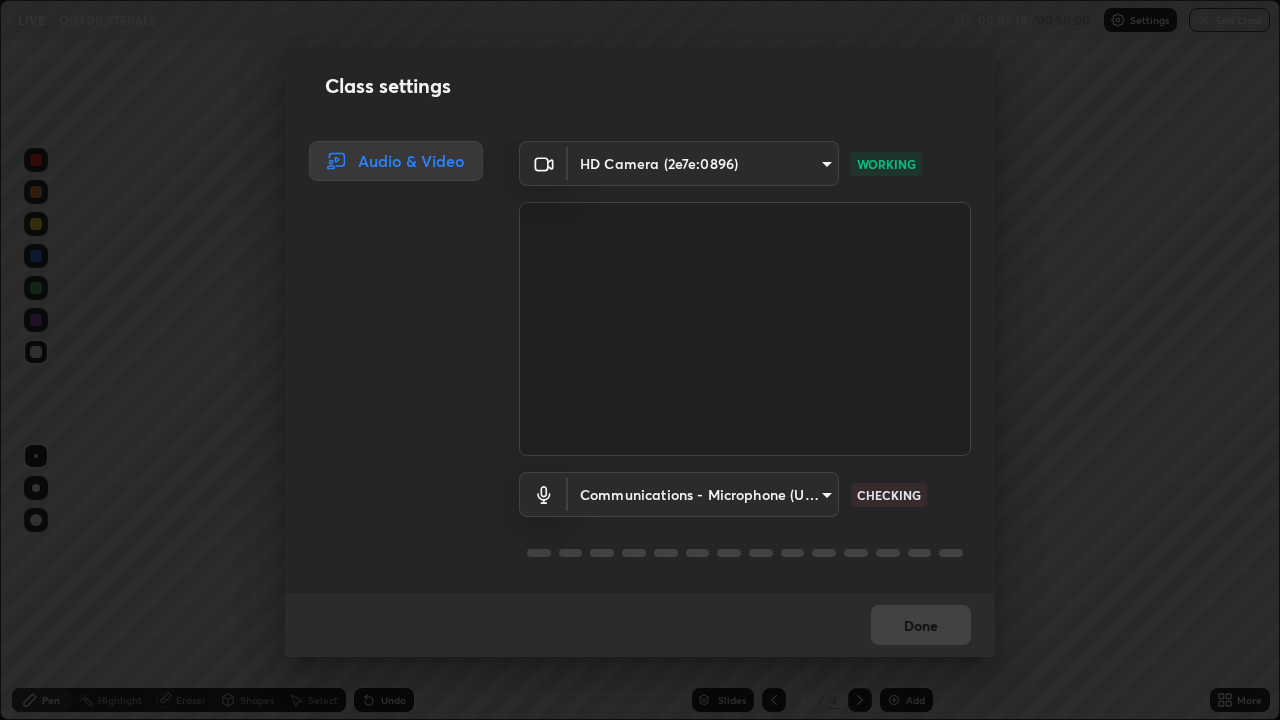 click on "Erase all LIVE QUADILATERALS 00:08:19 /  00:50:00 Settings End Class Setting up your live class QUADILATERALS • L17 of Course On Mathematics for Foundation Class IX 2 2026 [PERSON] Pen Highlight Eraser Shapes Select Undo Slides 4 / 4 Add More Enable hand raising Enable raise hand to speak to learners. Once enabled, chat will be turned off temporarily. Enable x   No doubts shared Encourage your learners to ask a doubt for better clarity Report an issue Reason for reporting Buffering Chat not working Audio - Video sync issue Educator video quality low ​ Attach an image Report Class settings Audio & Video HD Camera ([DEVICE_ID]) [MAC_ADDRESS] WORKING Communications - Microphone (USB2.0 Device) communications CHECKING Done" at bounding box center [640, 360] 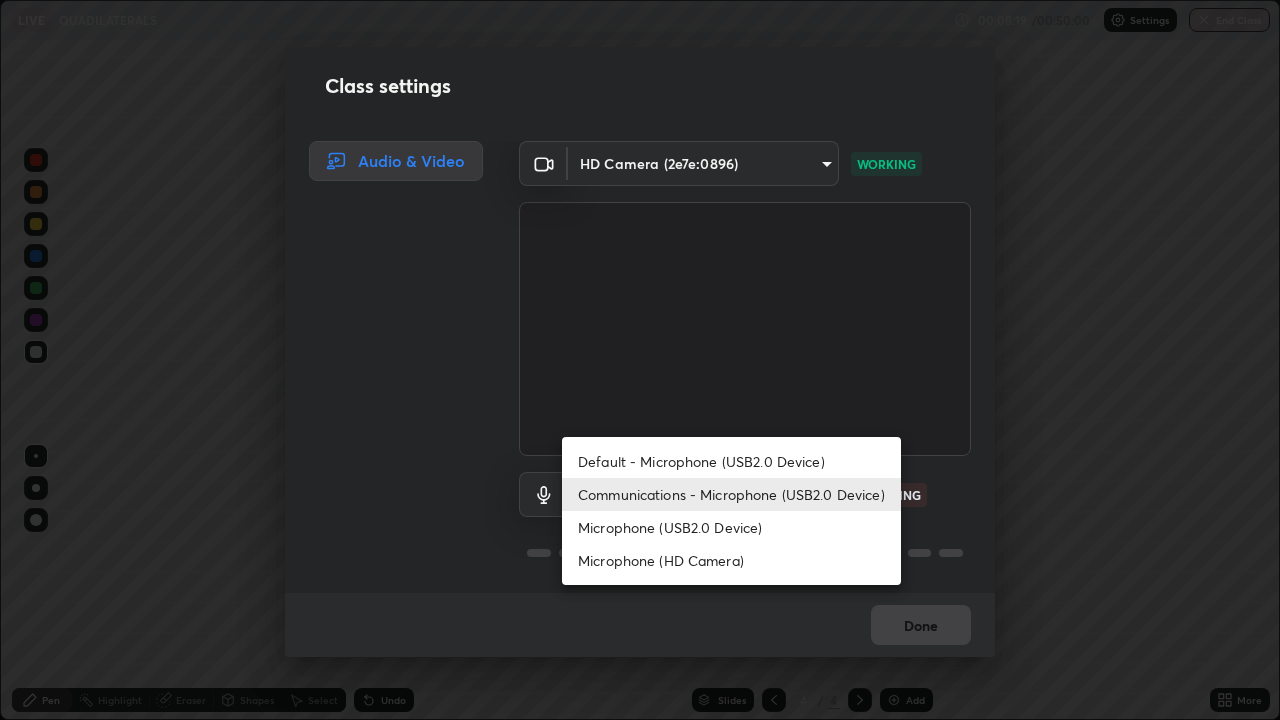 click on "Communications - Microphone (USB2.0 Device)" at bounding box center (731, 494) 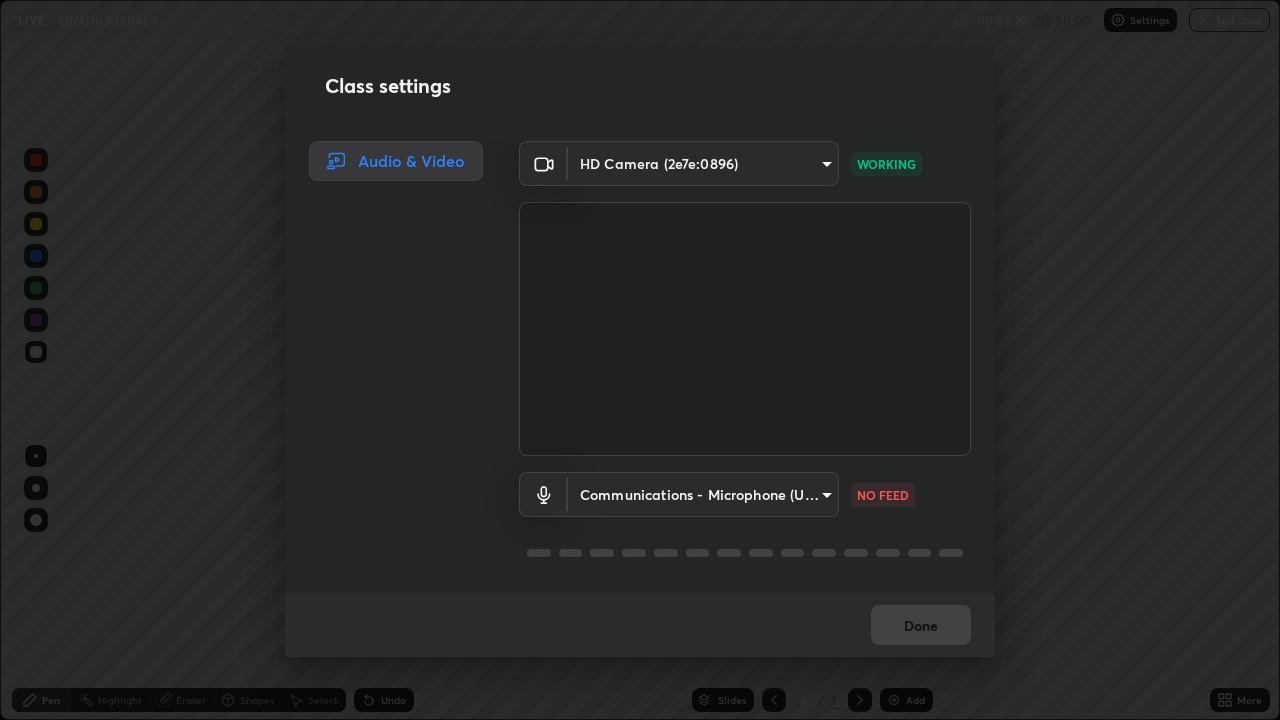click on "Erase all LIVE QUADILATERALS 00:08:20 /  00:50:00 Settings End Class Setting up your live class QUADILATERALS • L17 of Course On Mathematics for Foundation Class IX 2 2026 [FIRST] [LAST] Pen Highlight Eraser Shapes Select Undo Slides 4 / 4 Add More Enable hand raising Enable raise hand to speak to learners. Once enabled, chat will be turned off temporarily. Enable x   No doubts shared Encourage your learners to ask a doubt for better clarity Report an issue Reason for reporting Buffering Chat not working Audio - Video sync issue Educator video quality low ​ Attach an image Report Class settings Audio & Video HD Camera (2e7e:0896) 7b73a5499dc47e64dbf4169571ed35e94e0faa9e9d5c453dea9e85afa55836ad WORKING Communications - Microphone (USB2.0 Device) communications NO FEED Done" at bounding box center (640, 360) 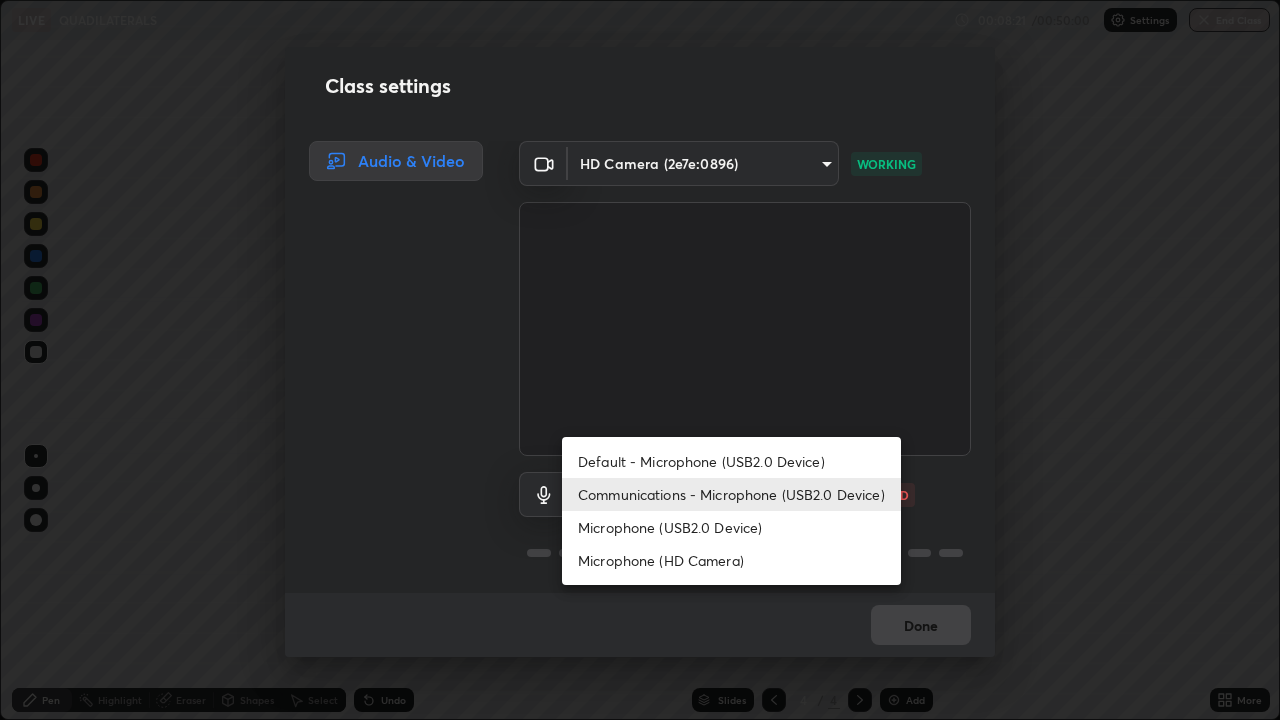 click on "Microphone (USB2.0 Device)" at bounding box center [731, 527] 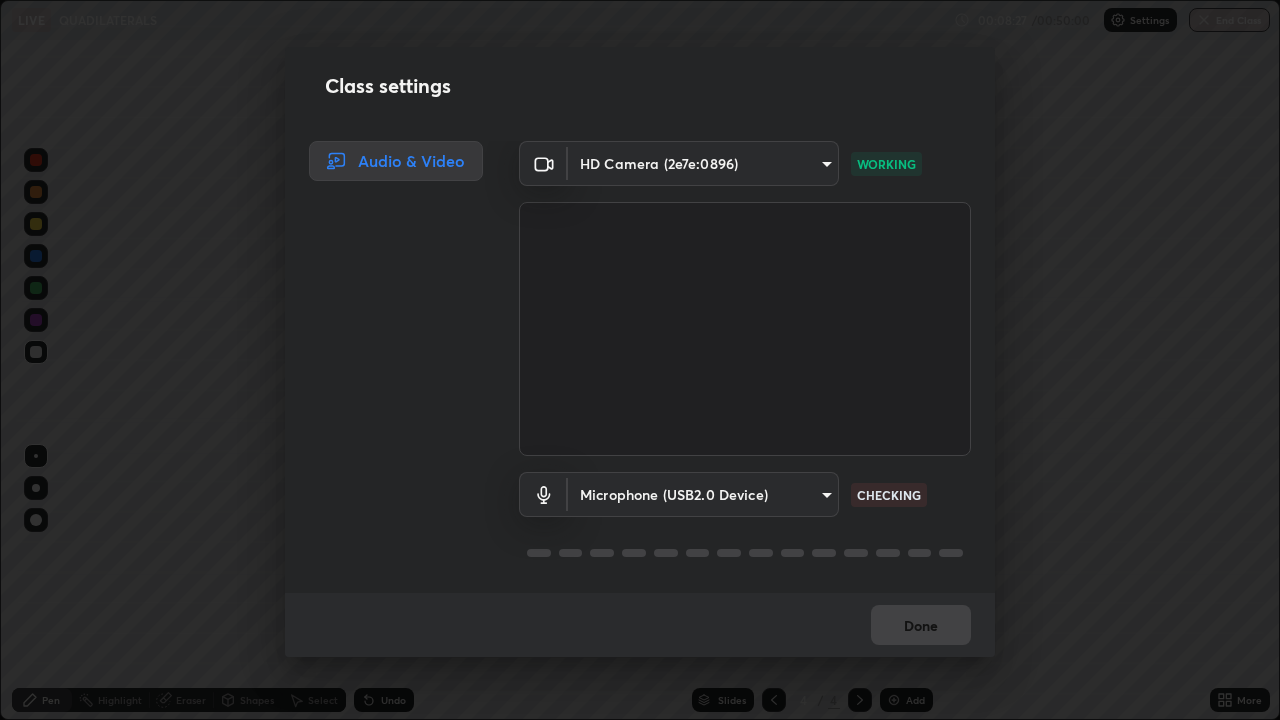 click on "Erase all LIVE QUADILATERALS 00:08:27 /  00:50:00 Settings End Class Setting up your live class QUADILATERALS • L17 of Course On Mathematics for Foundation Class IX 2 2026 [FIRST] [LAST] Pen Highlight Eraser Shapes Select Undo Slides 4 / 4 Add More Enable hand raising Enable raise hand to speak to learners. Once enabled, chat will be turned off temporarily. Enable x   No doubts shared Encourage your learners to ask a doubt for better clarity Report an issue Reason for reporting Buffering Chat not working Audio - Video sync issue Educator video quality low ​ Attach an image Report Class settings Audio & Video HD Camera (2e7e:0896) 7b73a5499dc47e64dbf4169571ed35e94e0faa9e9d5c453dea9e85afa55836ad WORKING Microphone (USB2.0 Device) f469da7bd82c8e20c1b9fd8cad16f6c19652bc6878af111f342b39054b6713ca CHECKING Done" at bounding box center (640, 360) 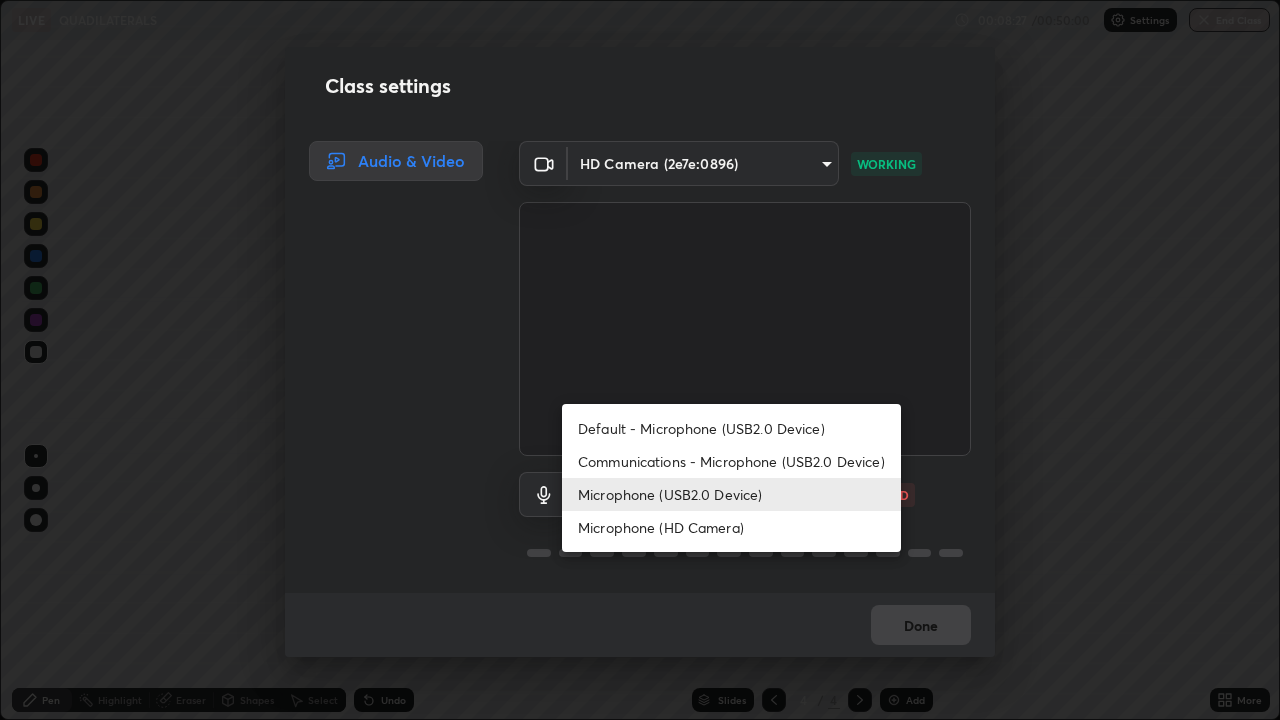 click on "Communications - Microphone (USB2.0 Device)" at bounding box center (731, 461) 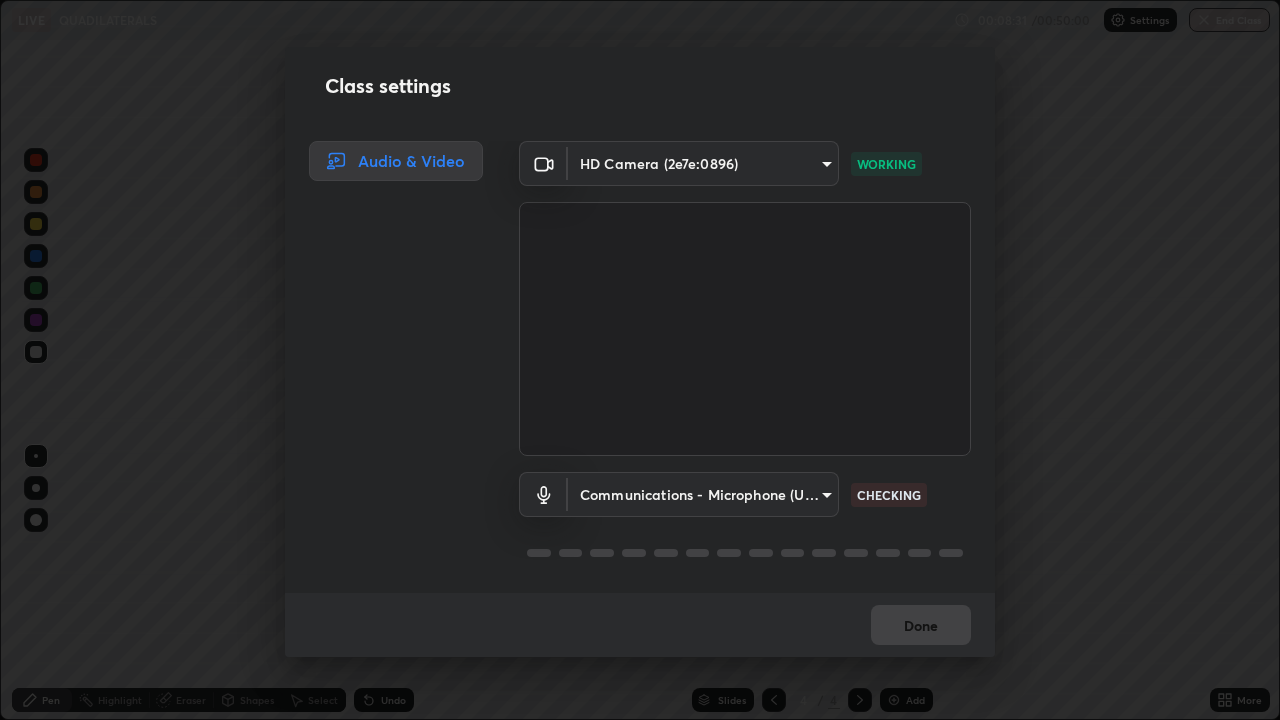click on "Erase all LIVE QUADILATERALS 00:08:31 /  00:50:00 Settings End Class Setting up your live class QUADILATERALS • L17 of Course On Mathematics for Foundation Class IX 2 2026 [FIRST] [LAST] Pen Highlight Eraser Shapes Select Undo Slides 4 / 4 Add More Enable hand raising Enable raise hand to speak to learners. Once enabled, chat will be turned off temporarily. Enable x   No doubts shared Encourage your learners to ask a doubt for better clarity Report an issue Reason for reporting Buffering Chat not working Audio - Video sync issue Educator video quality low ​ Attach an image Report Class settings Audio & Video HD Camera (2e7e:0896) 7b73a5499dc47e64dbf4169571ed35e94e0faa9e9d5c453dea9e85afa55836ad WORKING Communications - Microphone (USB2.0 Device) communications CHECKING Done" at bounding box center [640, 360] 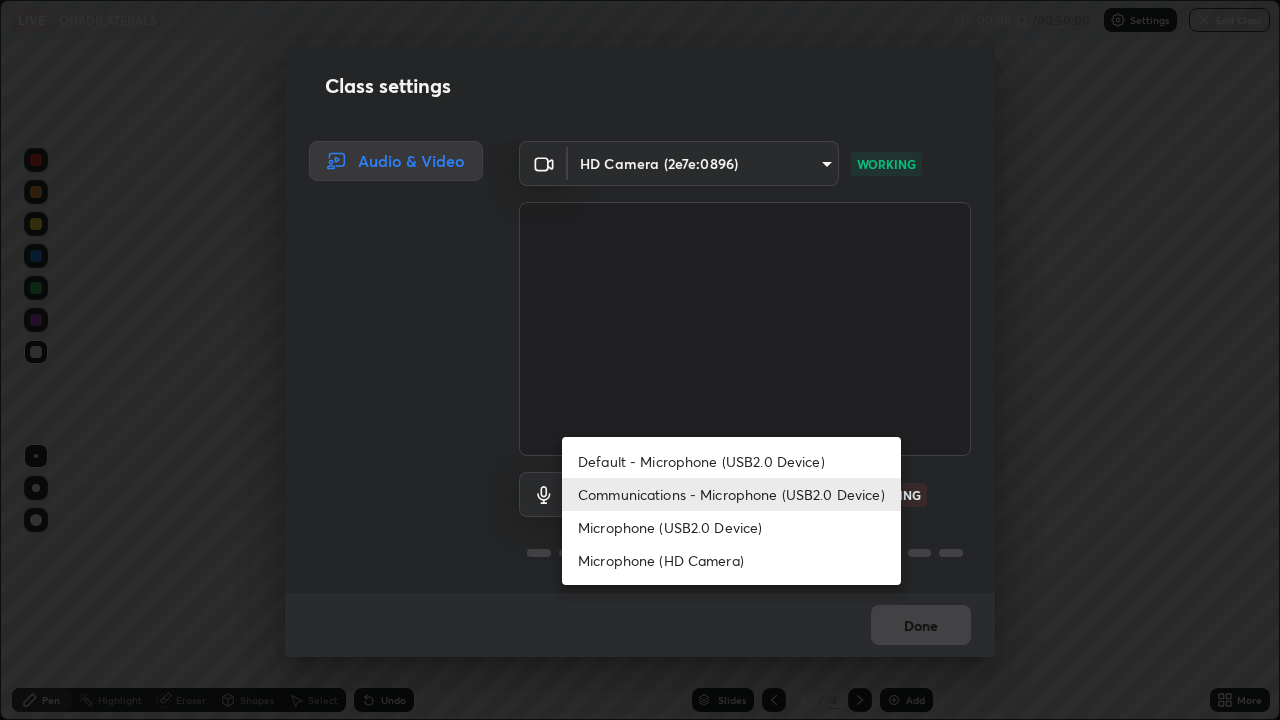 click on "Default - Microphone (USB2.0 Device)" at bounding box center [731, 461] 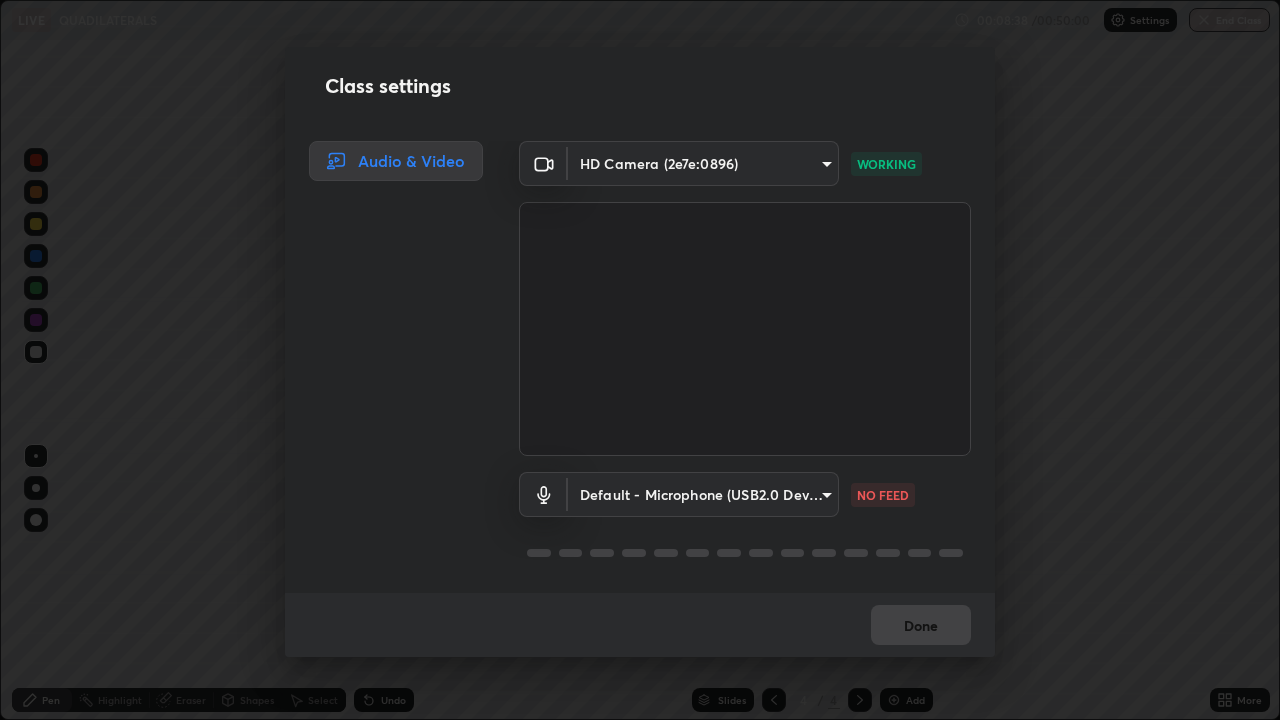 click on "Erase all LIVE QUADILATERALS 00:08:38 /  00:50:00 Settings End Class Setting up your live class QUADILATERALS • L17 of Course On Mathematics for Foundation Class IX 2 2026 [FIRST] [LAST] Pen Highlight Eraser Shapes Select Undo Slides 4 / 4 Add More Enable hand raising Enable raise hand to speak to learners. Once enabled, chat will be turned off temporarily. Enable x   No doubts shared Encourage your learners to ask a doubt for better clarity Report an issue Reason for reporting Buffering Chat not working Audio - Video sync issue Educator video quality low ​ Attach an image Report Class settings Audio & Video HD Camera (2e7e:0896) 7b73a5499dc47e64dbf4169571ed35e94e0faa9e9d5c453dea9e85afa55836ad WORKING Default - Microphone (USB2.0 Device) default NO FEED Done" at bounding box center (640, 360) 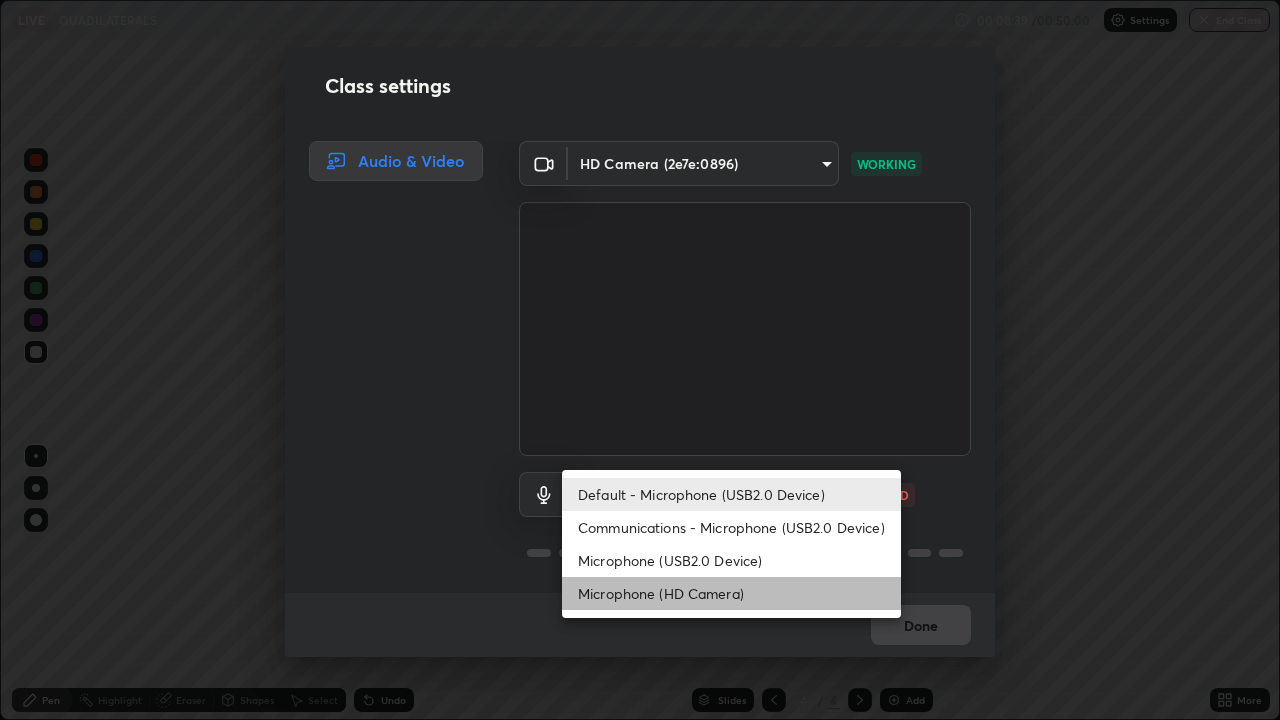 click on "Microphone (HD Camera)" at bounding box center [731, 593] 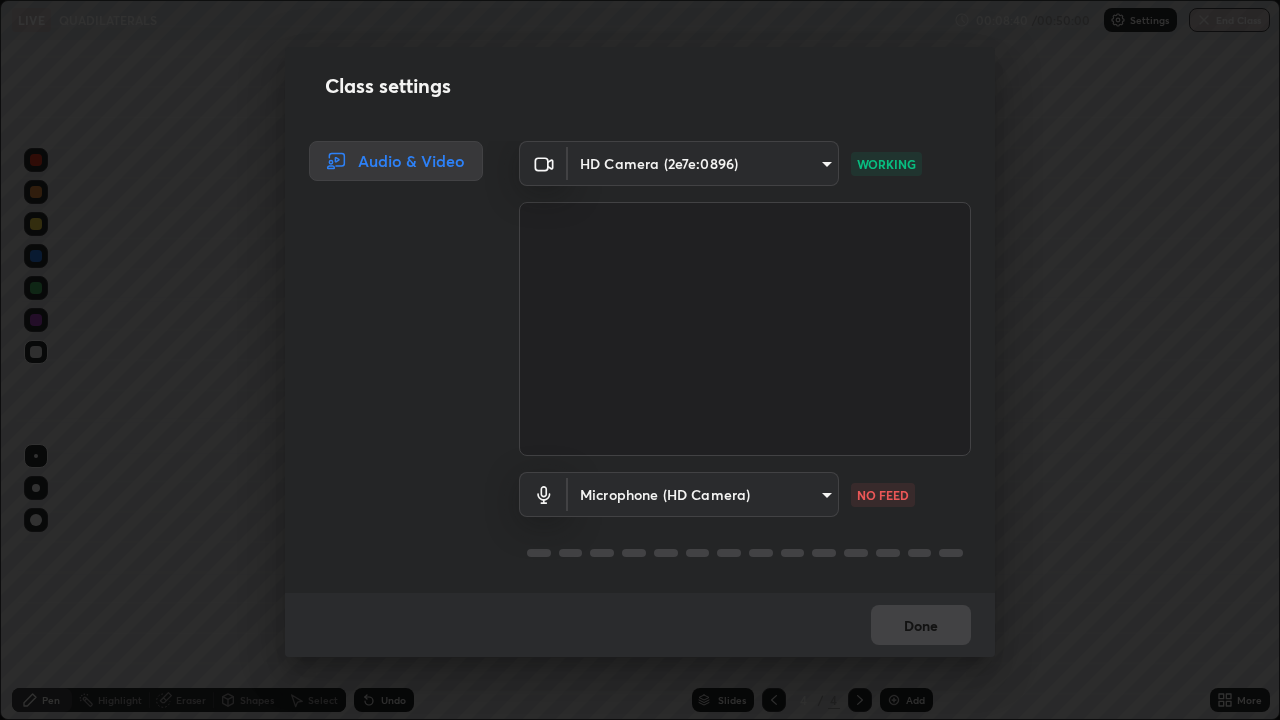 click on "Erase all LIVE QUADILATERALS 00:08:40 /  00:50:00 Settings End Class Setting up your live class QUADILATERALS • L17 of Course On Mathematics for Foundation Class IX 2 2026 [FIRST] [LAST] Pen Highlight Eraser Shapes Select Undo Slides 4 / 4 Add More Enable hand raising Enable raise hand to speak to learners. Once enabled, chat will be turned off temporarily. Enable x   No doubts shared Encourage your learners to ask a doubt for better clarity Report an issue Reason for reporting Buffering Chat not working Audio - Video sync issue Educator video quality low ​ Attach an image Report Class settings Audio & Video HD Camera (2e7e:0896) 7b73a5499dc47e64dbf4169571ed35e94e0faa9e9d5c453dea9e85afa55836ad WORKING Microphone (HD Camera) 5ba7941d068128b5eb1fe5d13d6cc406171f2461f281244065459ba12600e9ff NO FEED Done" at bounding box center (640, 360) 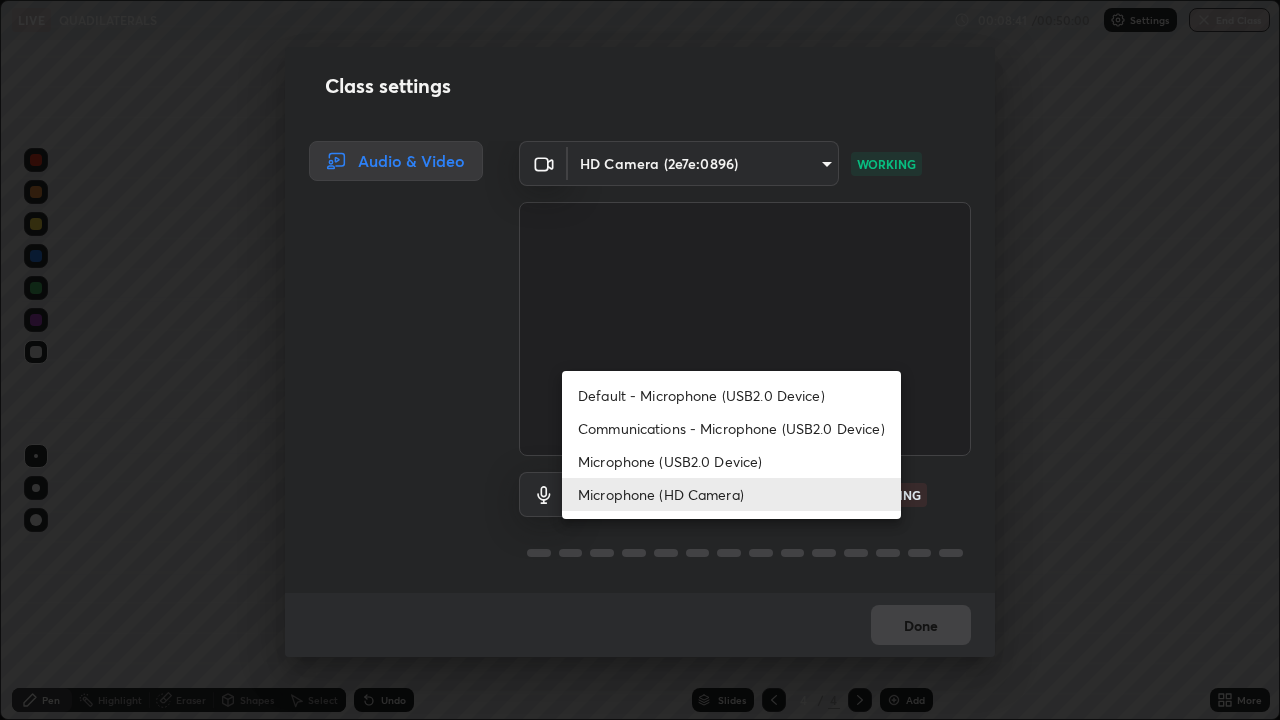 click on "Microphone (USB2.0 Device)" at bounding box center [731, 461] 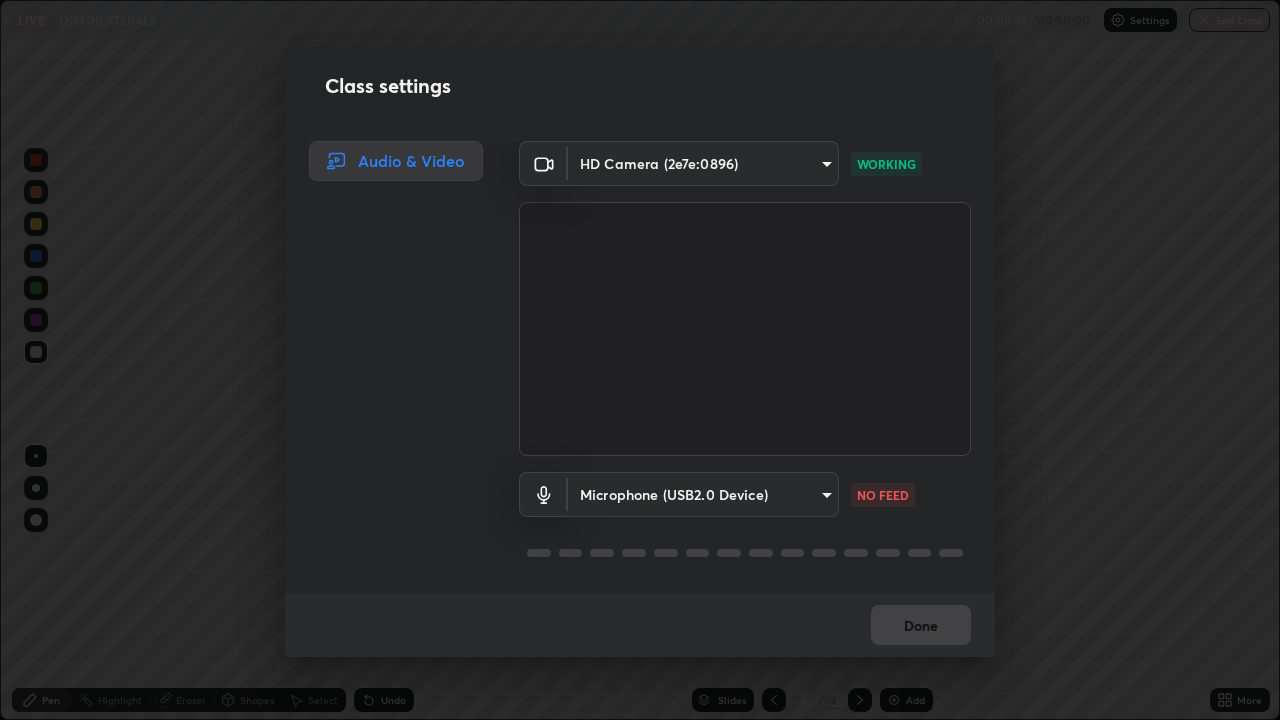 click on "Erase all LIVE QUADILATERALS 00:08:49 /  00:50:00 Settings End Class Setting up your live class QUADILATERALS • L17 of Course On Mathematics for Foundation Class IX 2 2026 [PERSON] Pen Highlight Eraser Shapes Select Undo Slides 4 / 4 Add More Enable hand raising Enable raise hand to speak to learners. Once enabled, chat will be turned off temporarily. Enable x   No doubts shared Encourage your learners to ask a doubt for better clarity Report an issue Reason for reporting Buffering Chat not working Audio - Video sync issue Educator video quality low ​ Attach an image Report Class settings Audio & Video HD Camera ([DEVICE_ID]) [MAC_ADDRESS] WORKING Microphone (USB2.0 Device) [MAC_ADDRESS] NO FEED Done" at bounding box center [640, 360] 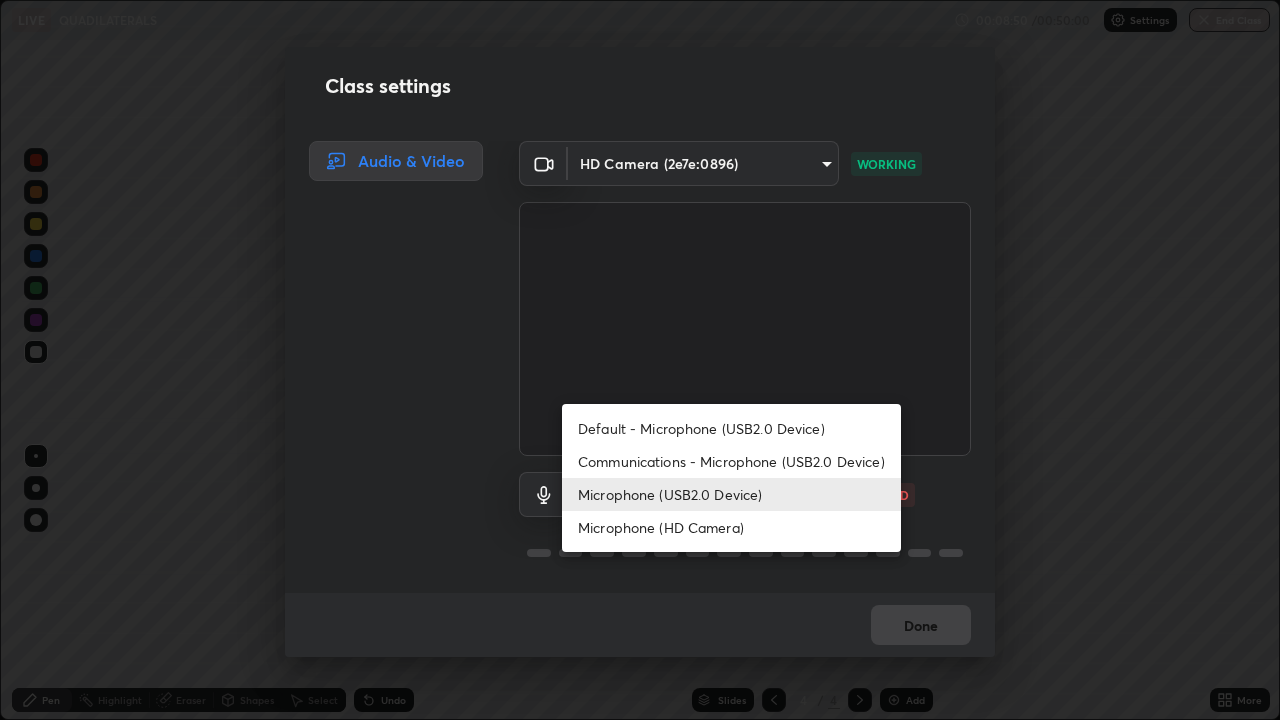 click on "Communications - Microphone (USB2.0 Device)" at bounding box center [731, 461] 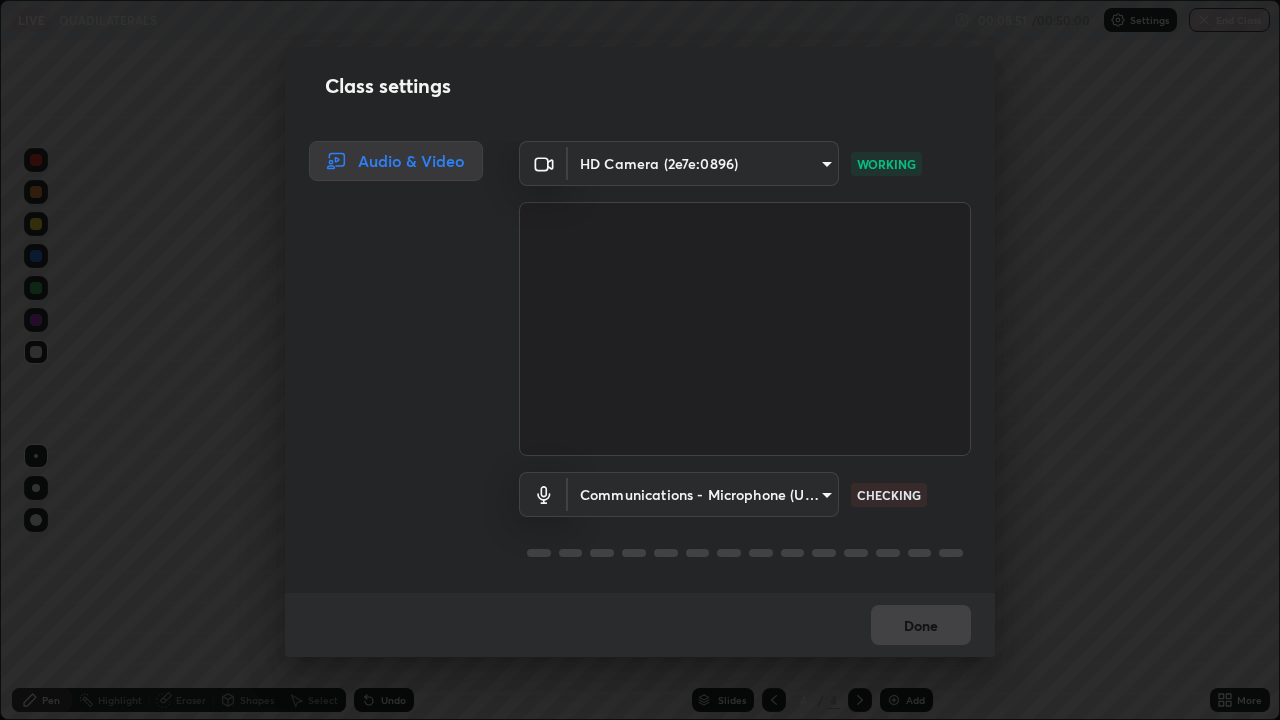 click on "Erase all LIVE QUADILATERALS 00:08:51 /  00:50:00 Settings End Class Setting up your live class QUADILATERALS • L17 of Course On Mathematics for Foundation Class IX 2 2026 [FIRST] [LAST] Pen Highlight Eraser Shapes Select Undo Slides 4 / 4 Add More Enable hand raising Enable raise hand to speak to learners. Once enabled, chat will be turned off temporarily. Enable x   No doubts shared Encourage your learners to ask a doubt for better clarity Report an issue Reason for reporting Buffering Chat not working Audio - Video sync issue Educator video quality low ​ Attach an image Report Class settings Audio & Video HD Camera (2e7e:0896) 7b73a5499dc47e64dbf4169571ed35e94e0faa9e9d5c453dea9e85afa55836ad WORKING Communications - Microphone (USB2.0 Device) communications CHECKING Done" at bounding box center (640, 360) 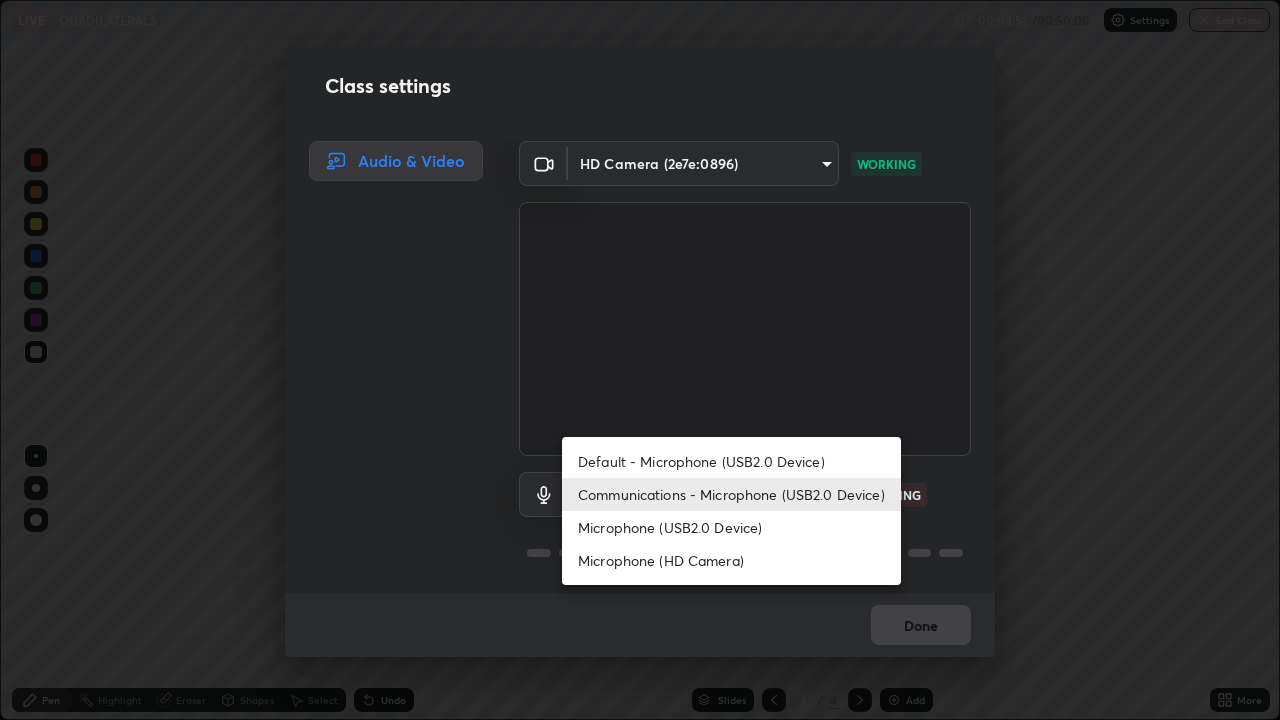 click on "Microphone (USB2.0 Device)" at bounding box center (731, 527) 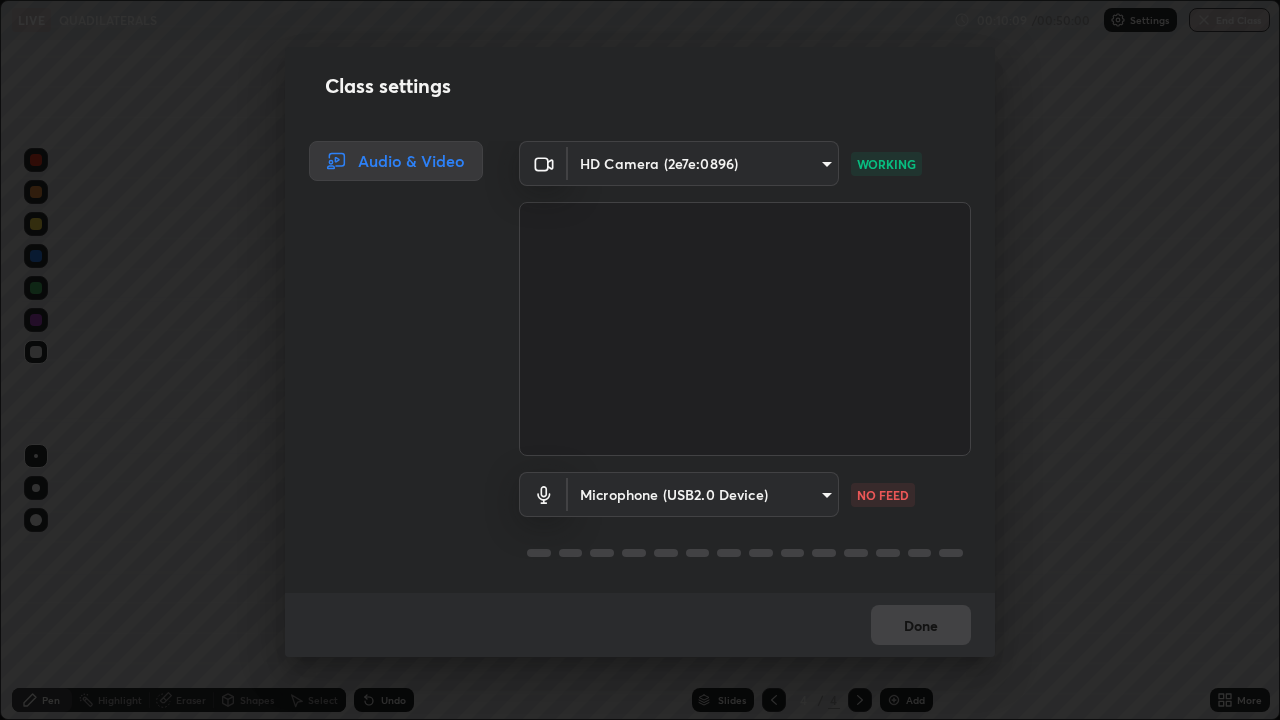 click on "Erase all LIVE QUADILATERALS 00:10:09 /  00:50:00 Settings End Class Setting up your live class QUADILATERALS • L17 of Course On Mathematics for Foundation Class IX 2 2026 [PERSON] Pen Highlight Eraser Shapes Select Undo Slides 4 / 4 Add More Enable hand raising Enable raise hand to speak to learners. Once enabled, chat will be turned off temporarily. Enable x   No doubts shared Encourage your learners to ask a doubt for better clarity Report an issue Reason for reporting Buffering Chat not working Audio - Video sync issue Educator video quality low ​ Attach an image Report Class settings Audio & Video HD Camera ([DEVICE_ID]) [MAC_ADDRESS] WORKING Microphone (USB2.0 Device) [MAC_ADDRESS] NO FEED Done" at bounding box center [640, 360] 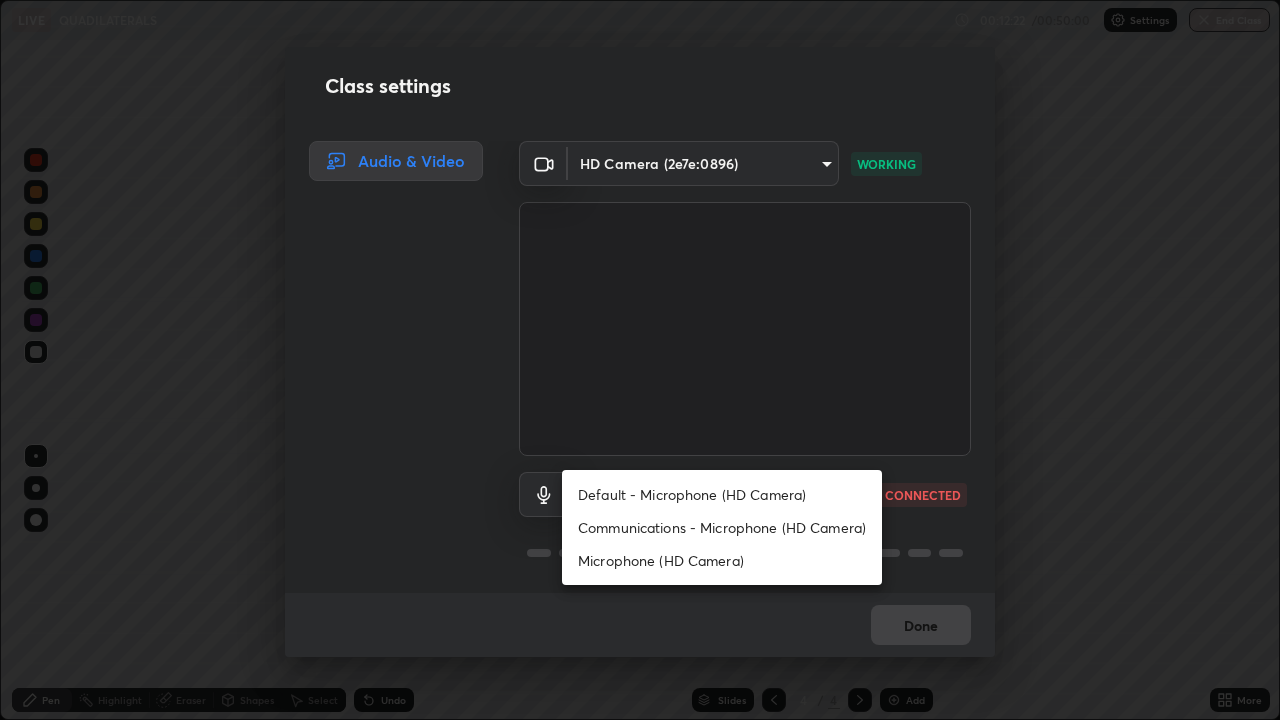 click on "Communications - Microphone (HD Camera)" at bounding box center (722, 527) 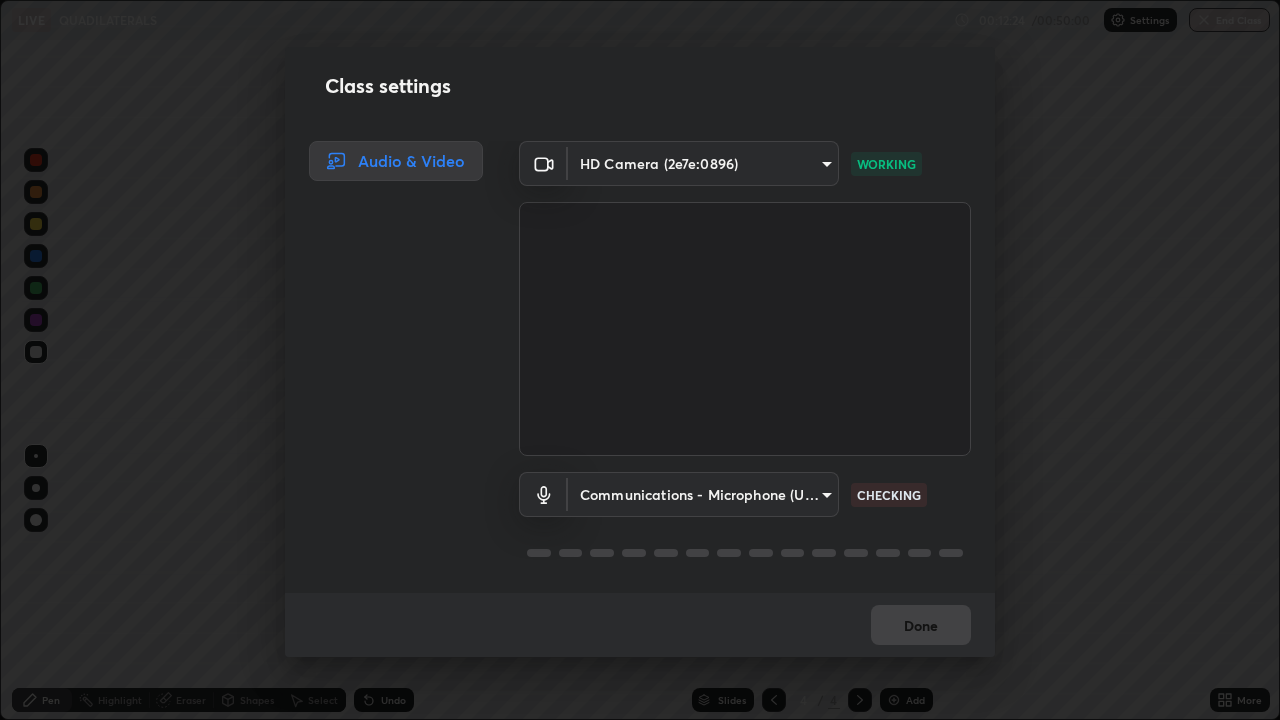 click on "Erase all LIVE QUADILATERALS 00:12:24 /  00:50:00 Settings End Class Setting up your live class QUADILATERALS • L17 of Course On Mathematics for Foundation Class IX 2 2026 [PERSON] Pen Highlight Eraser Shapes Select Undo Slides 4 / 4 Add More Enable hand raising Enable raise hand to speak to learners. Once enabled, chat will be turned off temporarily. Enable x   No doubts shared Encourage your learners to ask a doubt for better clarity Report an issue Reason for reporting Buffering Chat not working Audio - Video sync issue Educator video quality low ​ Attach an image Report Class settings Audio & Video HD Camera ([DEVICE_ID]) [MAC_ADDRESS] WORKING Communications - Microphone (USB2.0 Device) communications CHECKING Done" at bounding box center (640, 360) 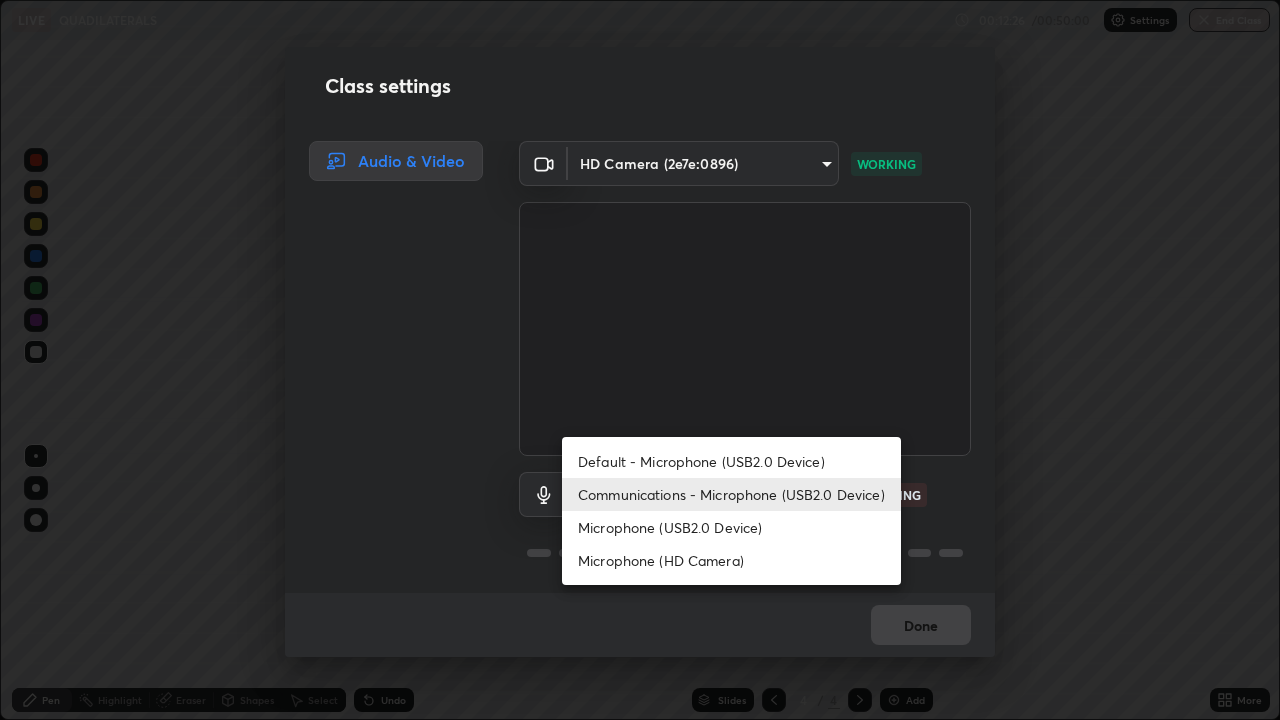 click on "Microphone (USB2.0 Device)" at bounding box center [731, 527] 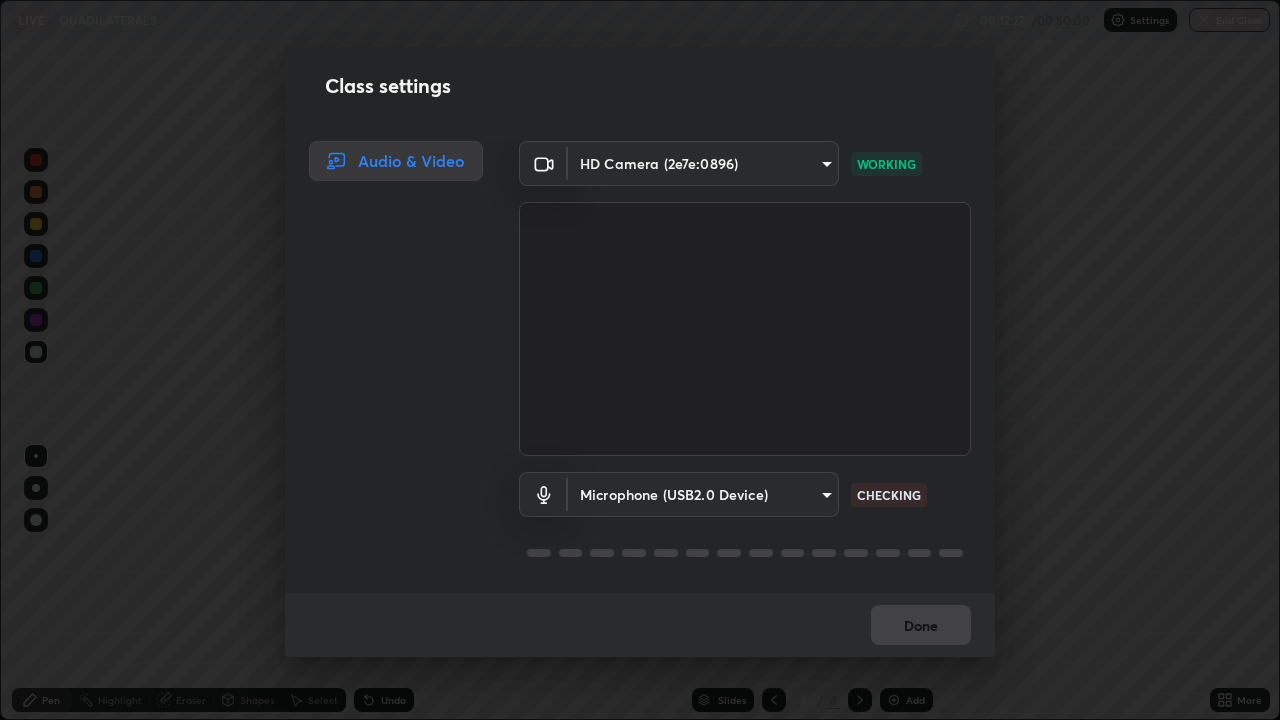 click on "Erase all LIVE QUADILATERALS 00:12:27 /  00:50:00 Settings End Class Setting up your live class QUADILATERALS • L17 of Course On Mathematics for Foundation Class IX 2 2026 [FIRST] [LAST] Pen Highlight Eraser Shapes Select Undo Slides 4 / 4 Add More Enable hand raising Enable raise hand to speak to learners. Once enabled, chat will be turned off temporarily. Enable x   No doubts shared Encourage your learners to ask a doubt for better clarity Report an issue Reason for reporting Buffering Chat not working Audio - Video sync issue Educator video quality low ​ Attach an image Report Class settings Audio & Video HD Camera (2e7e:0896) 7b73a5499dc47e64dbf4169571ed35e94e0faa9e9d5c453dea9e85afa55836ad WORKING Microphone (USB2.0 Device) f469da7bd82c8e20c1b9fd8cad16f6c19652bc6878af111f342b39054b6713ca CHECKING Done" at bounding box center (640, 360) 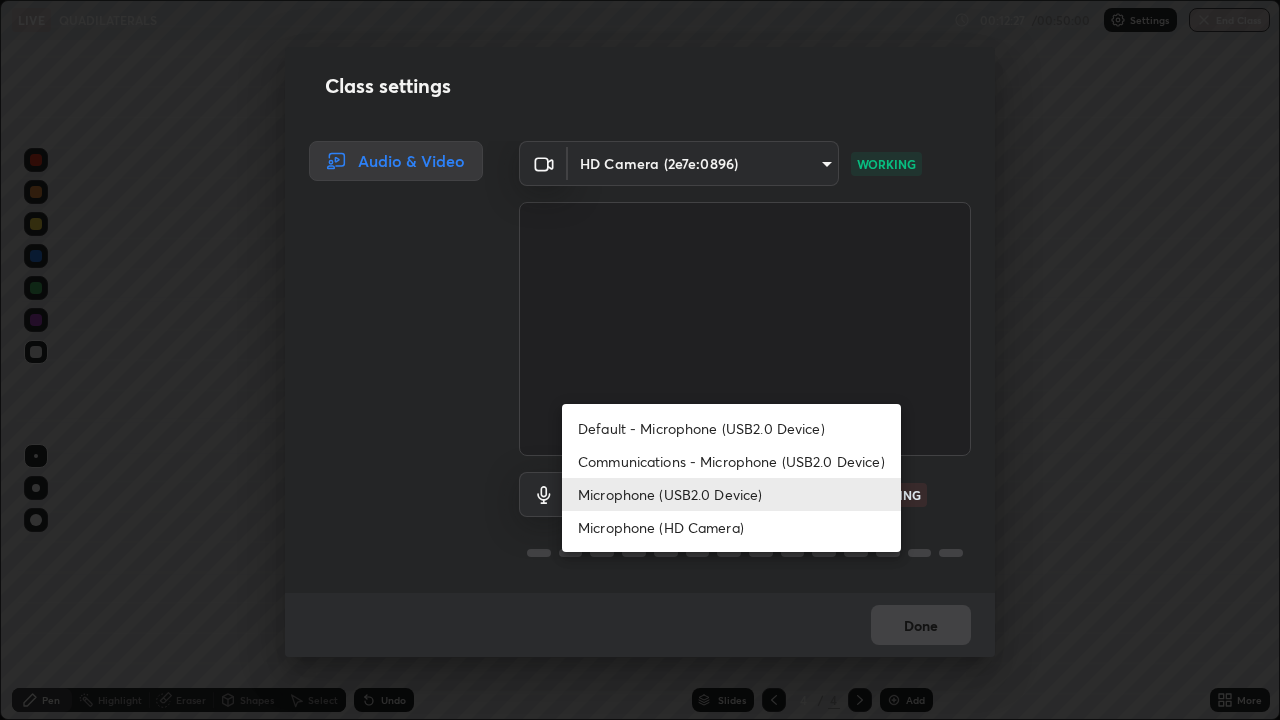click on "Communications - Microphone (USB2.0 Device)" at bounding box center [731, 461] 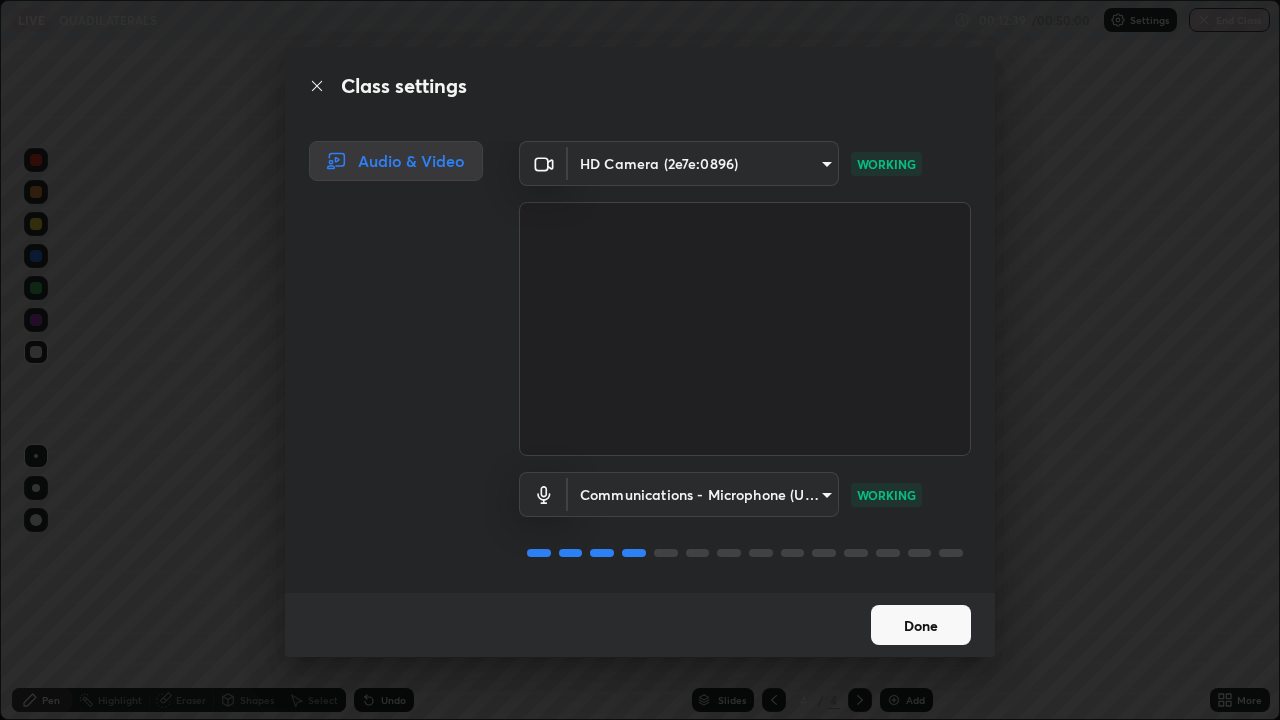 click on "Erase all LIVE QUADILATERALS 00:12:39 /  00:50:00 Settings End Class Setting up your live class QUADILATERALS • L17 of Course On Mathematics for Foundation Class IX 2 2026 [PERSON] Pen Highlight Eraser Shapes Select Undo Slides 4 / 4 Add More Enable hand raising Enable raise hand to speak to learners. Once enabled, chat will be turned off temporarily. Enable x   No doubts shared Encourage your learners to ask a doubt for better clarity Report an issue Reason for reporting Buffering Chat not working Audio - Video sync issue Educator video quality low ​ Attach an image Report Class settings Audio & Video HD Camera ([DEVICE_ID]) [MAC_ADDRESS] WORKING Communications - Microphone (USB2.0 Device) communications WORKING Done" at bounding box center (640, 360) 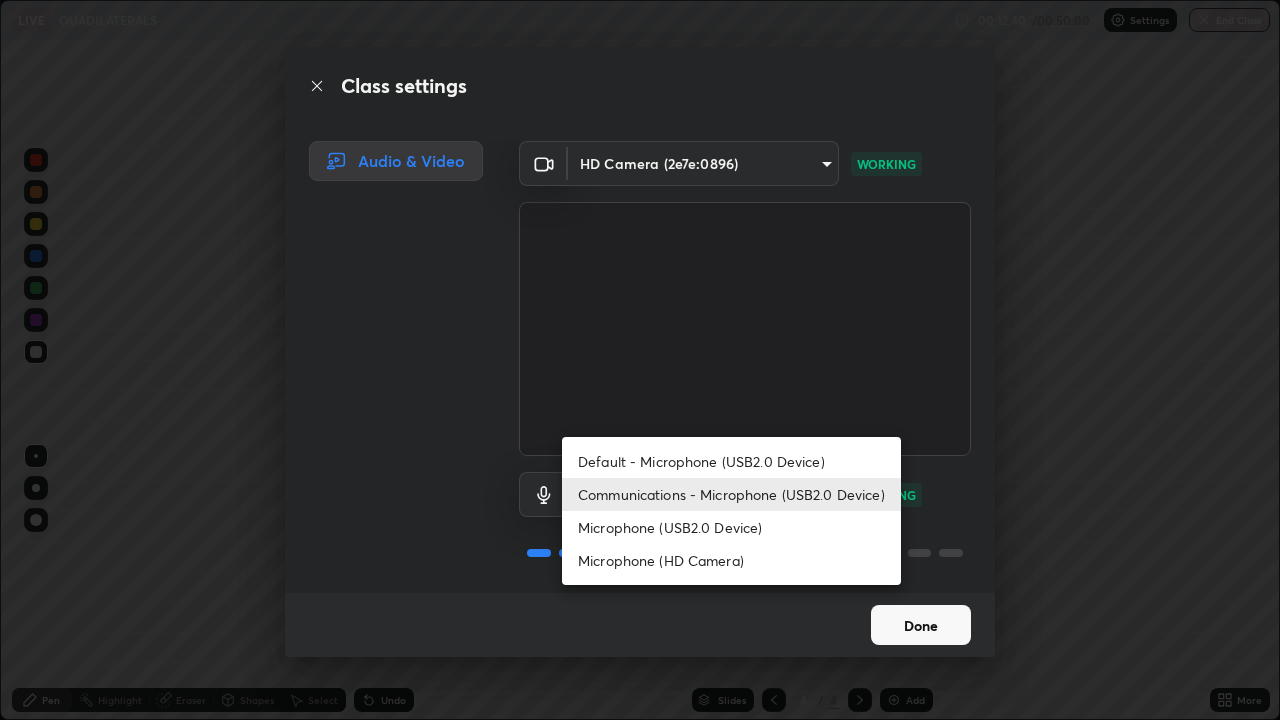click on "Microphone (USB2.0 Device)" at bounding box center [731, 527] 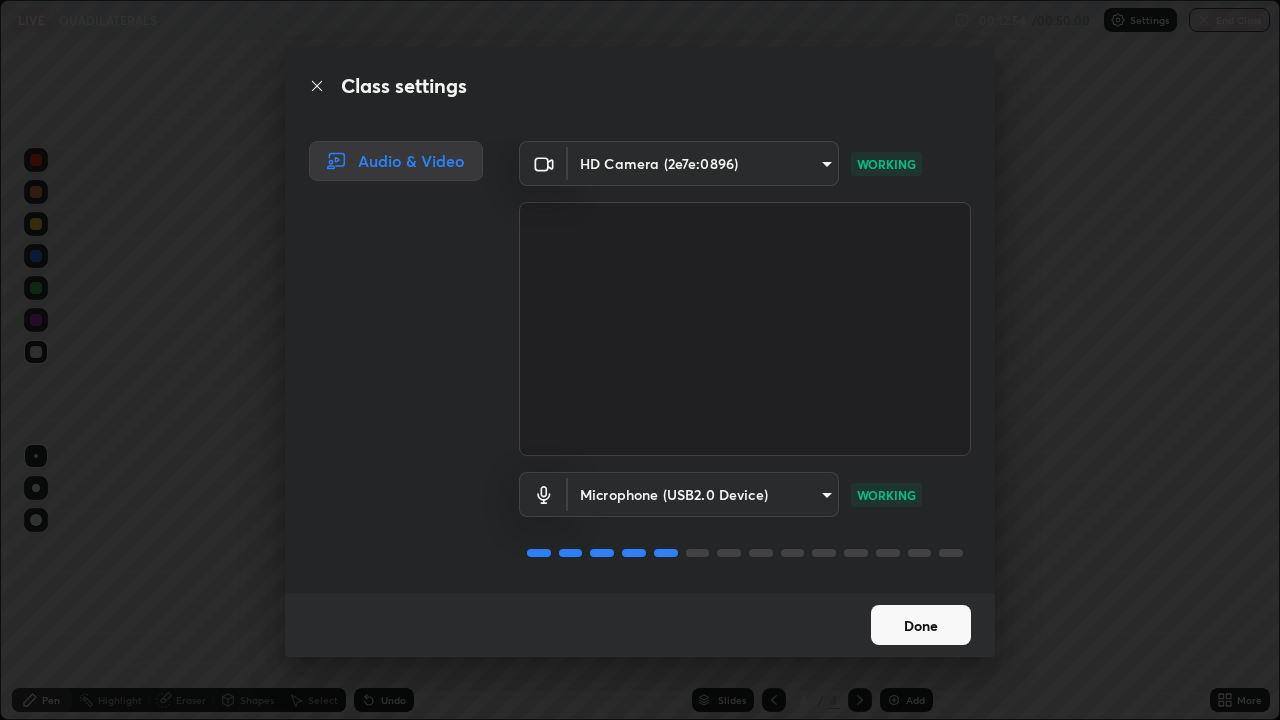 click on "Done" at bounding box center (921, 625) 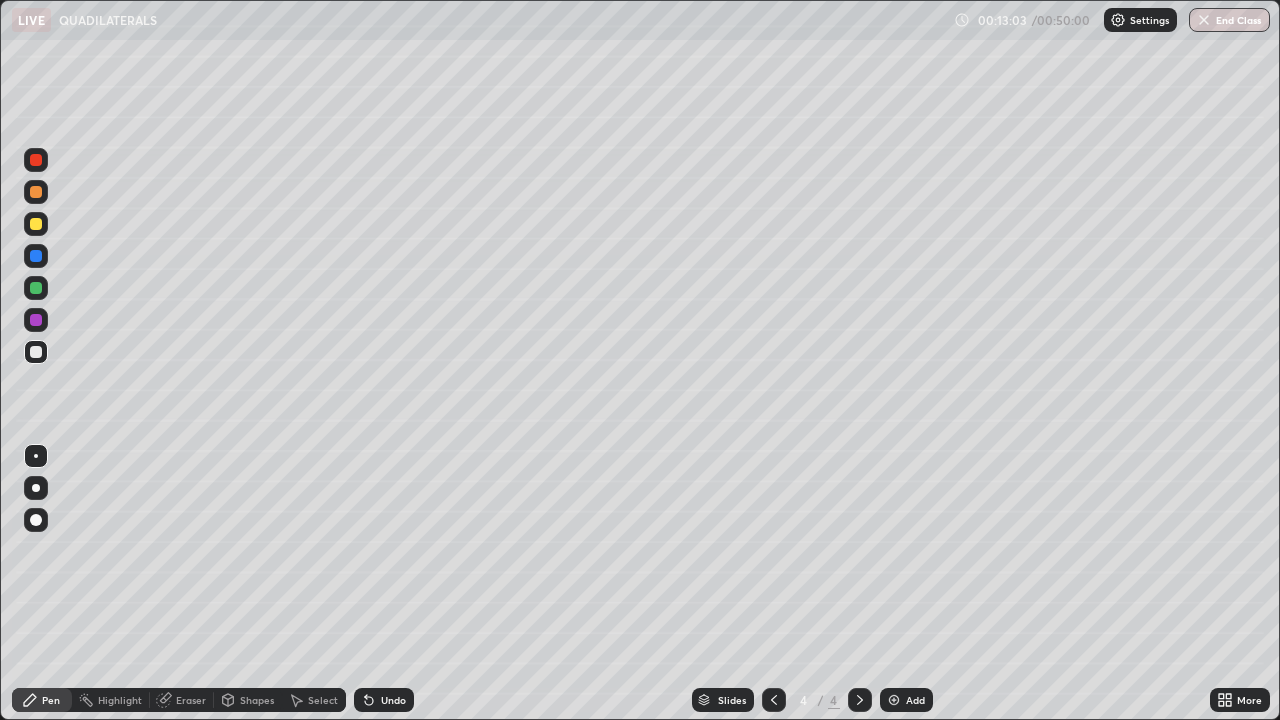 click on "Add" at bounding box center (906, 700) 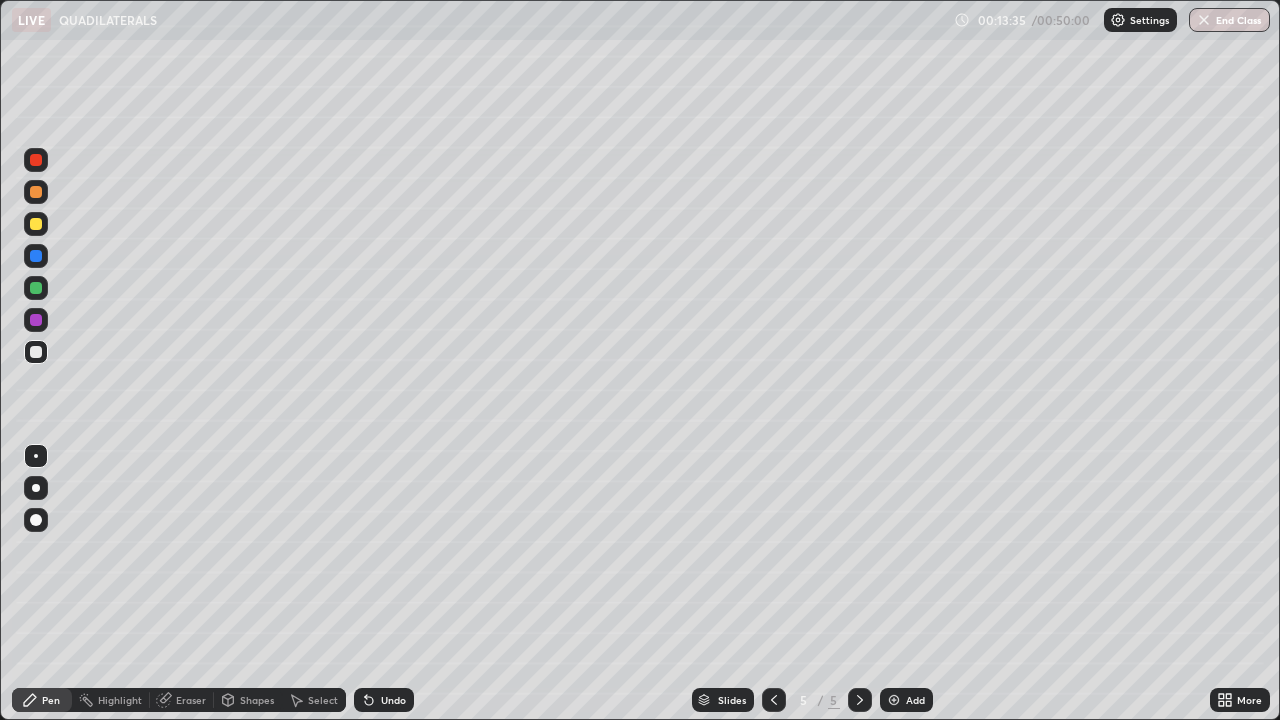 click on "Shapes" at bounding box center [257, 700] 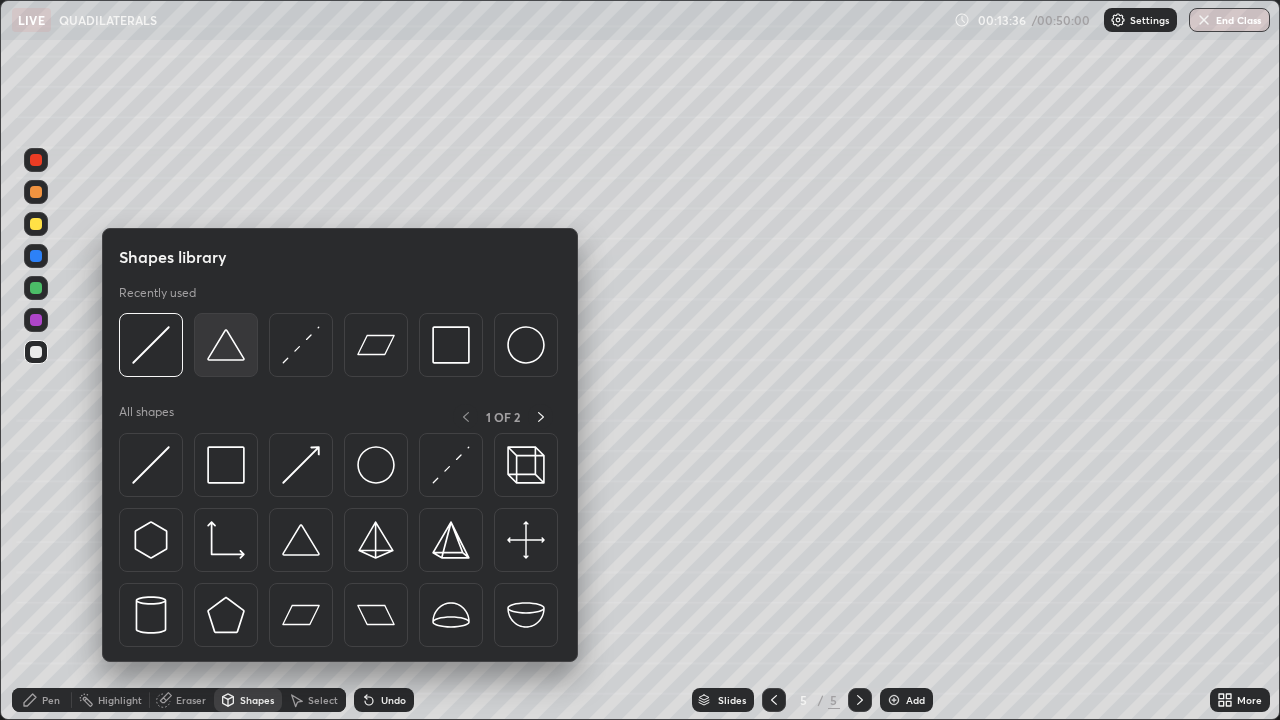 click at bounding box center [226, 345] 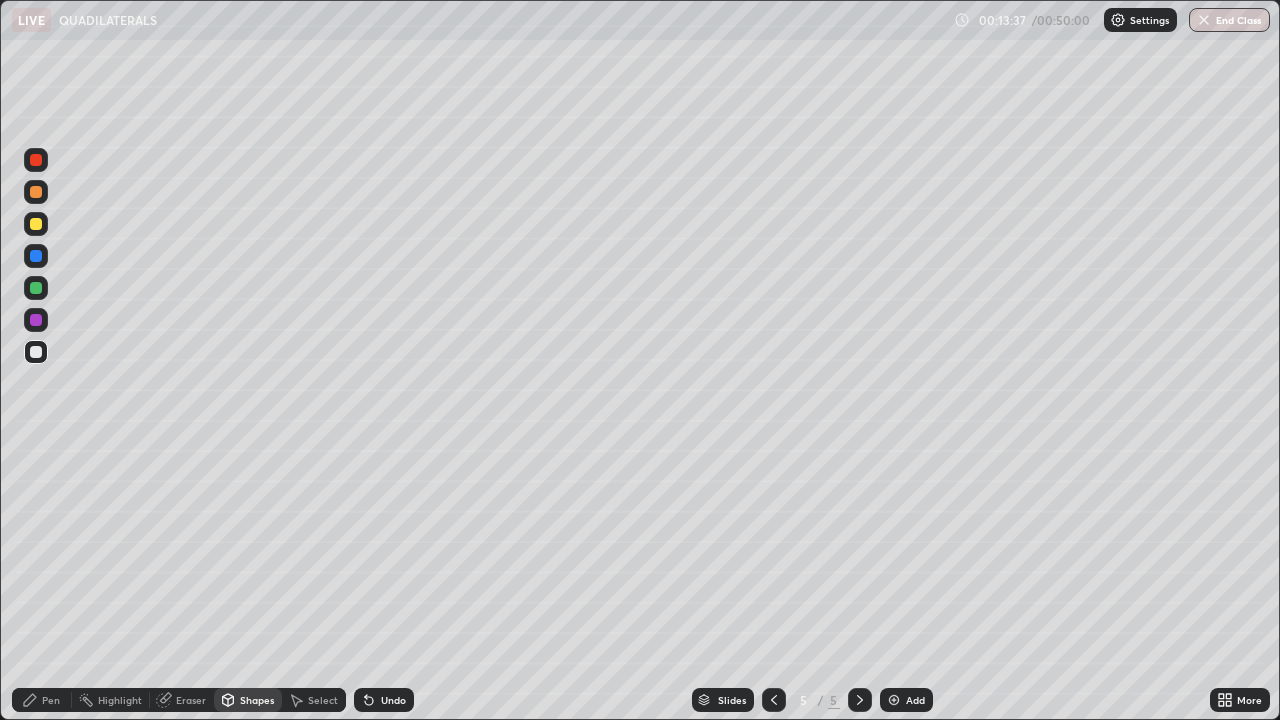 click at bounding box center (36, 224) 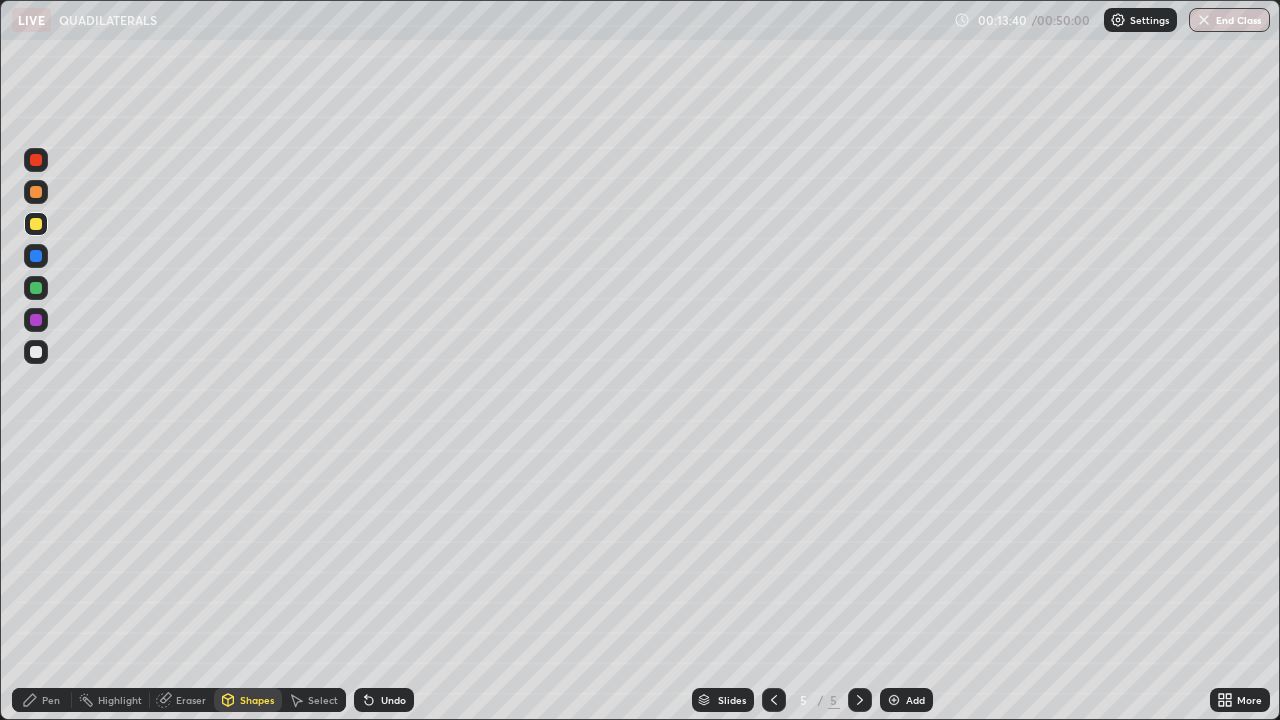click on "Pen" at bounding box center (51, 700) 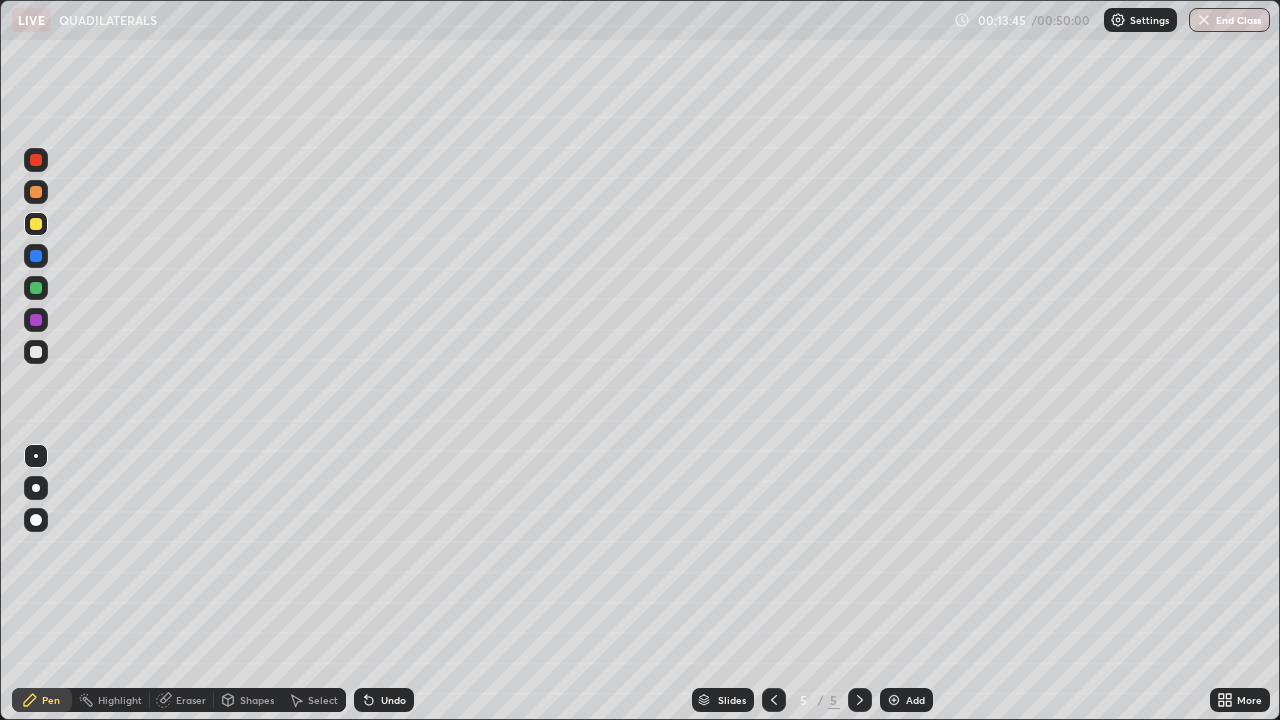 click at bounding box center [36, 352] 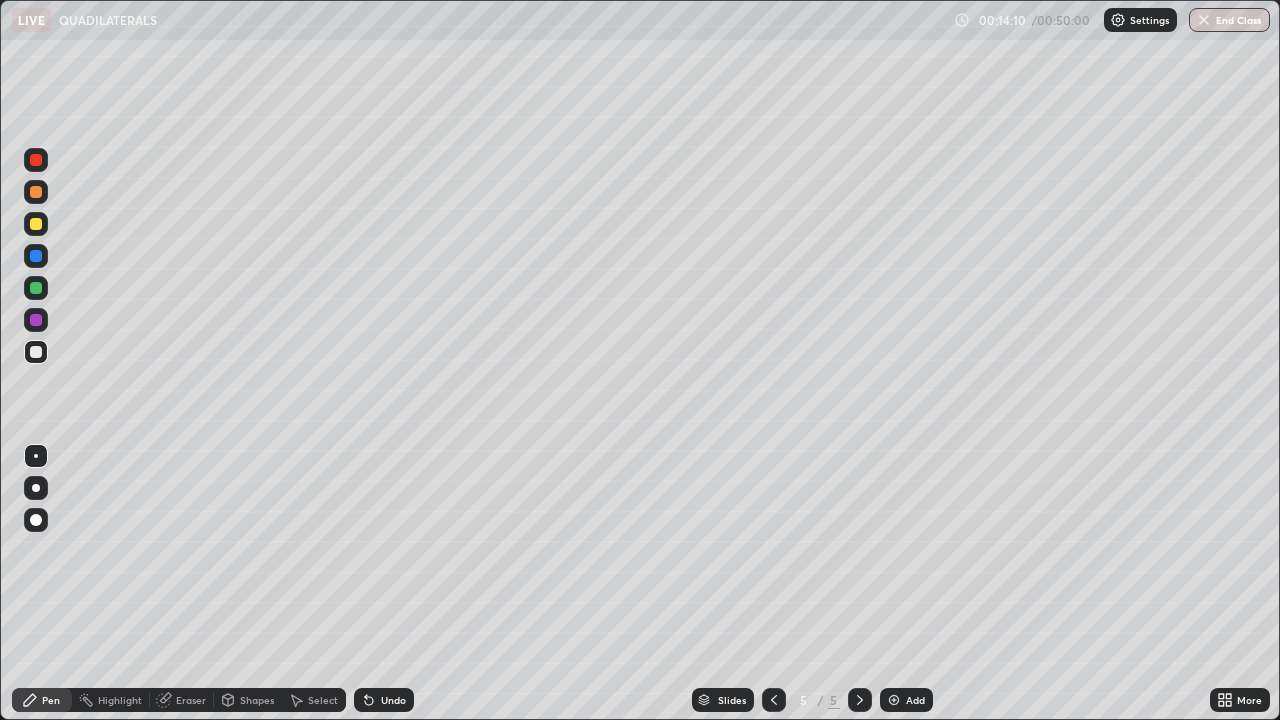 click on "Shapes" at bounding box center [257, 700] 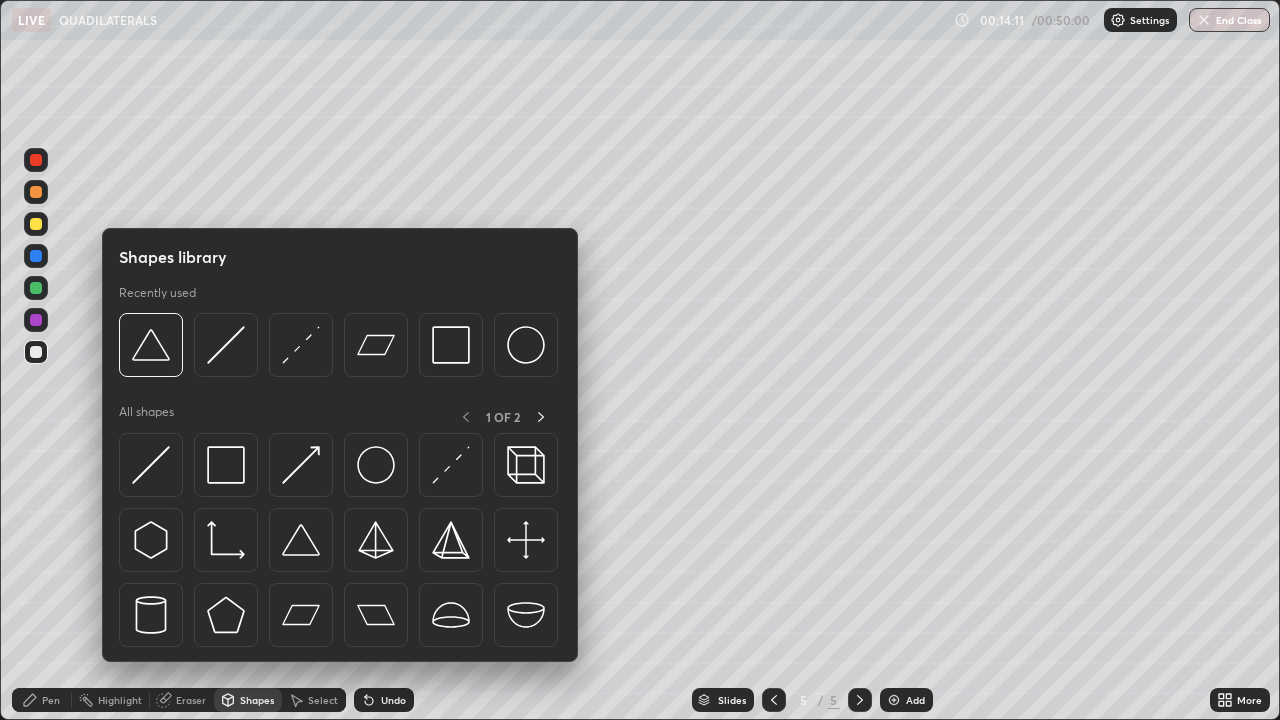 click at bounding box center (226, 345) 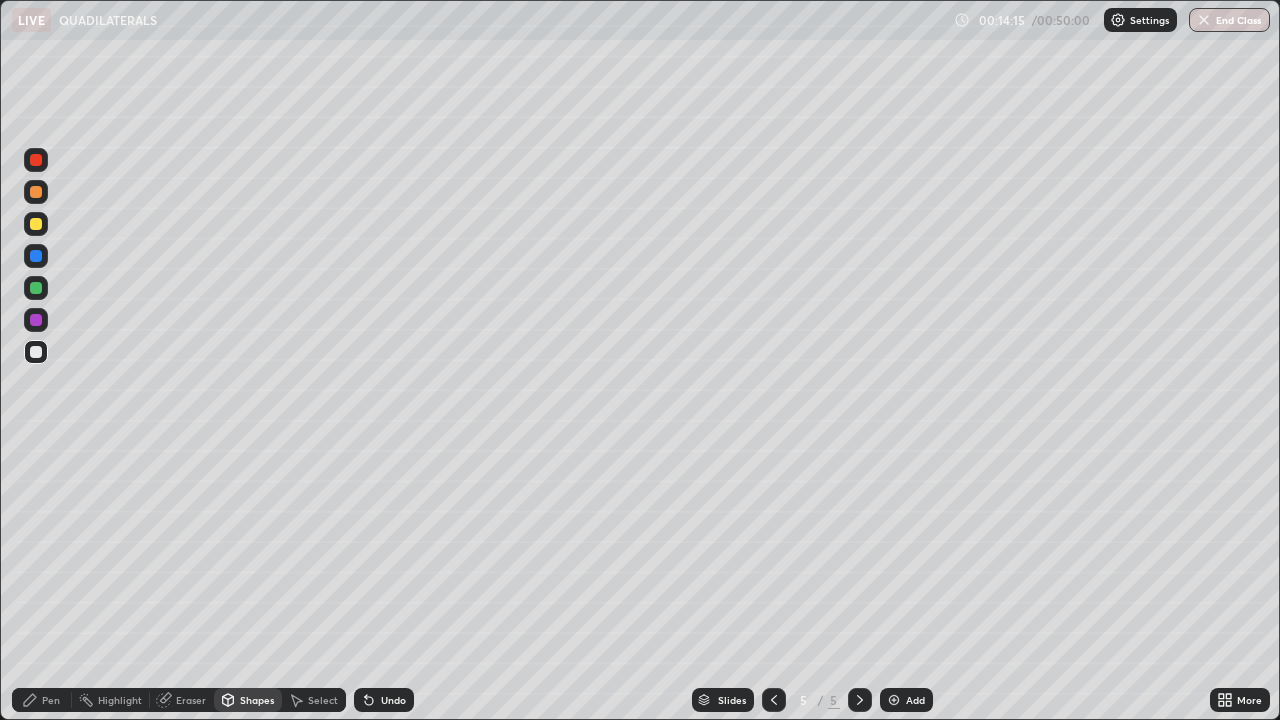 click on "Pen" at bounding box center (42, 700) 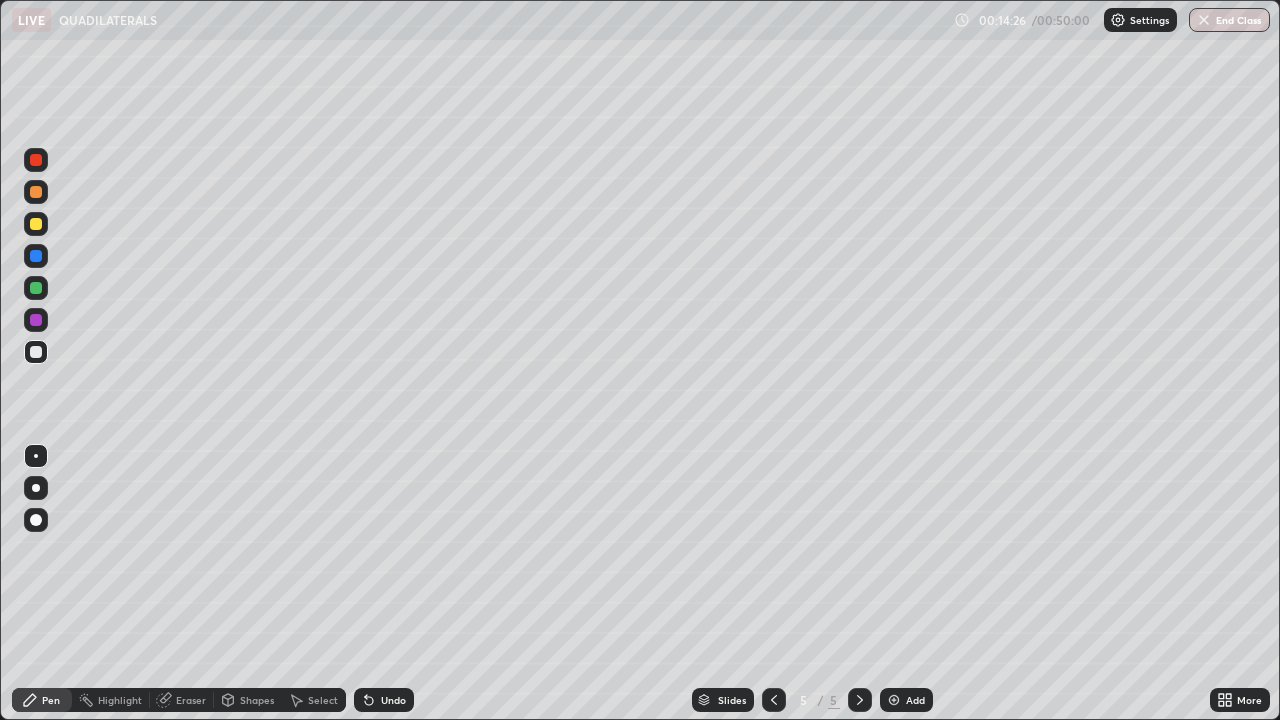 click on "Shapes" at bounding box center (257, 700) 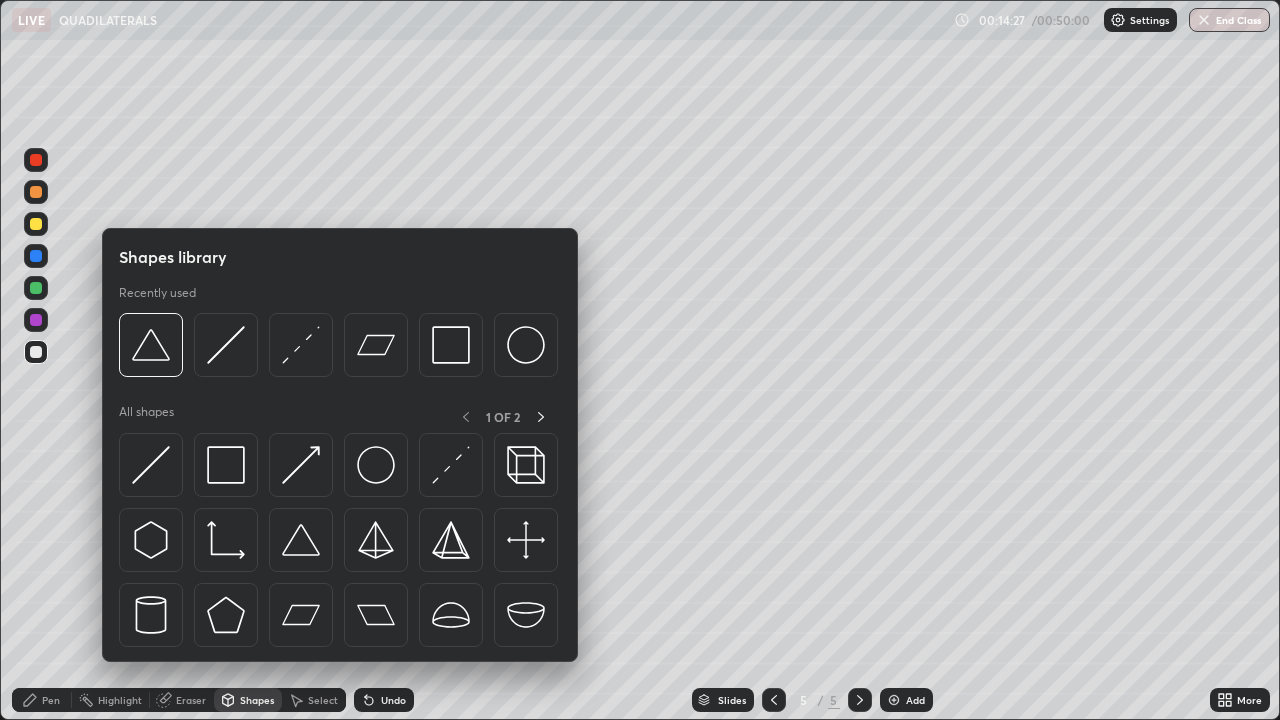 click at bounding box center (151, 465) 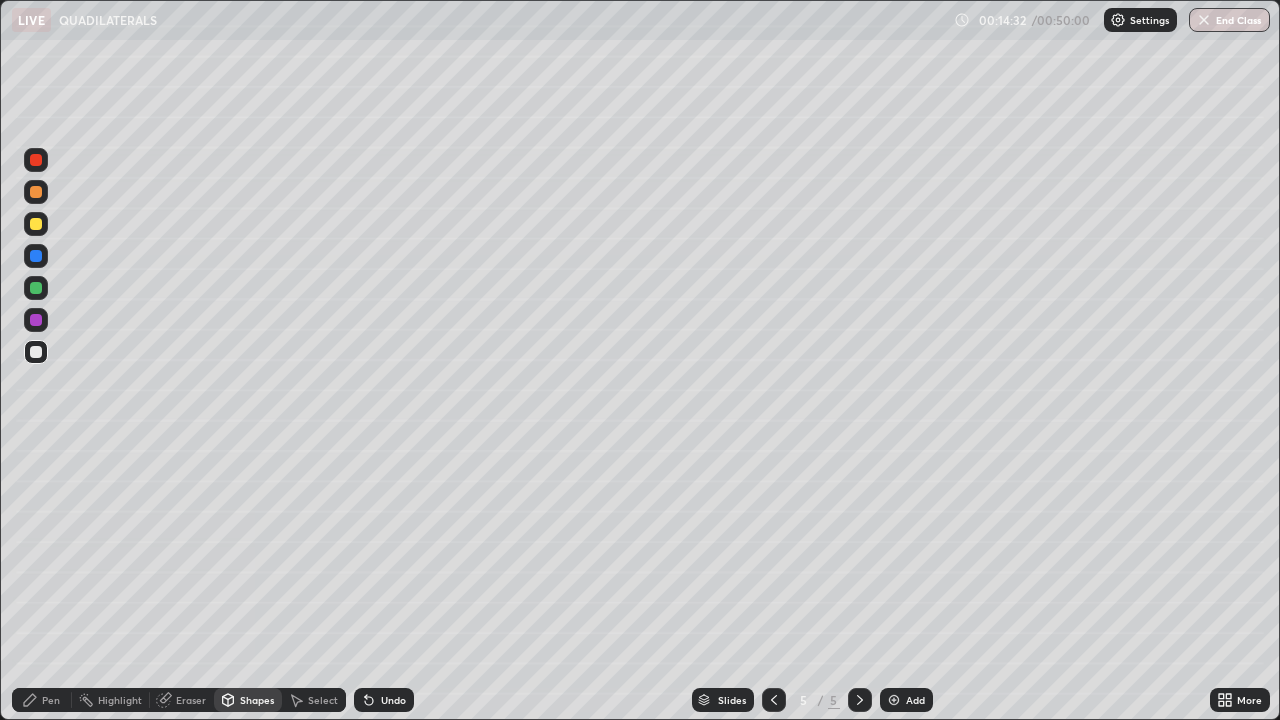 click on "Pen" at bounding box center [42, 700] 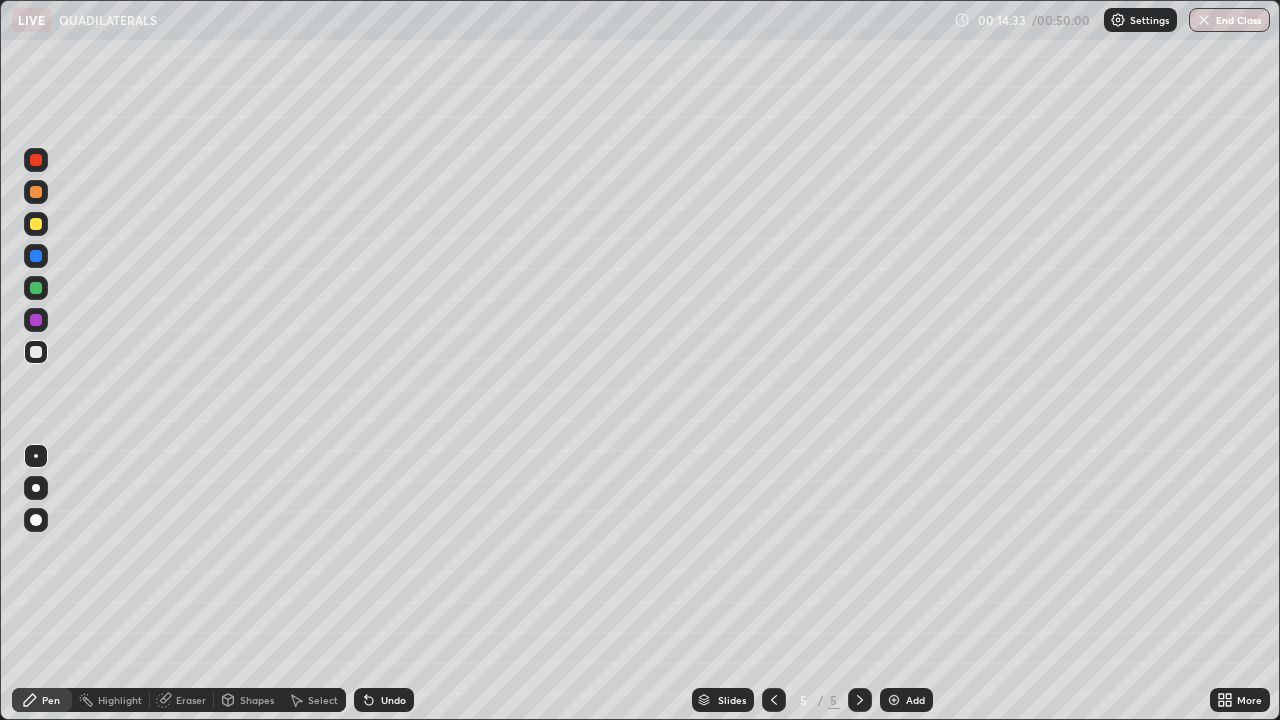 click at bounding box center [36, 224] 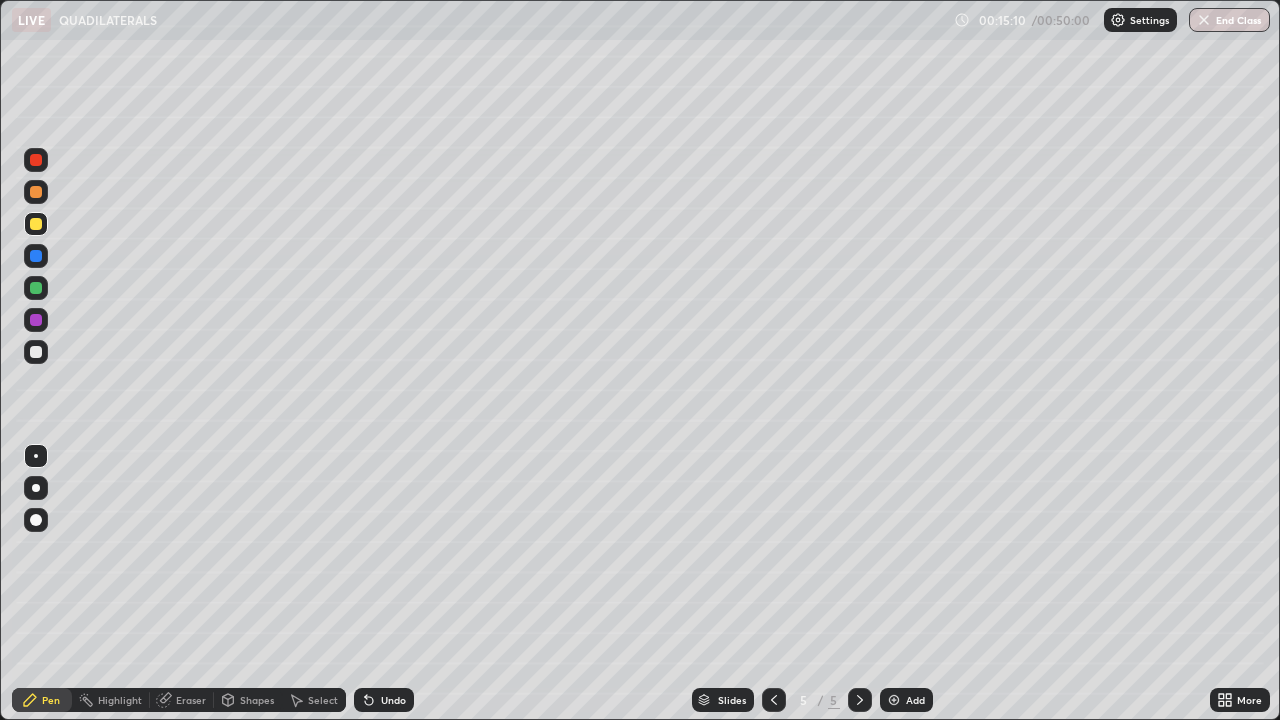 click on "Shapes" at bounding box center (257, 700) 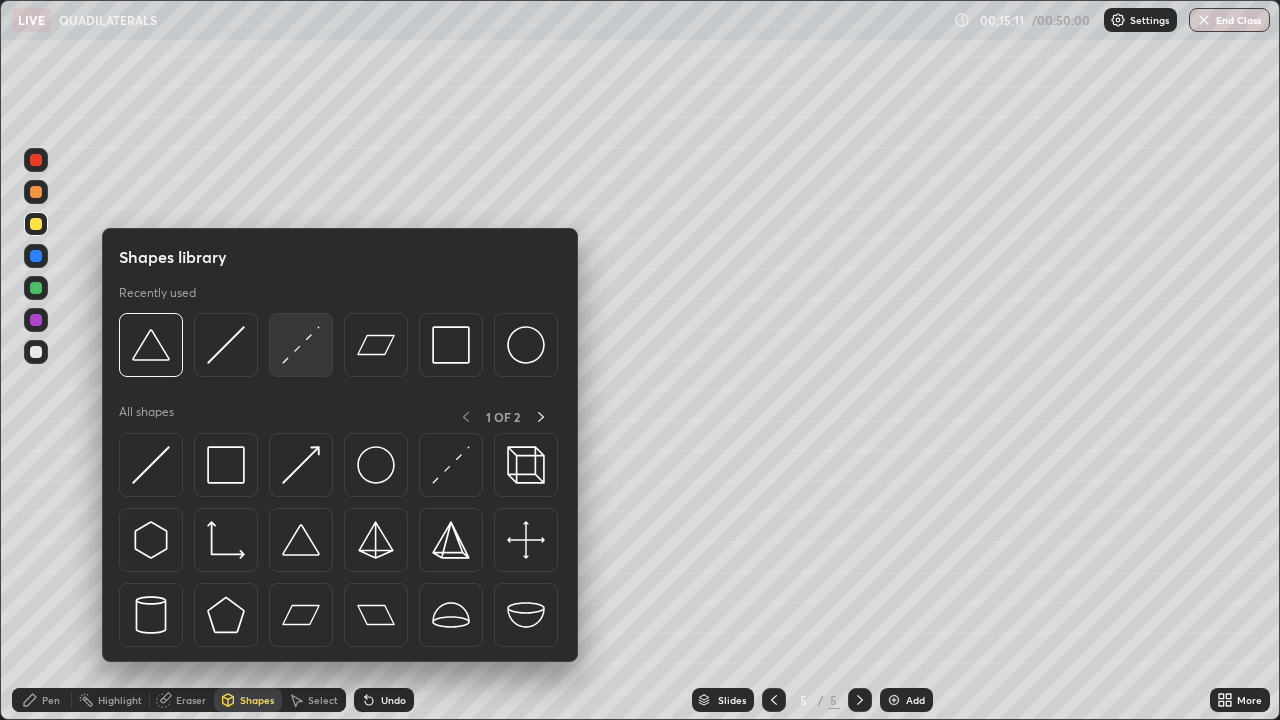 click at bounding box center (301, 345) 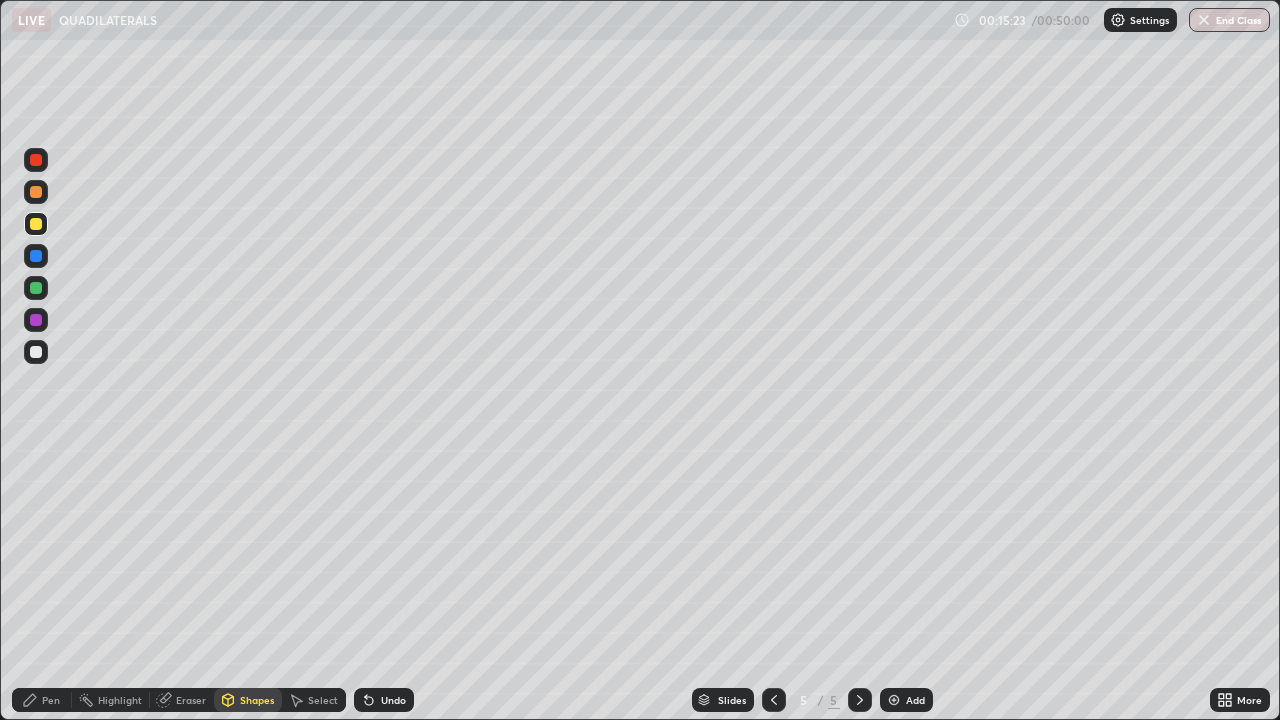 click at bounding box center [36, 288] 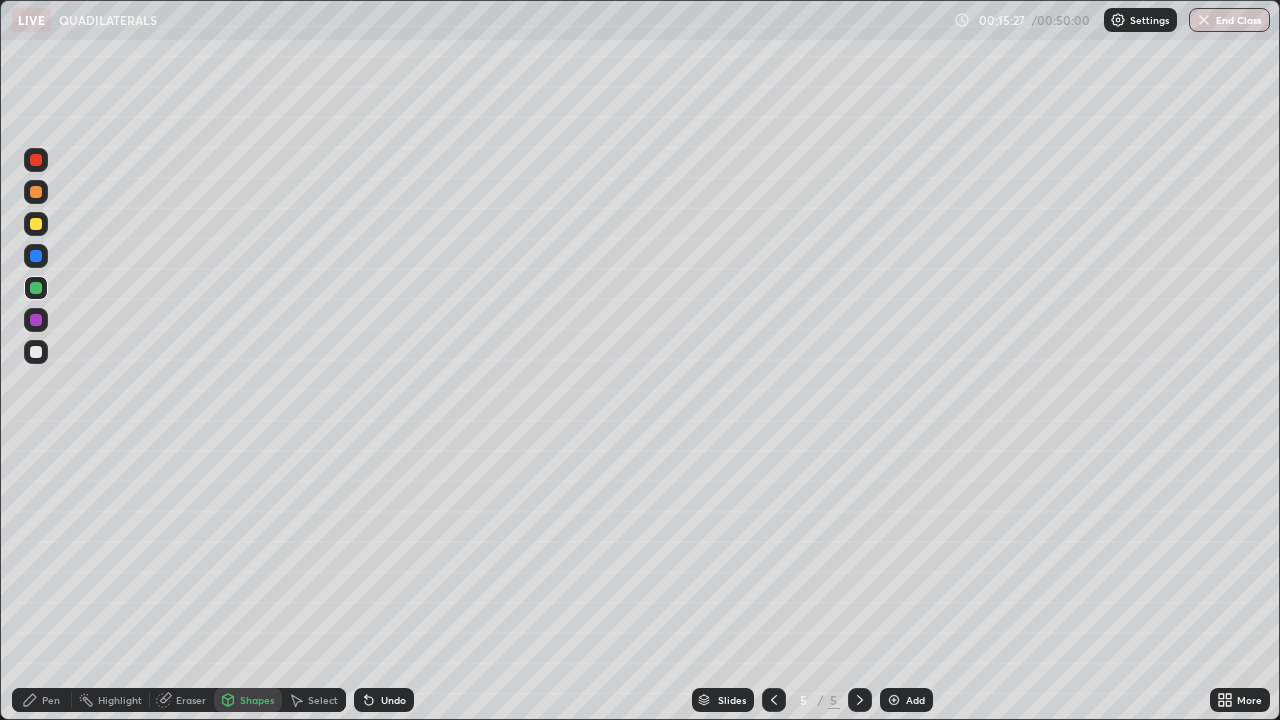click on "Pen" at bounding box center [51, 700] 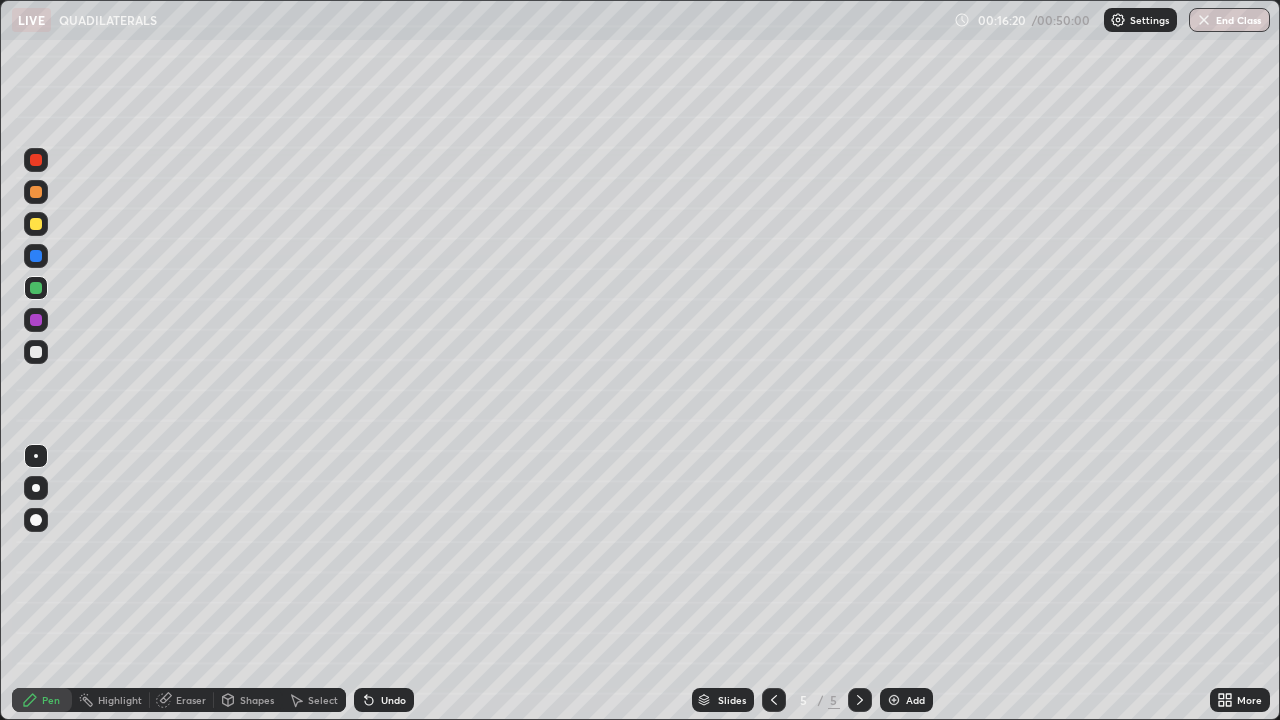 click on "Add" at bounding box center (906, 700) 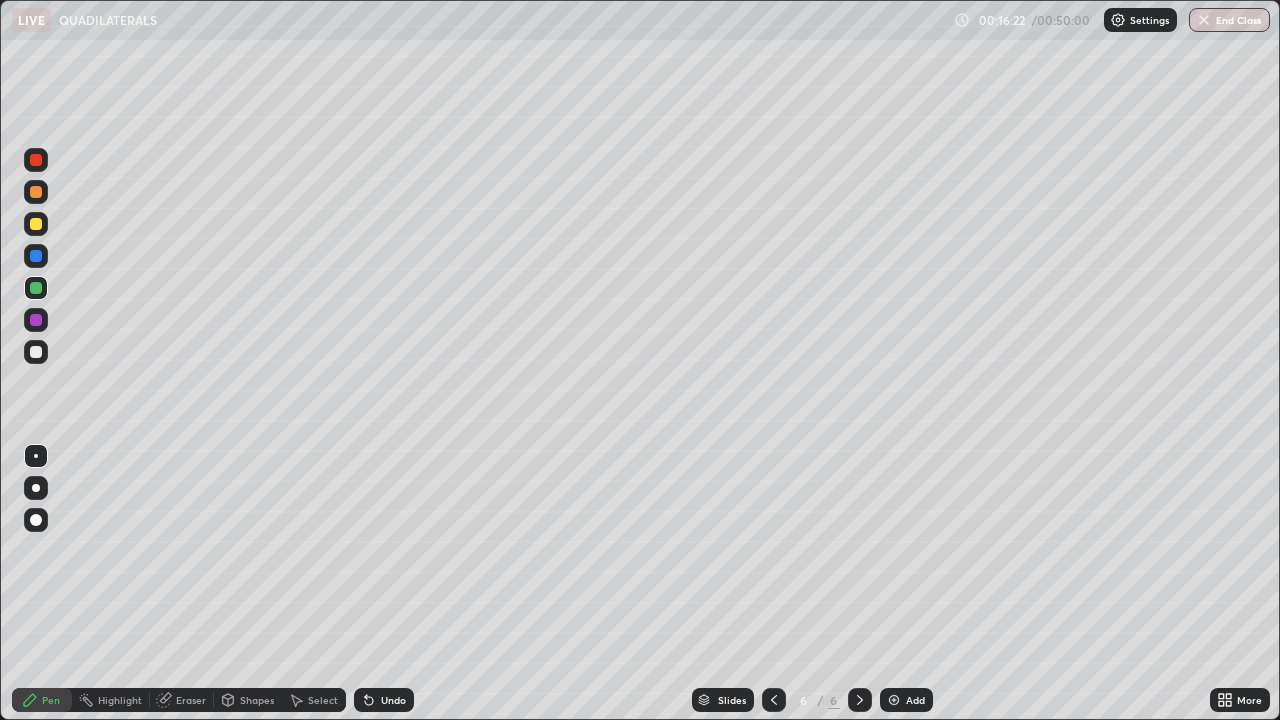 click 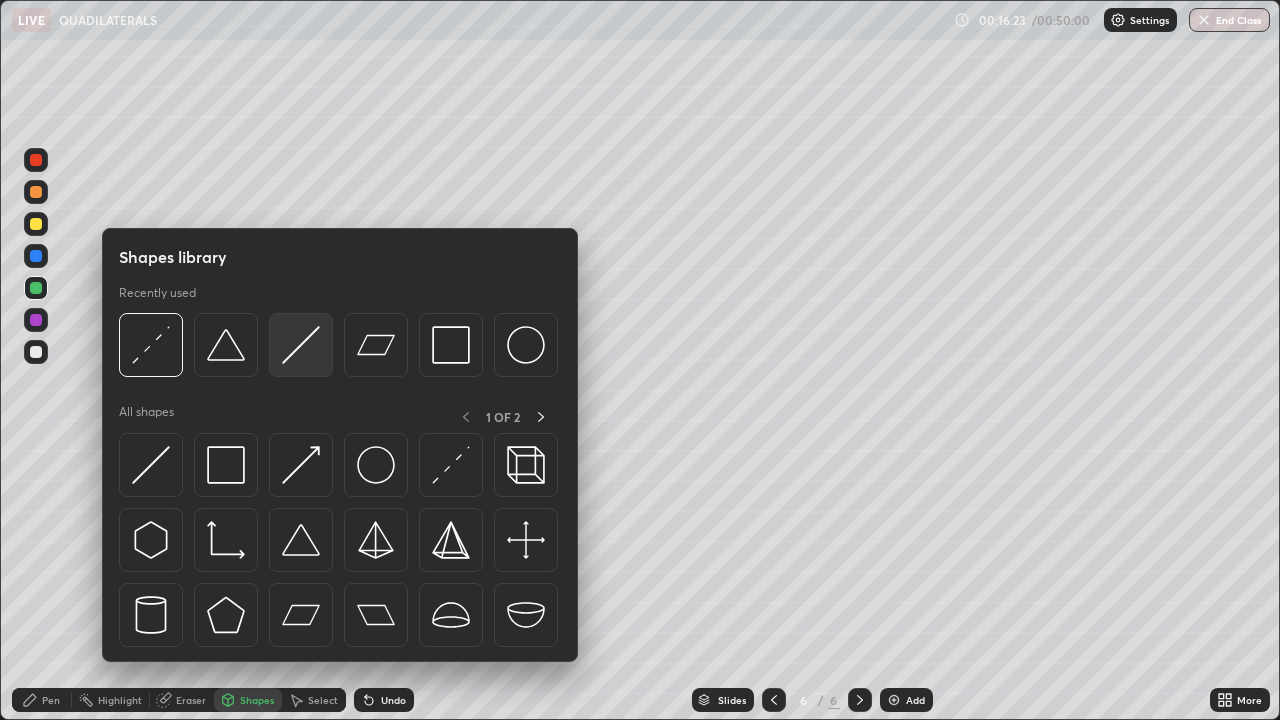 click at bounding box center [301, 345] 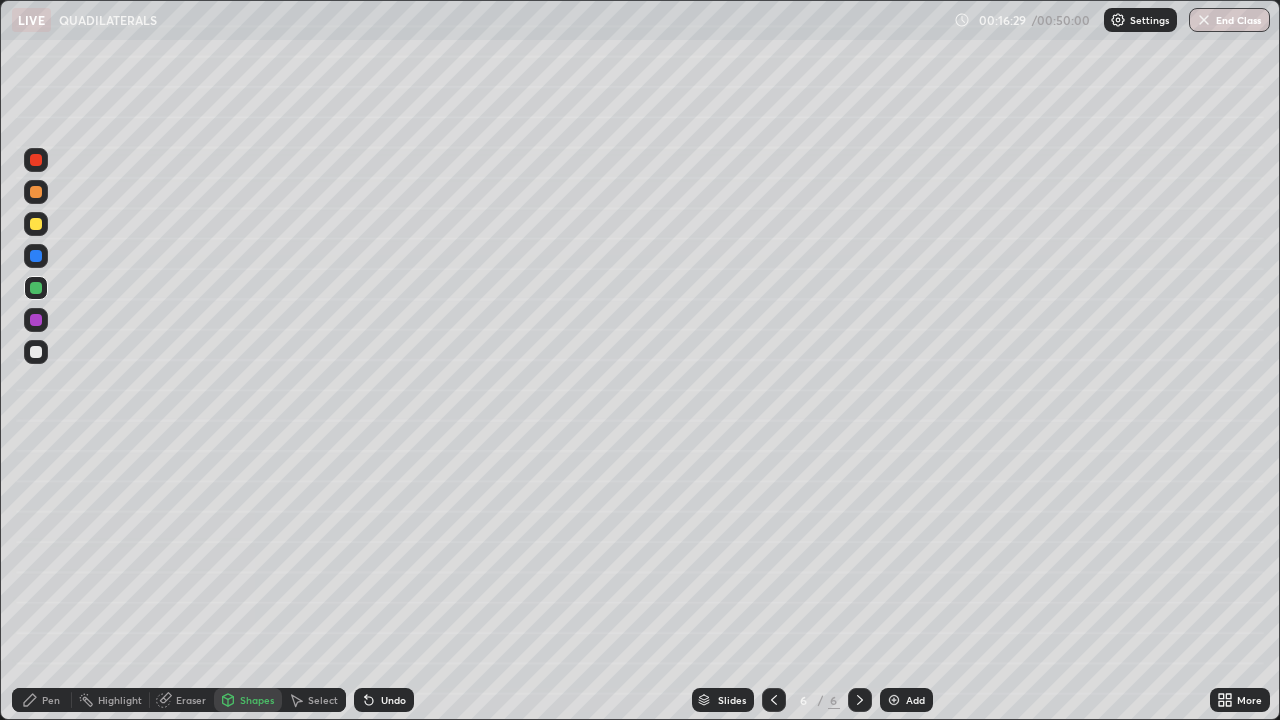 click on "Pen" at bounding box center [51, 700] 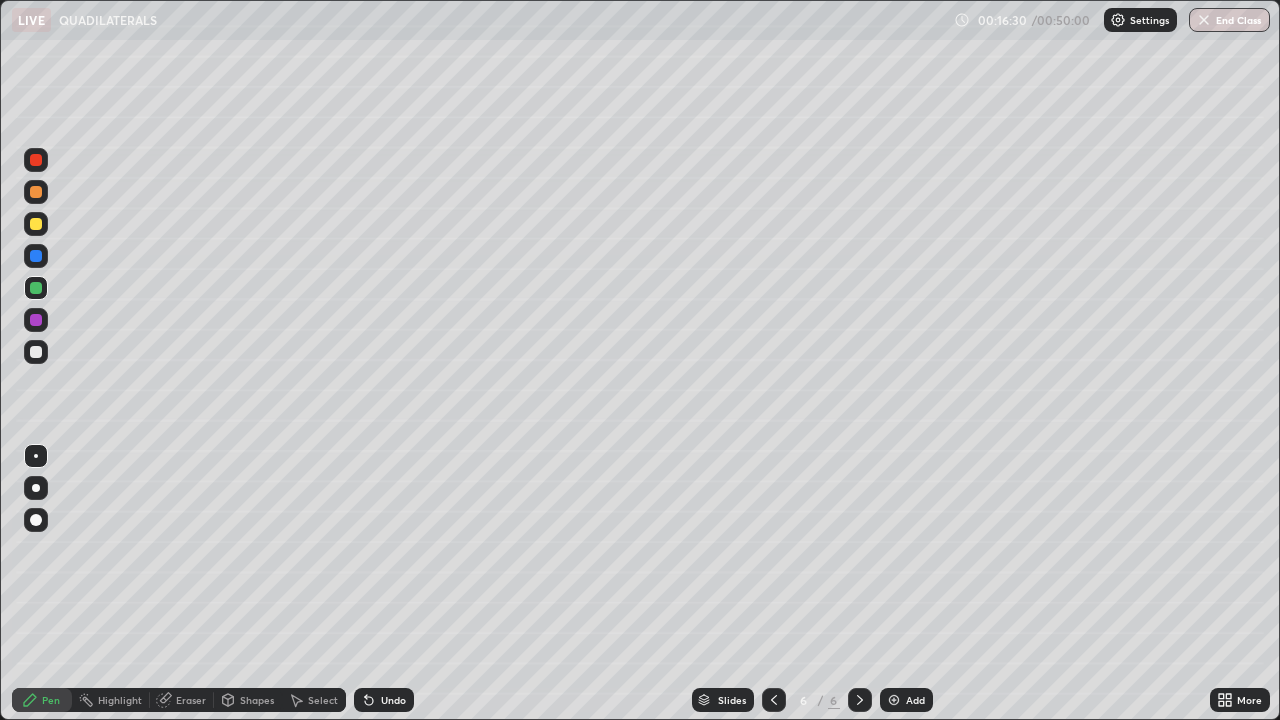 click at bounding box center (36, 352) 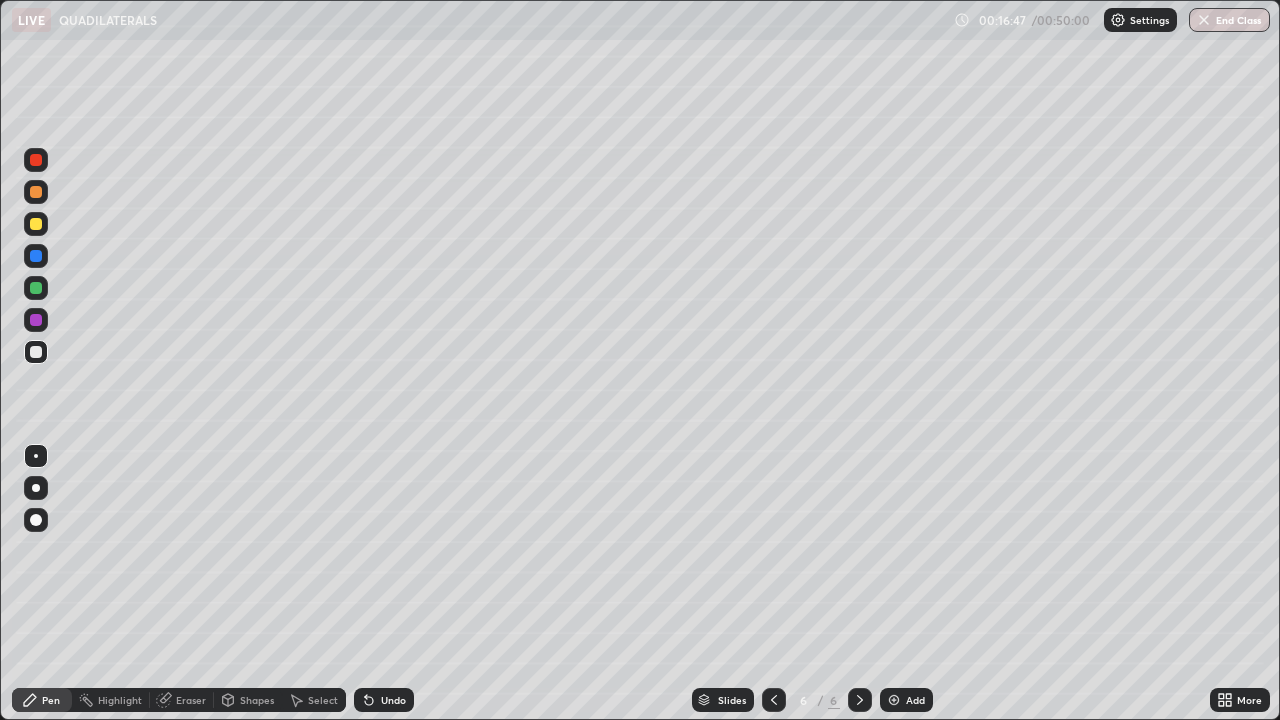 click on "Shapes" at bounding box center (248, 700) 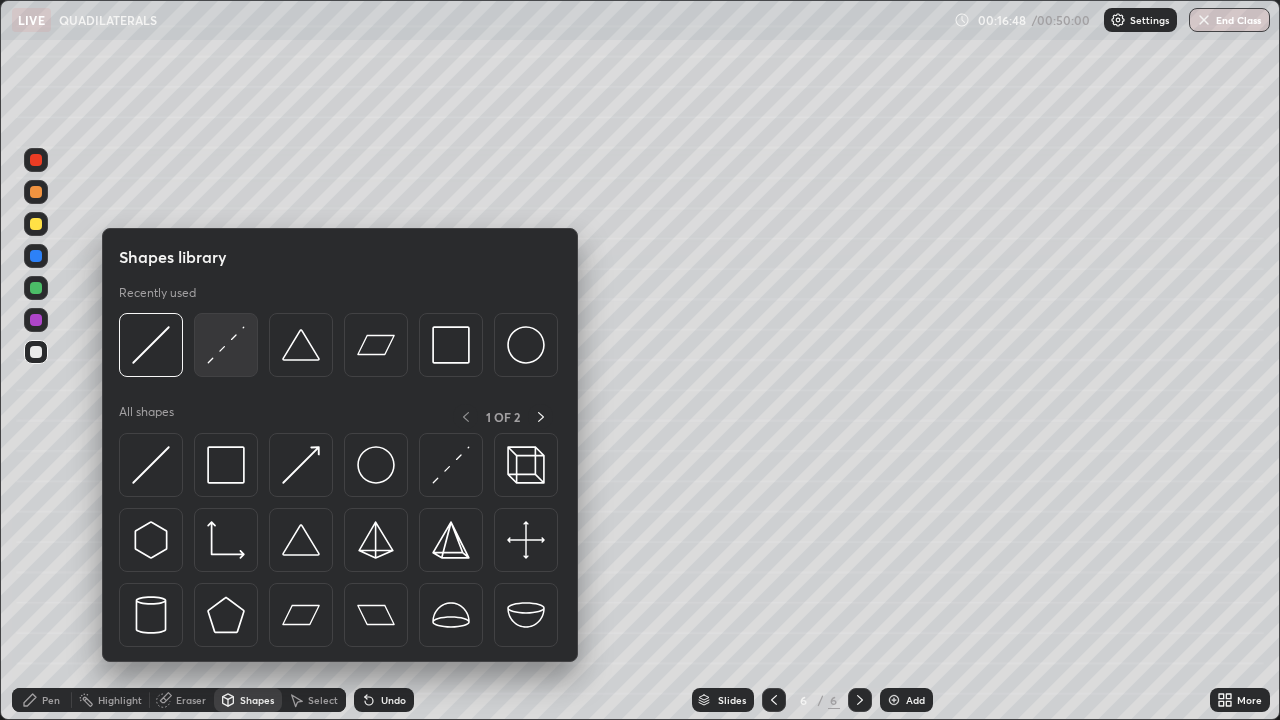 click at bounding box center (226, 345) 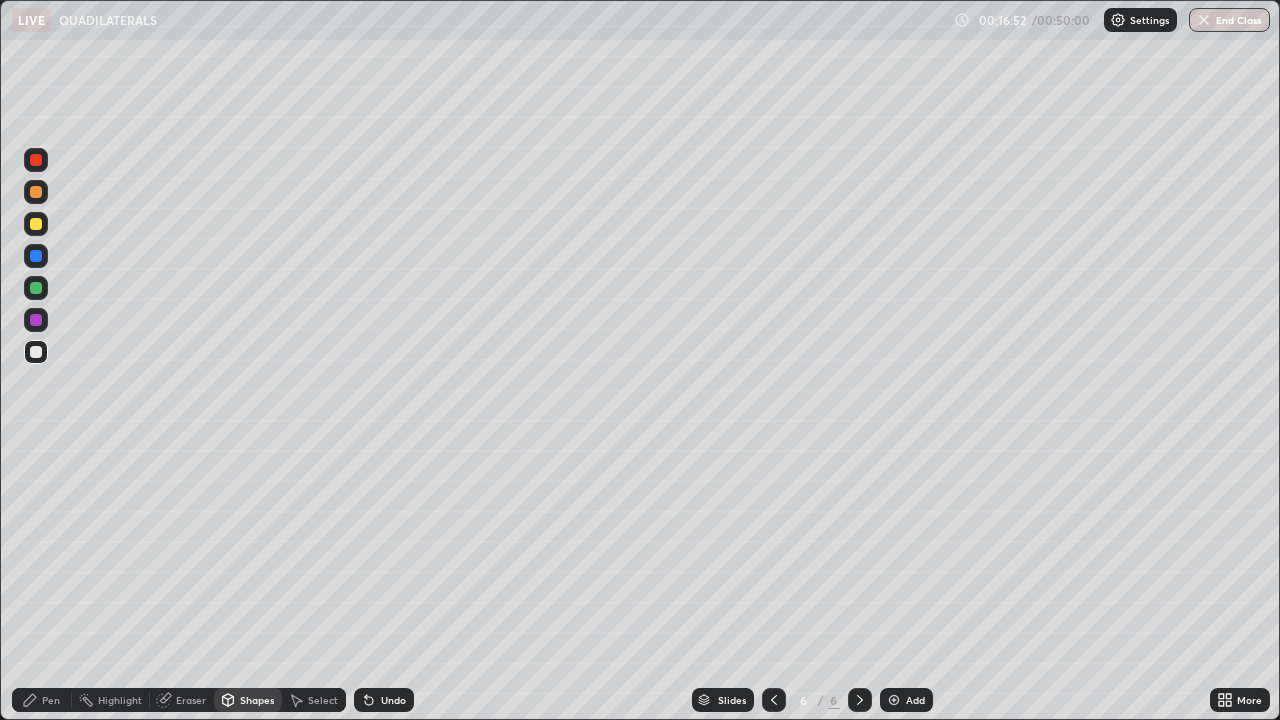 click on "Pen" at bounding box center [51, 700] 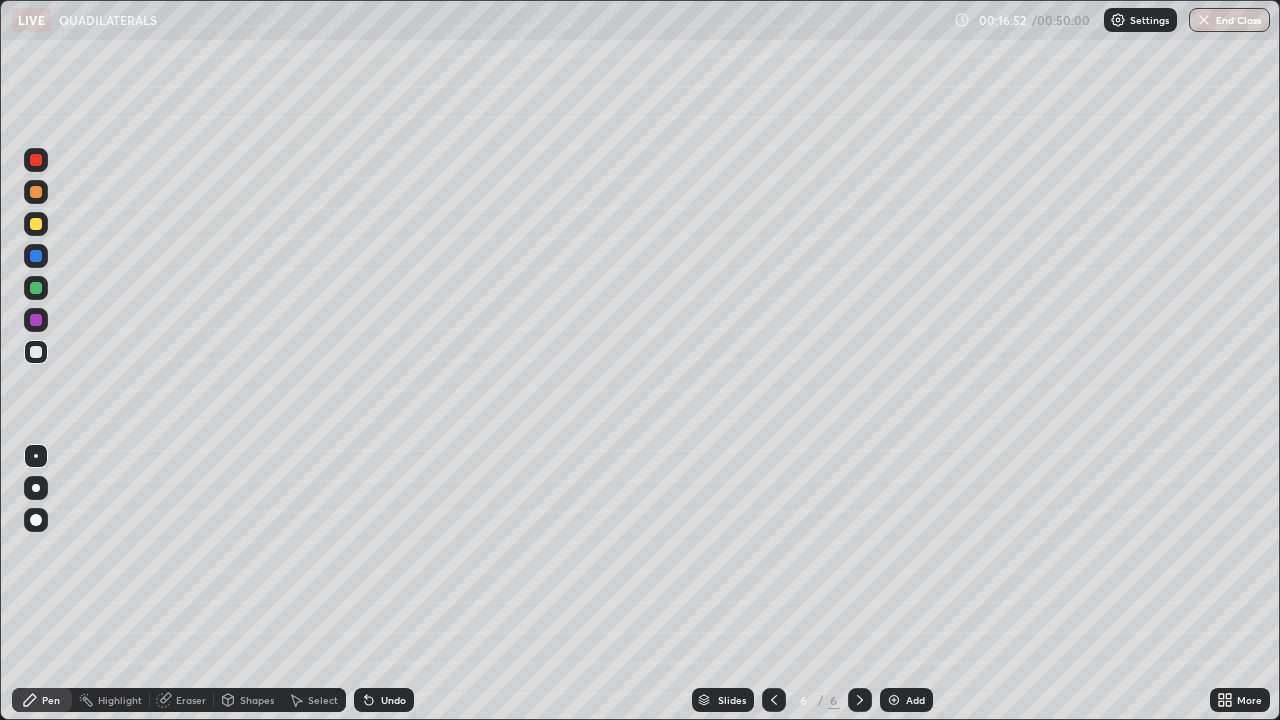 click at bounding box center (36, 224) 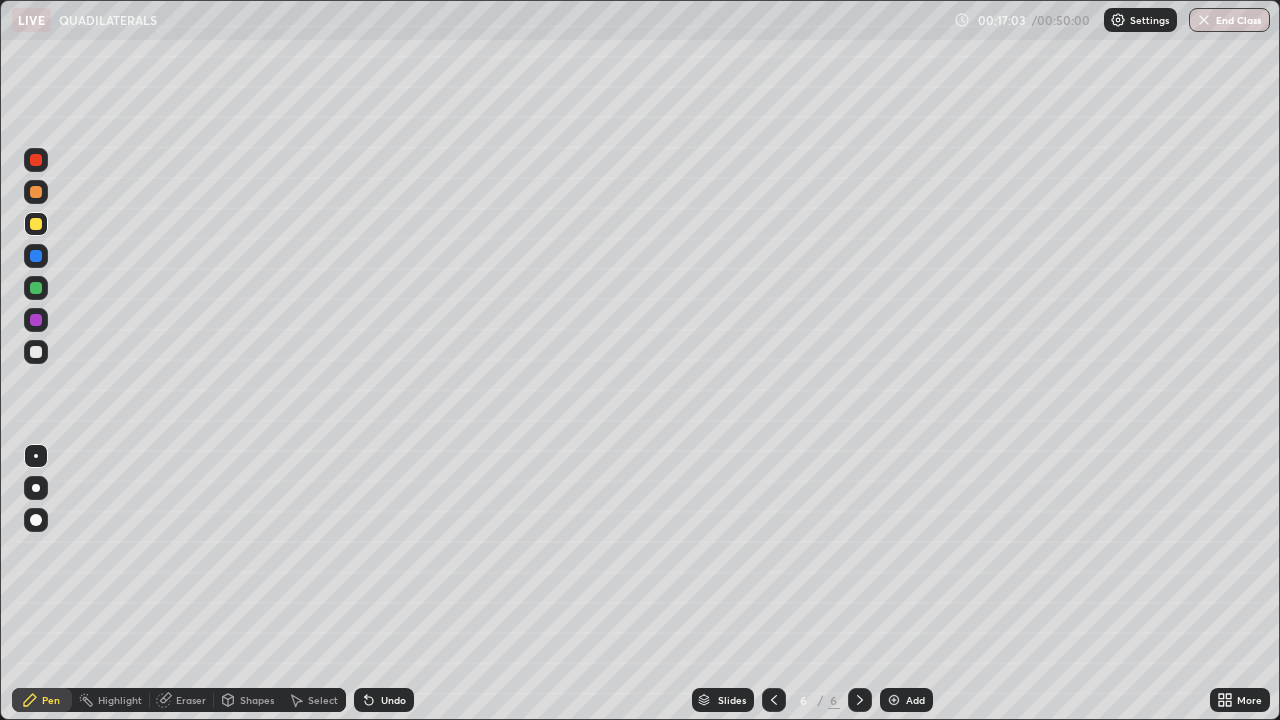 click on "Shapes" at bounding box center (257, 700) 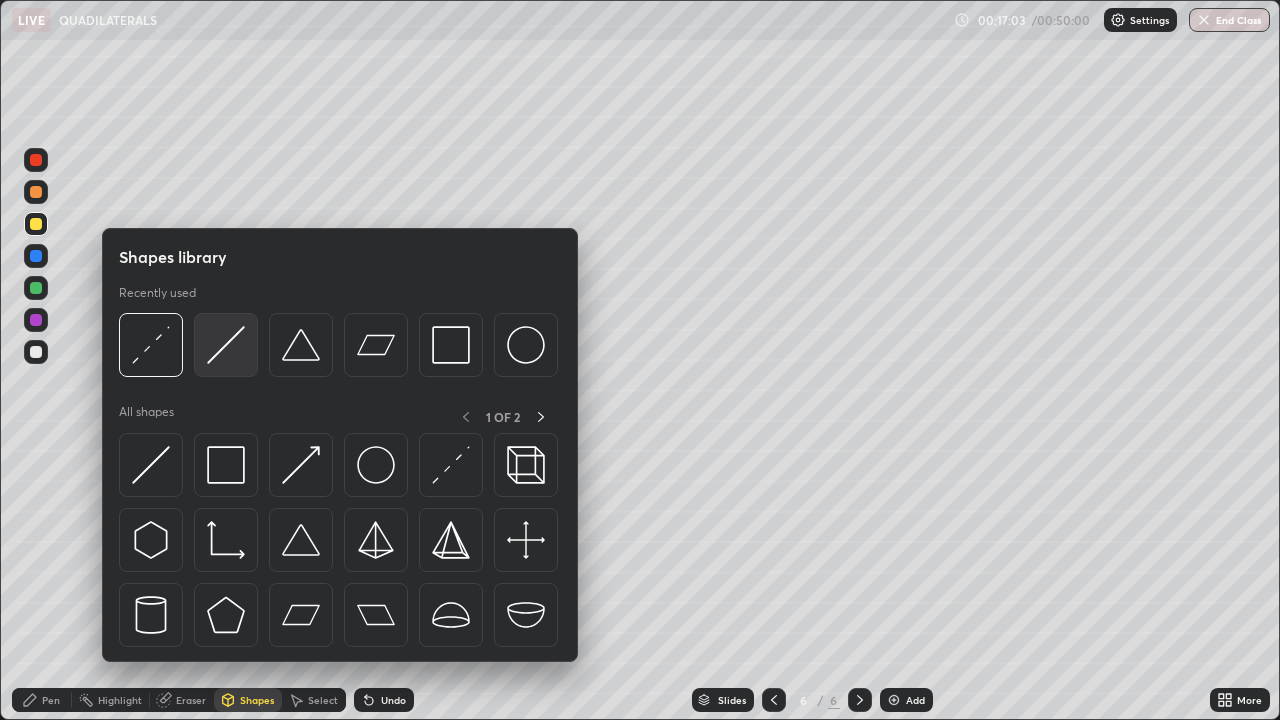 click at bounding box center (226, 345) 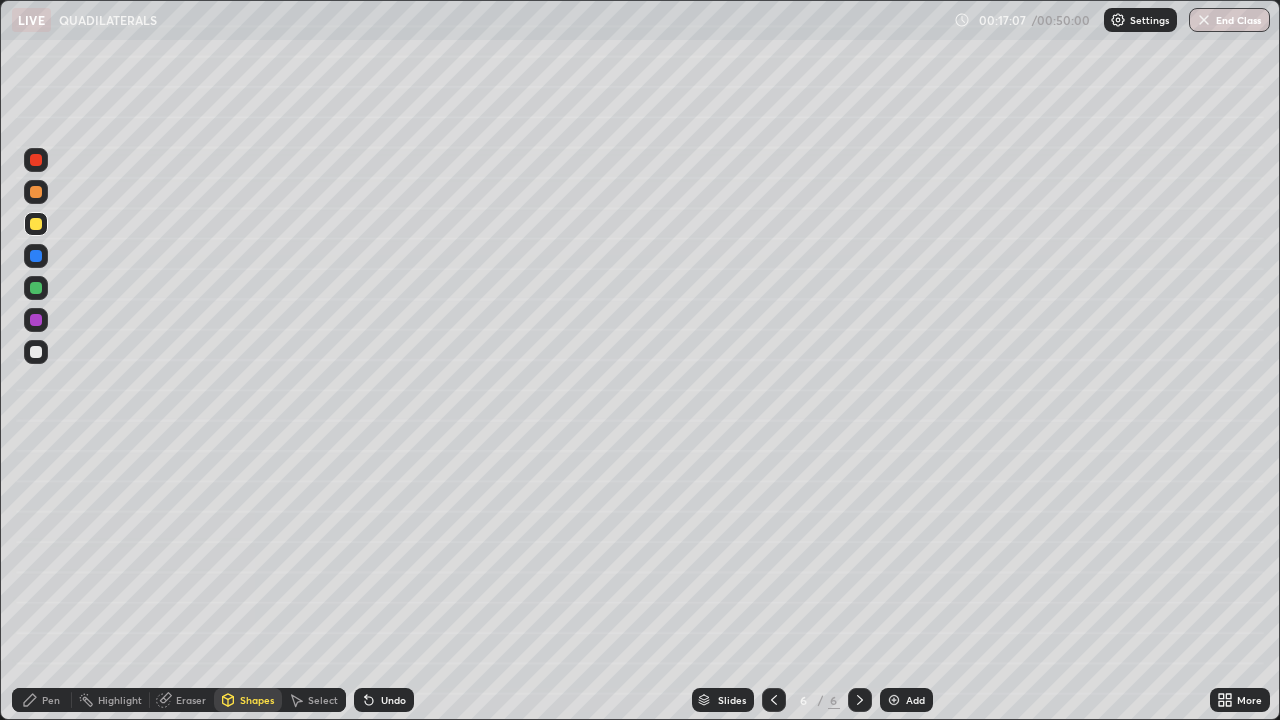 click on "Pen" at bounding box center [51, 700] 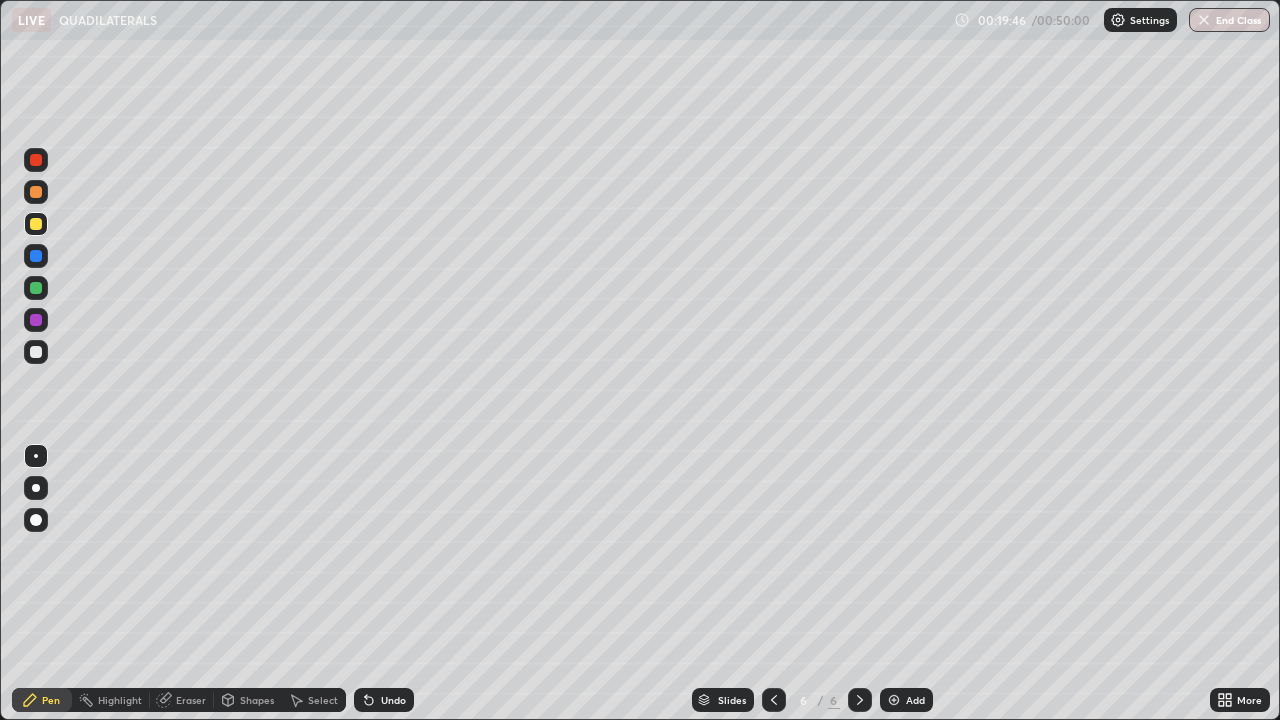 click at bounding box center (894, 700) 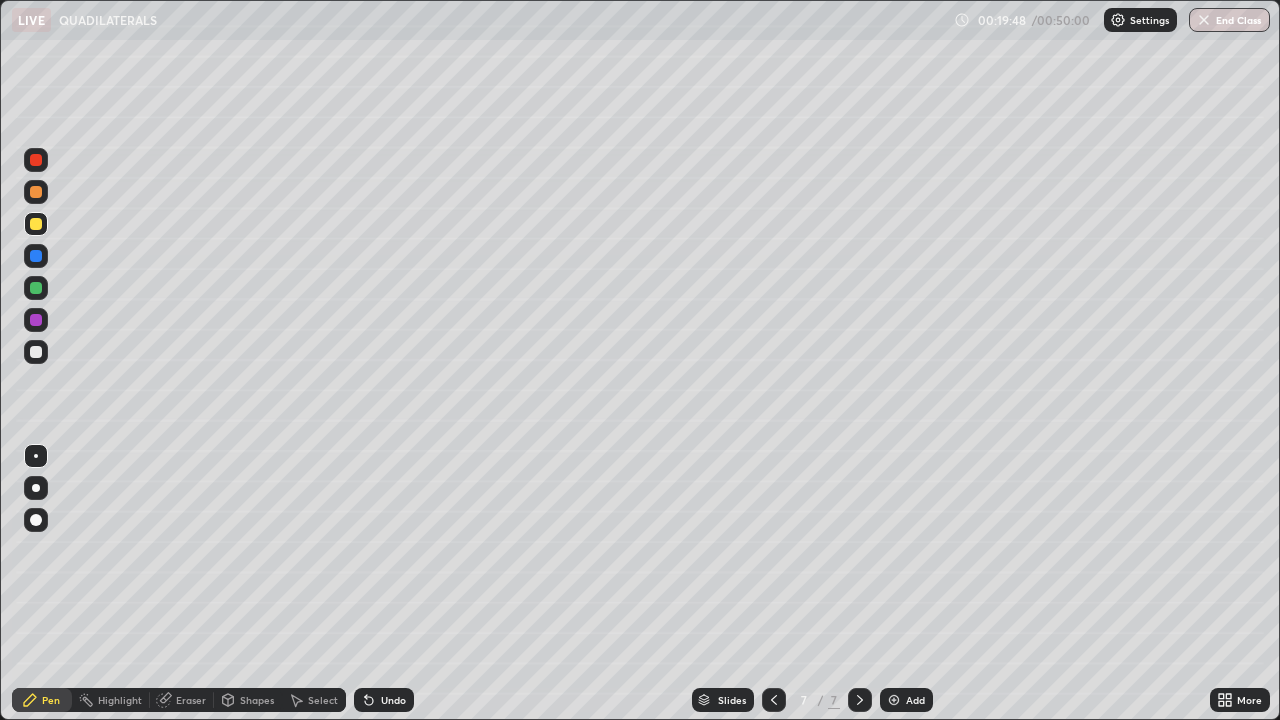 click at bounding box center [36, 224] 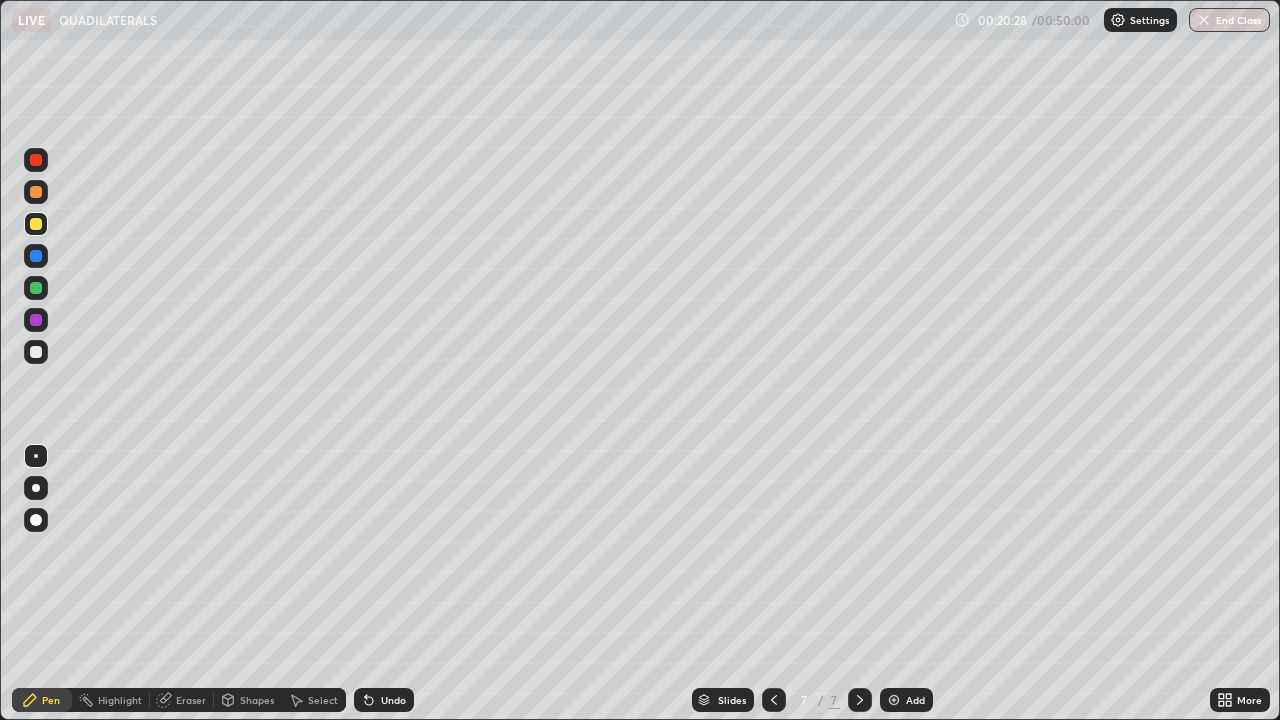 click at bounding box center [36, 352] 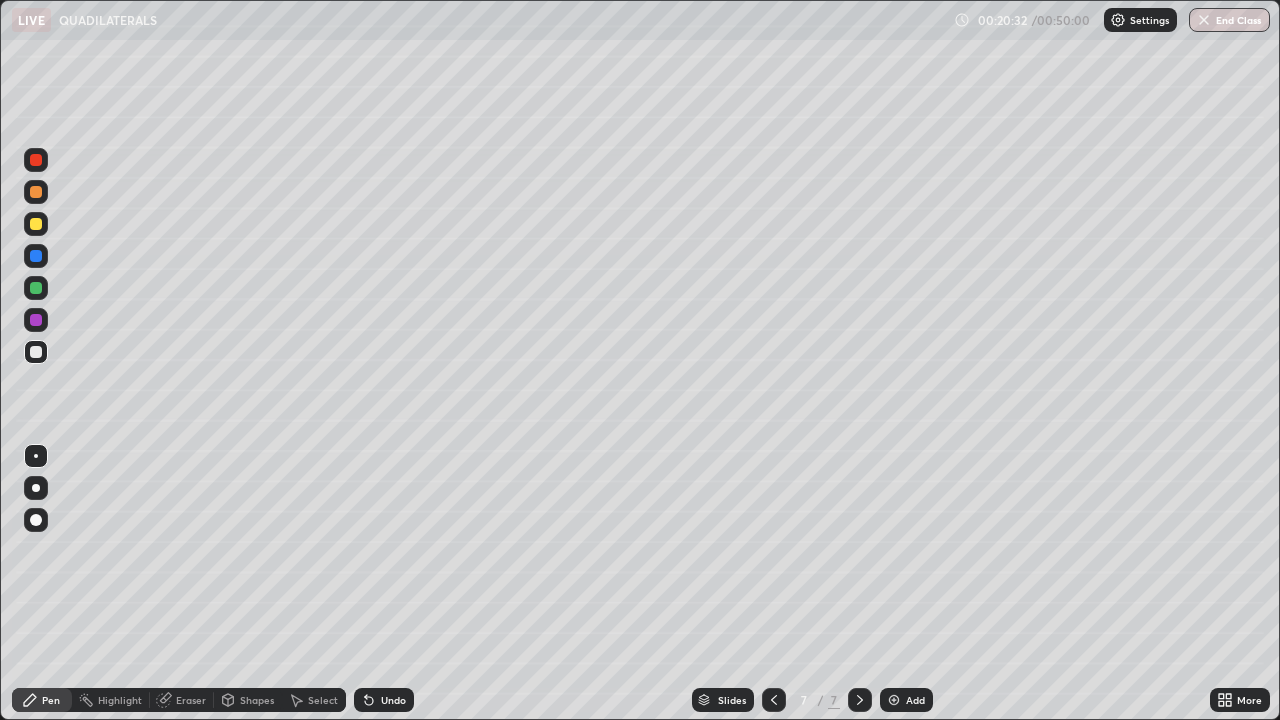 click 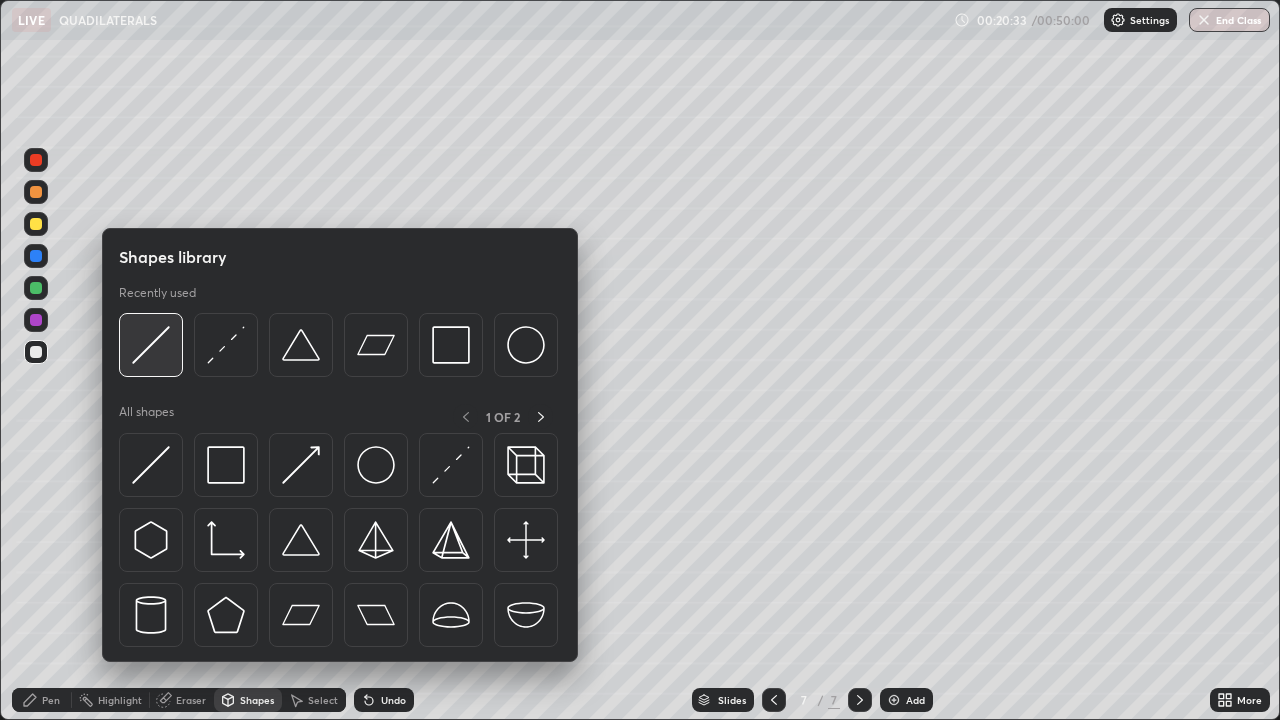click at bounding box center (151, 345) 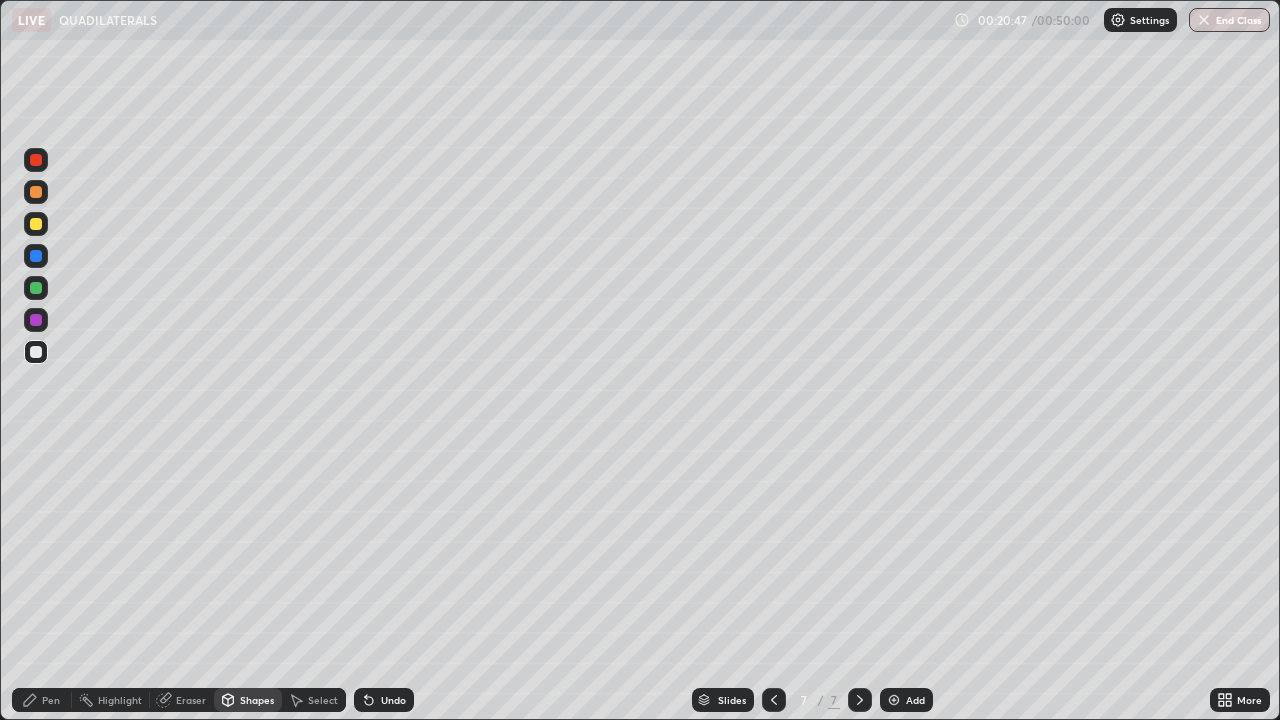 click on "Pen" at bounding box center [42, 700] 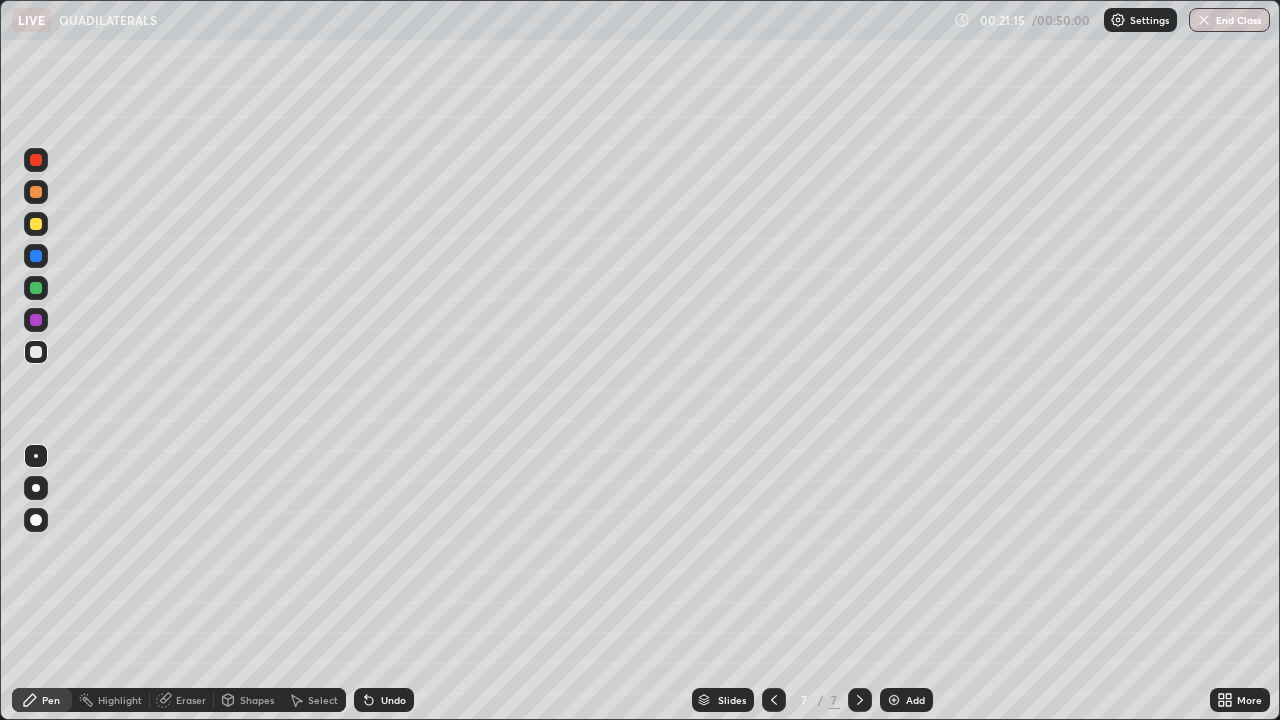 click at bounding box center (36, 224) 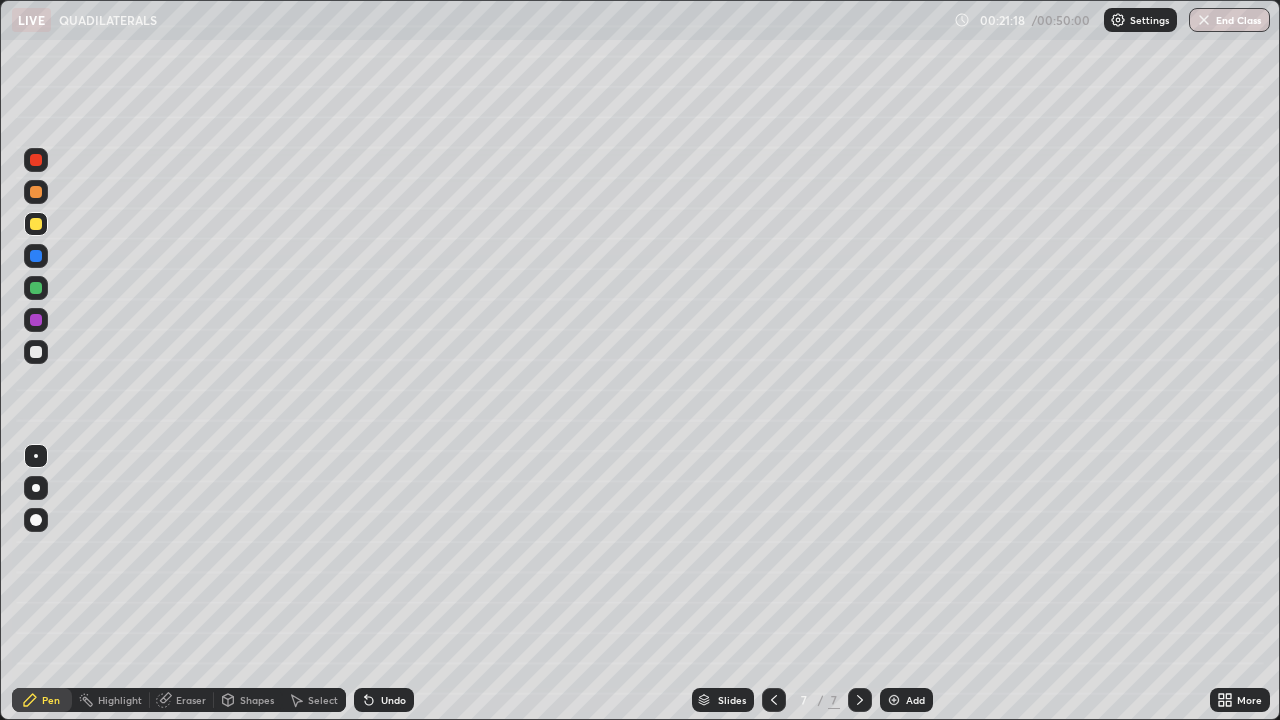 click 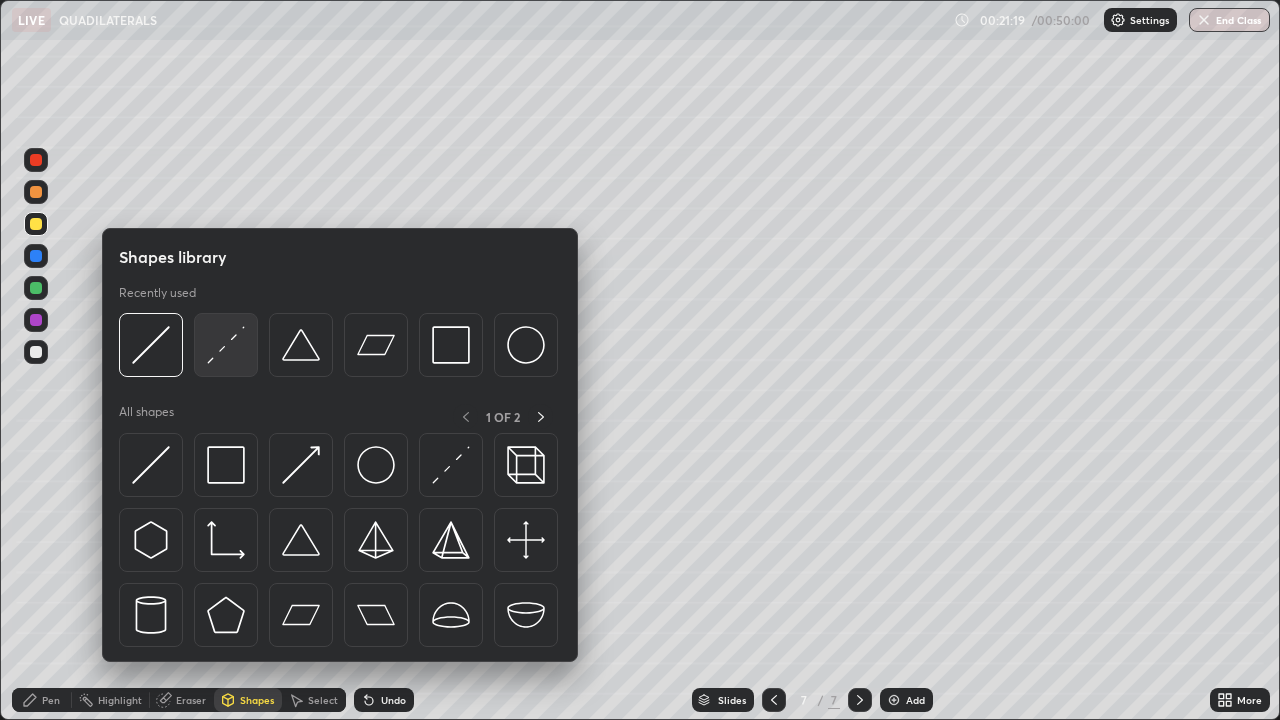 click at bounding box center (226, 345) 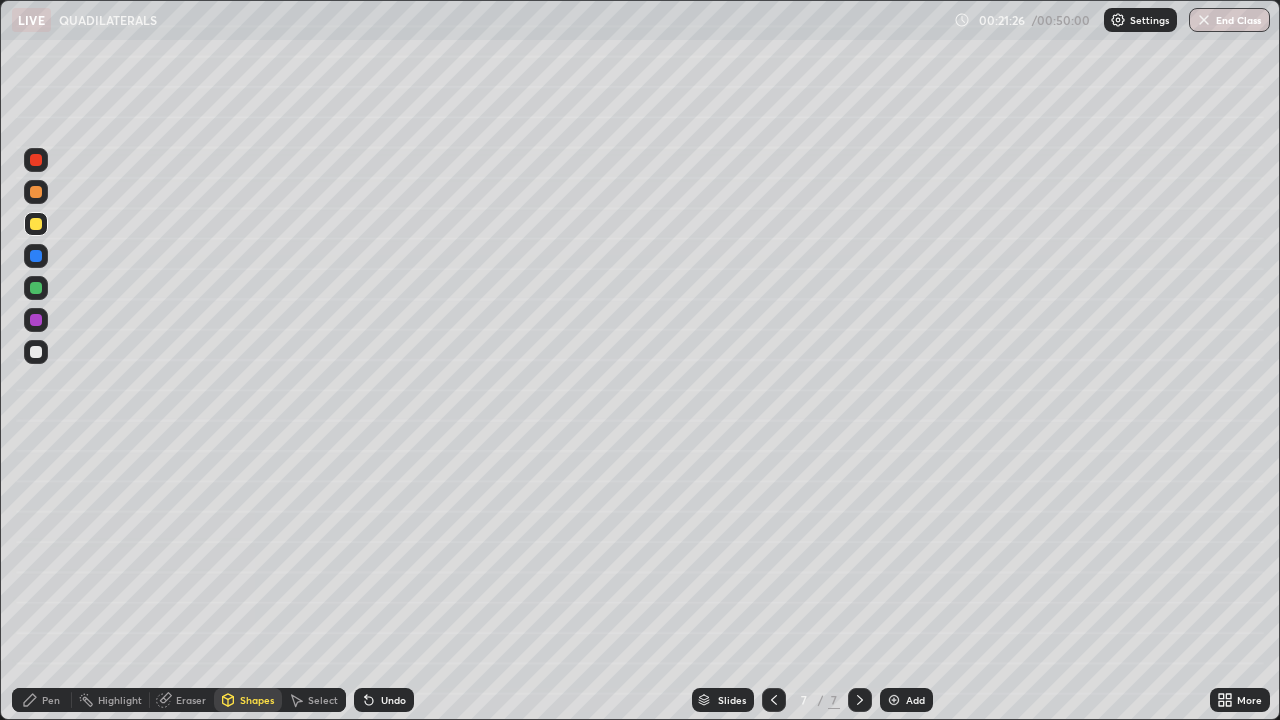 click on "Pen" at bounding box center [51, 700] 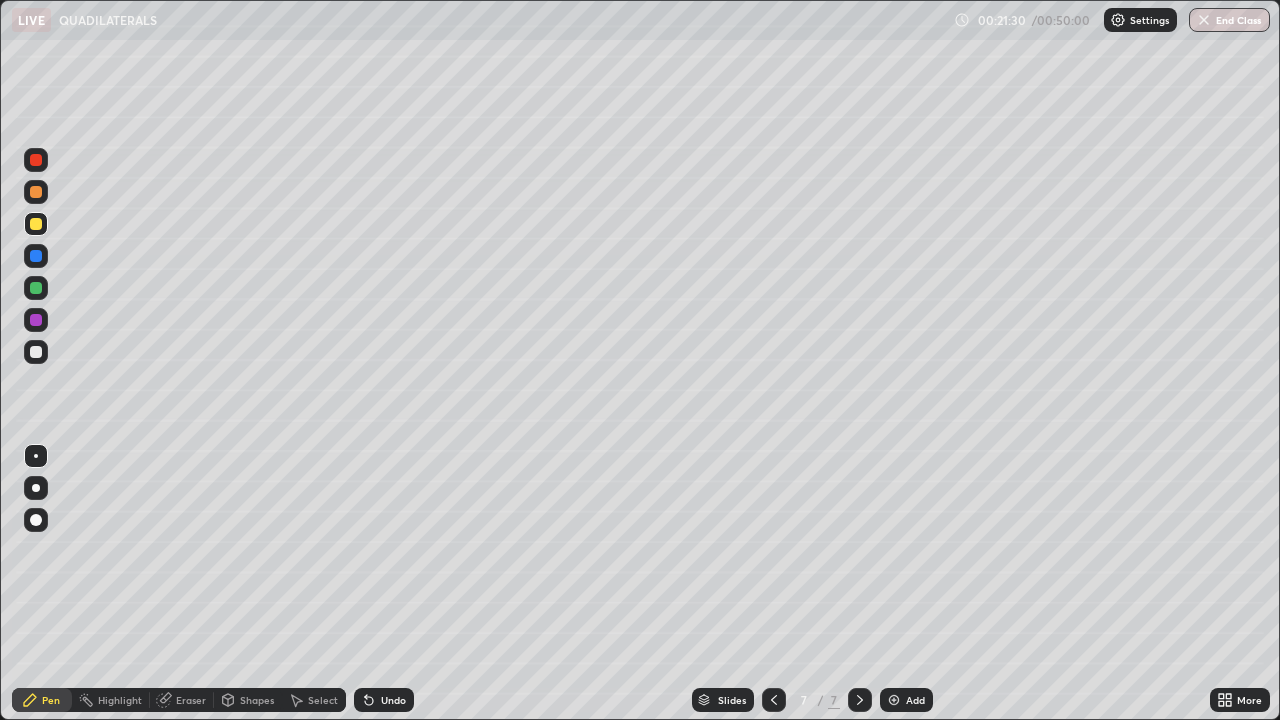 click on "Shapes" at bounding box center [257, 700] 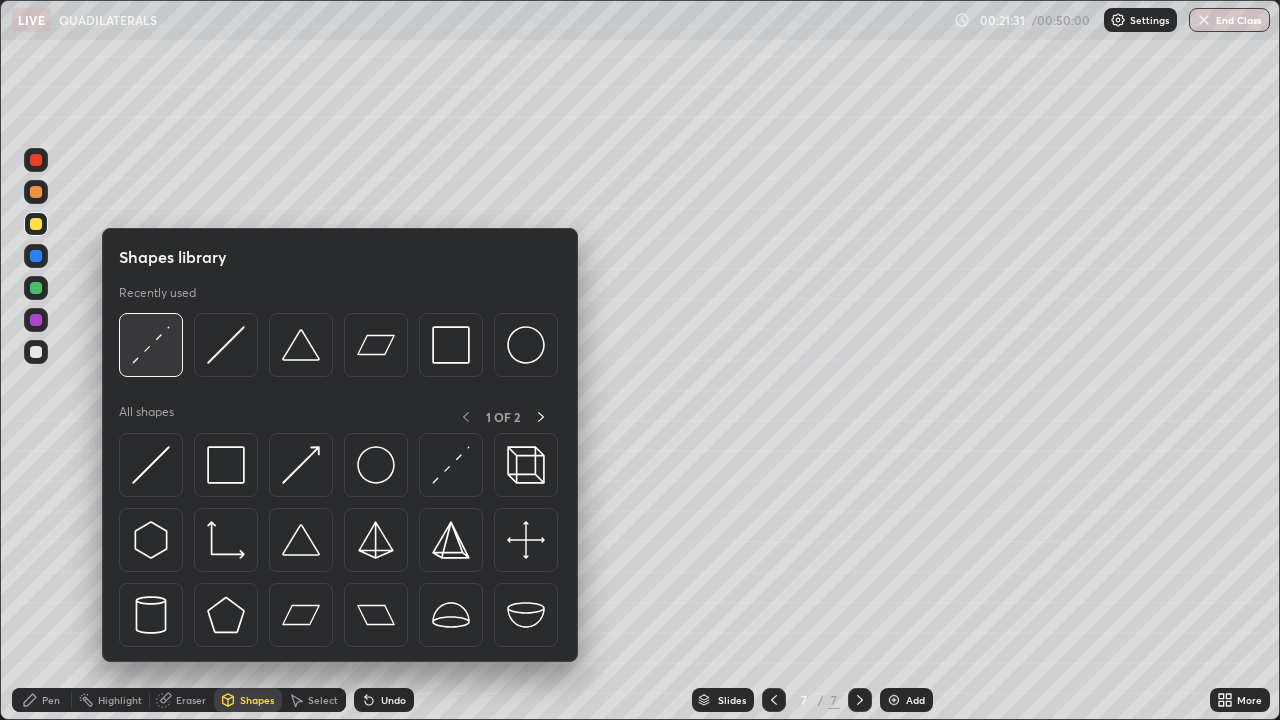 click at bounding box center (151, 345) 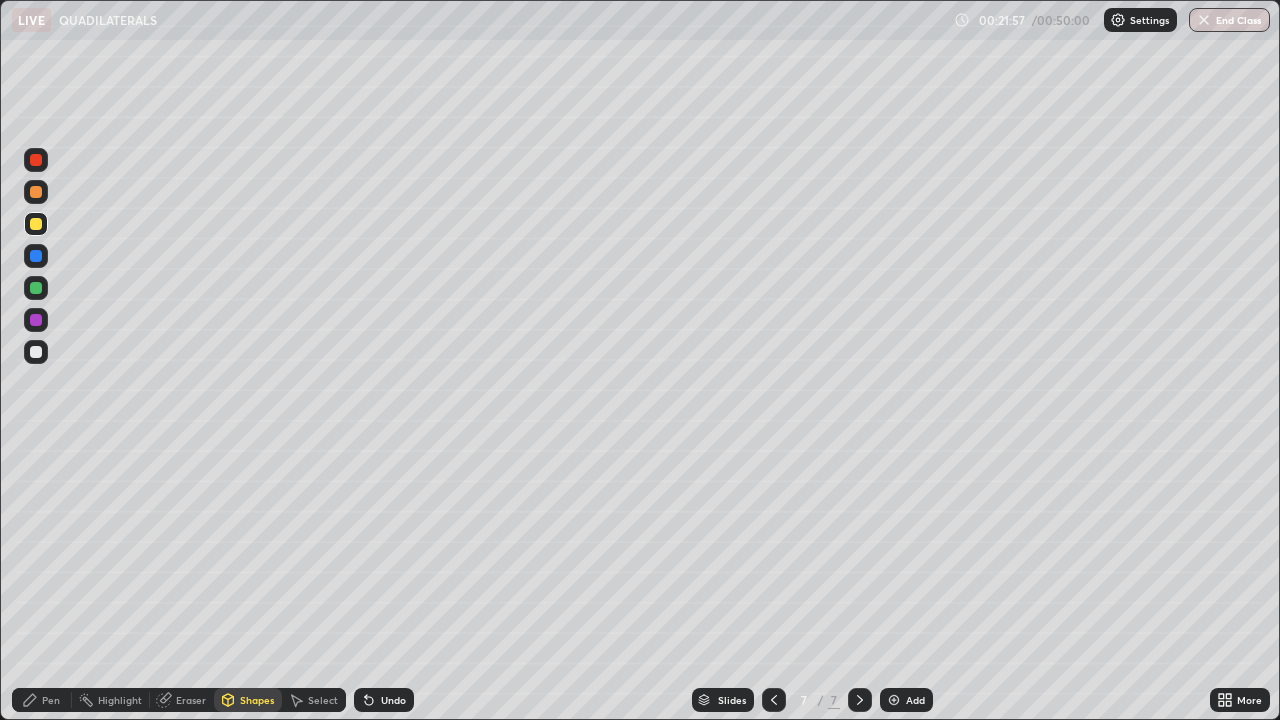click on "Pen" at bounding box center [42, 700] 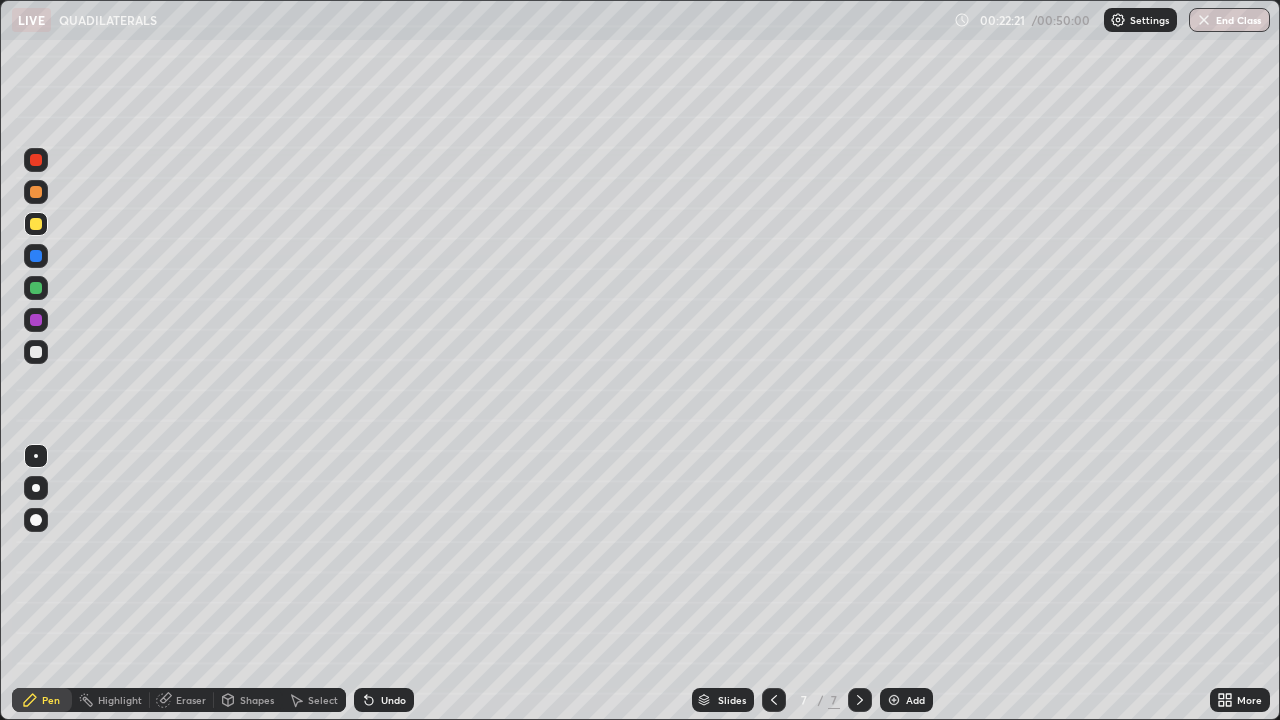 click at bounding box center (36, 352) 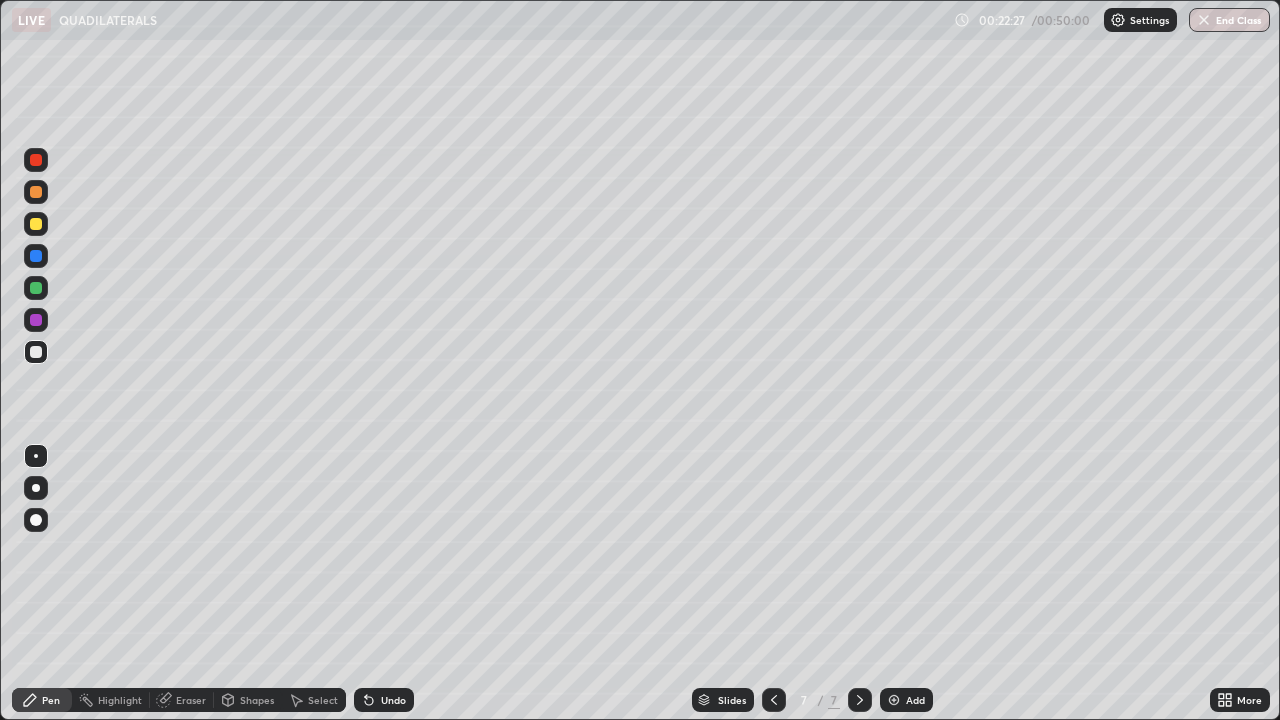 click on "Select" at bounding box center (323, 700) 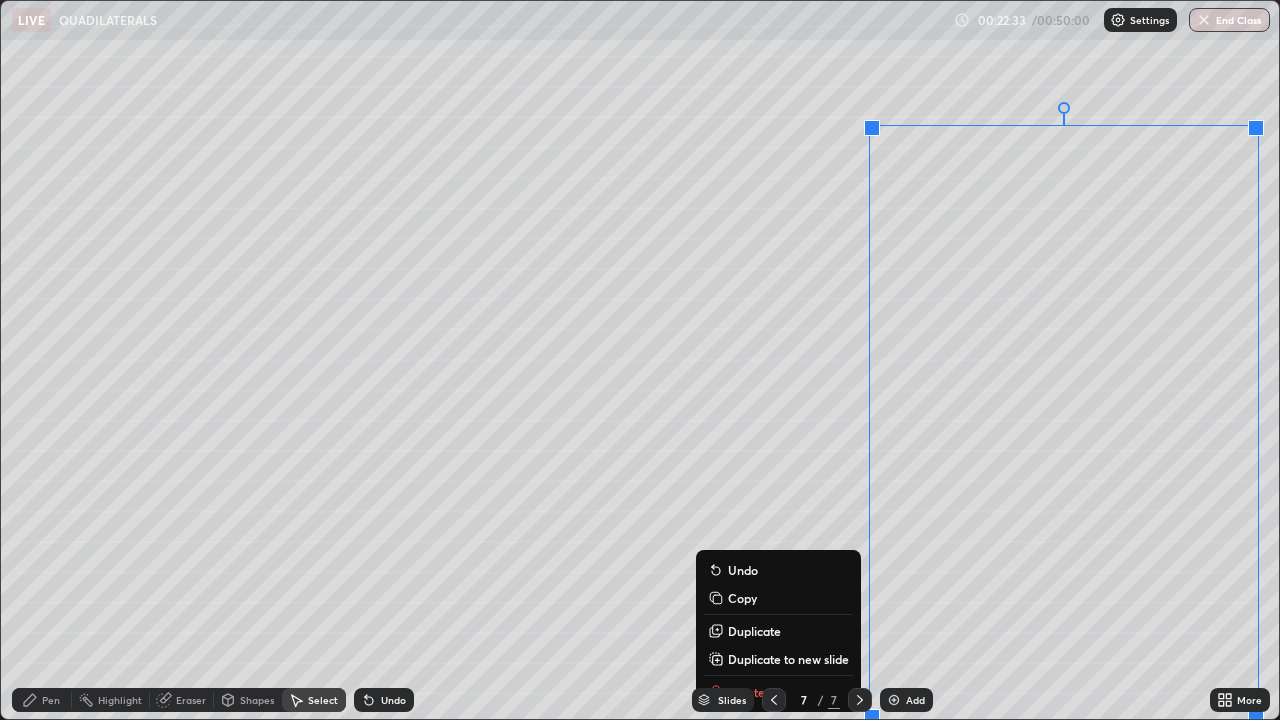click on "0 ° Undo Copy Duplicate Duplicate to new slide Delete" at bounding box center (640, 360) 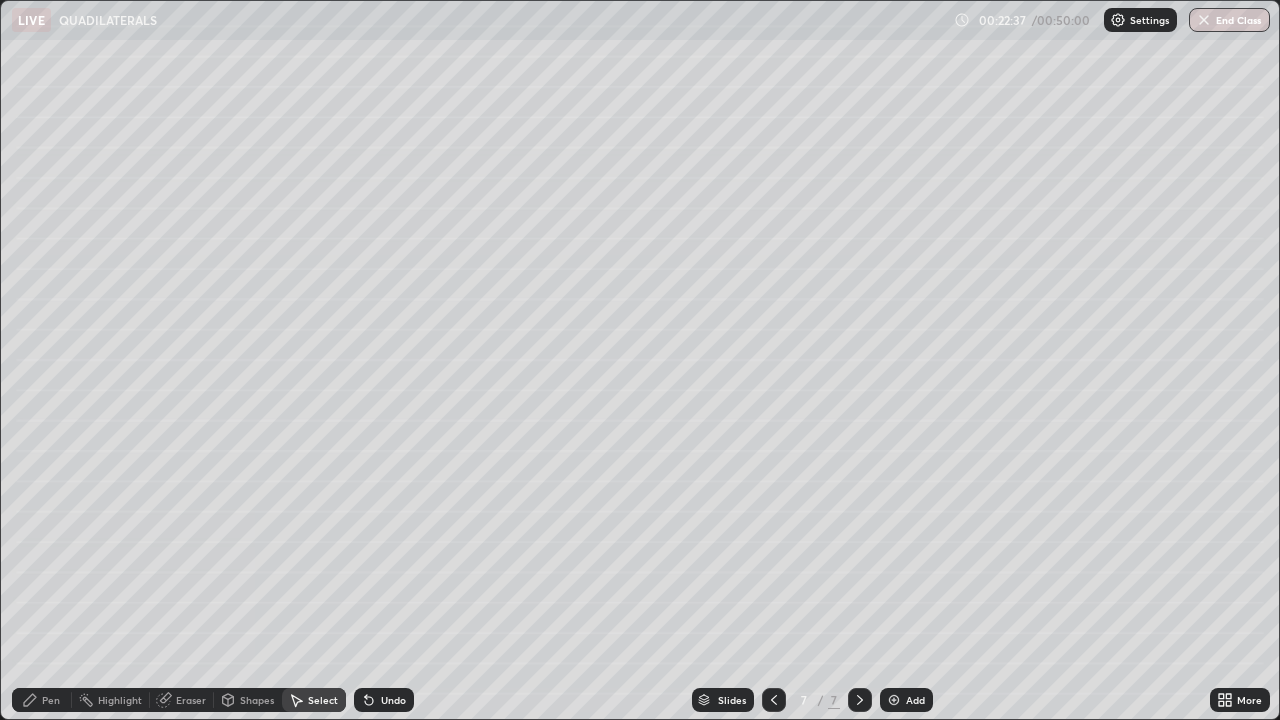 click on "Pen" at bounding box center [51, 700] 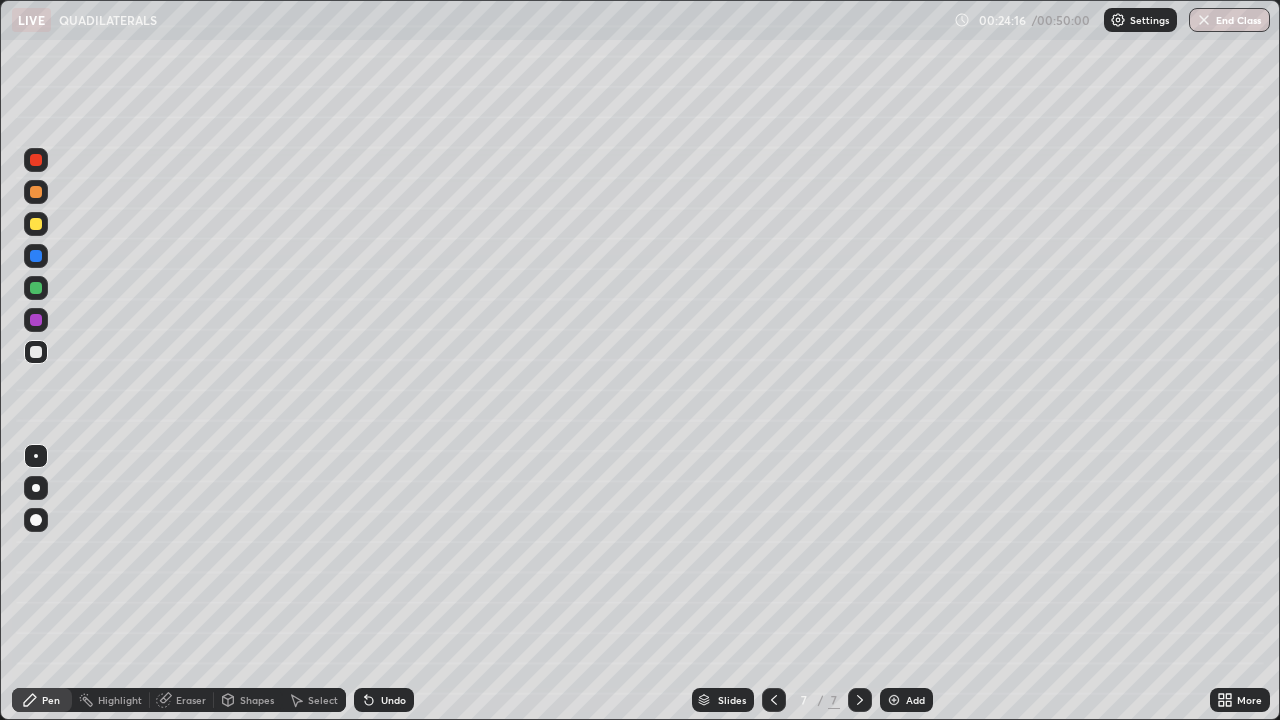 click at bounding box center [894, 700] 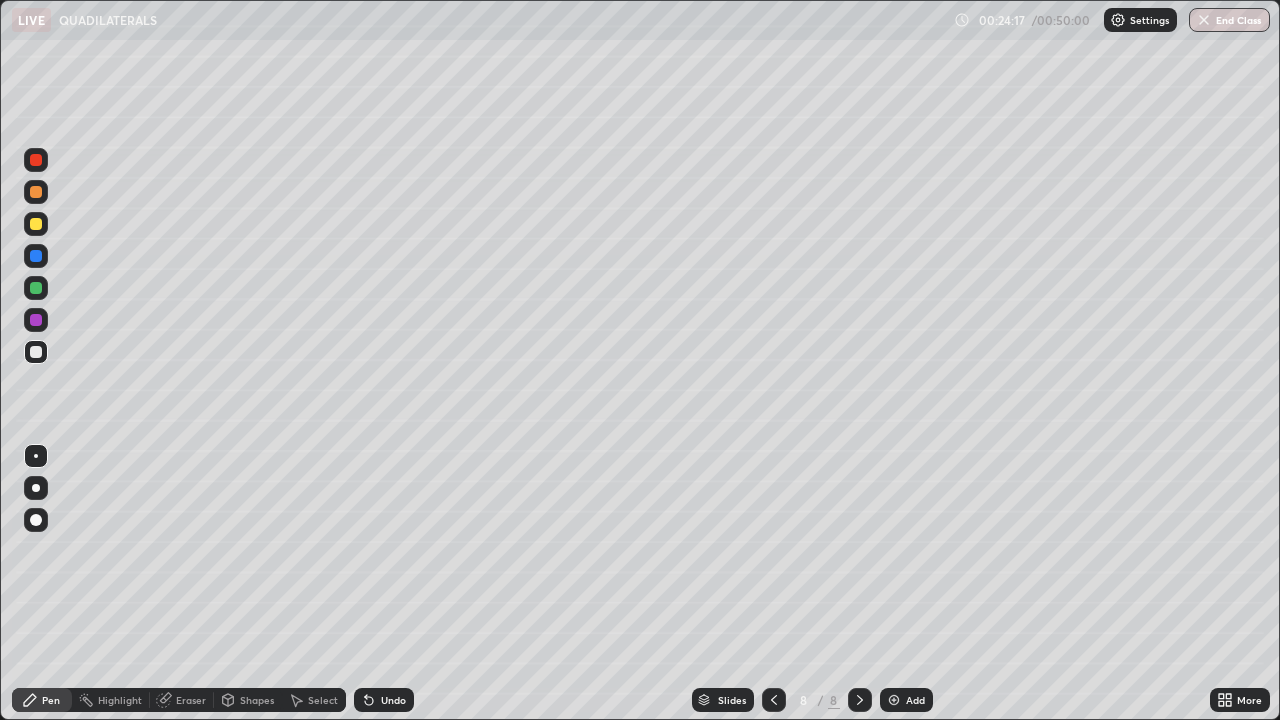 click at bounding box center (36, 224) 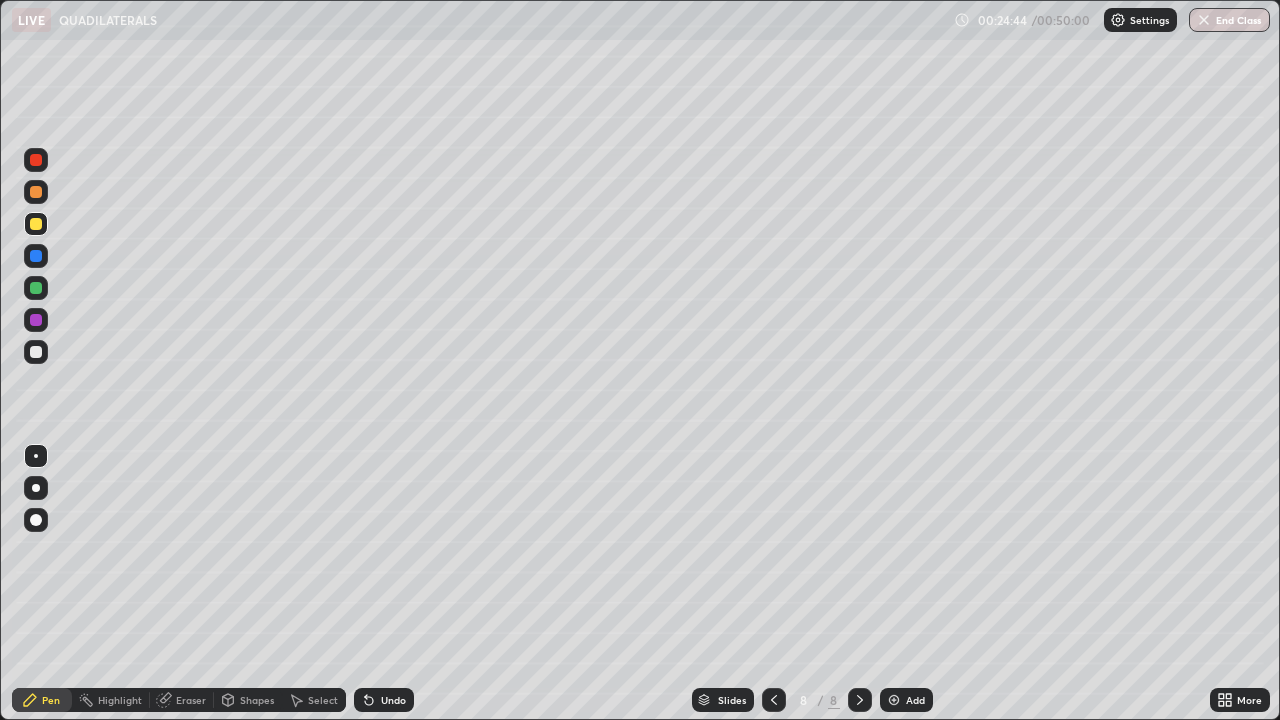 click on "Shapes" at bounding box center [257, 700] 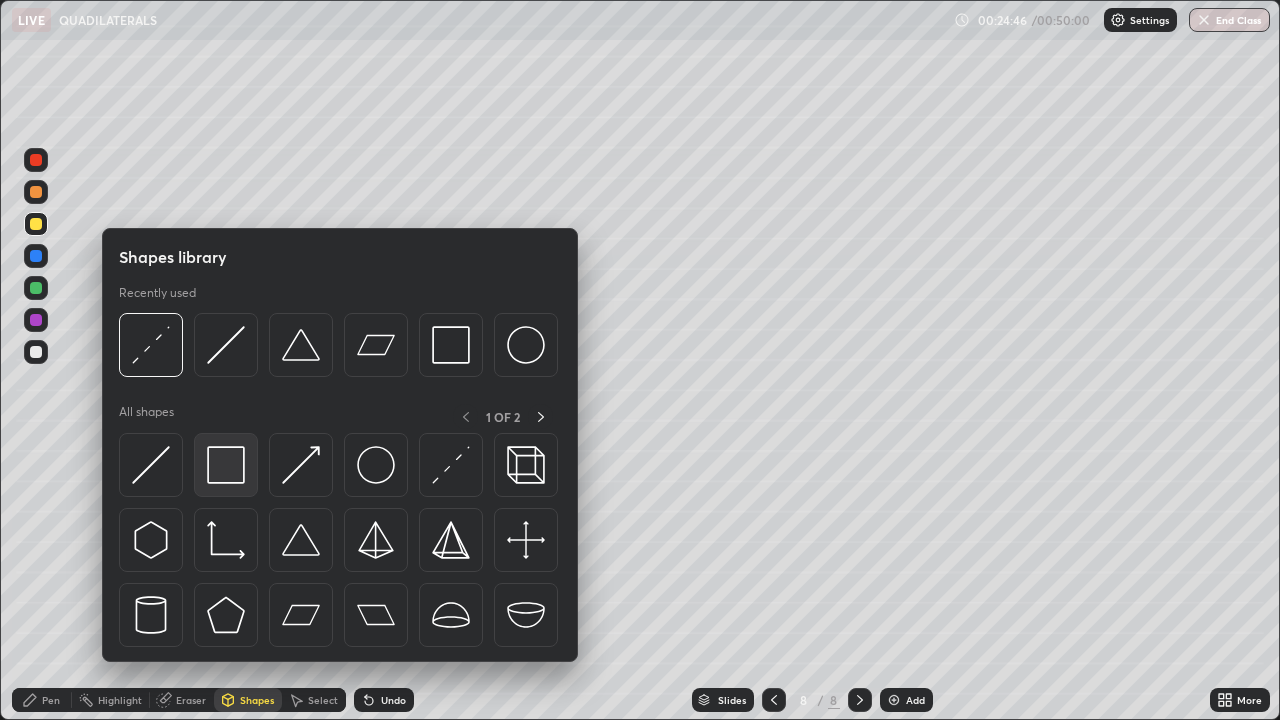 click at bounding box center [226, 465] 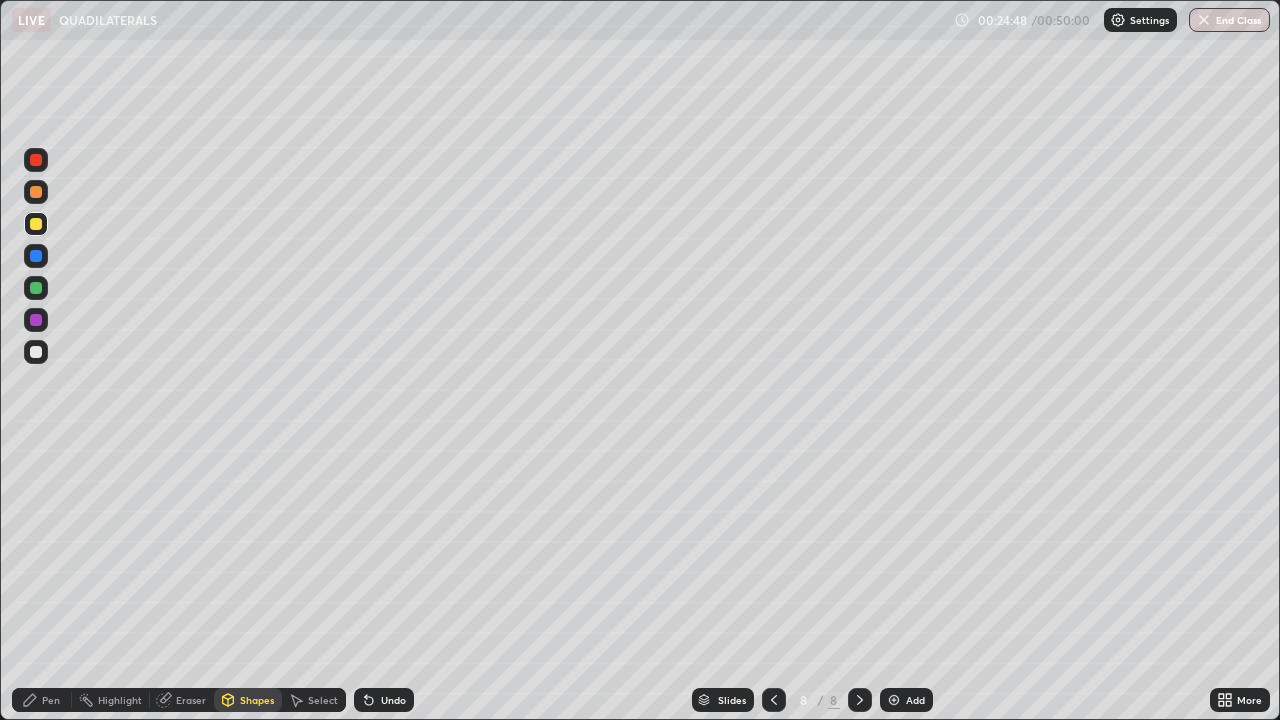 click on "Pen" at bounding box center [51, 700] 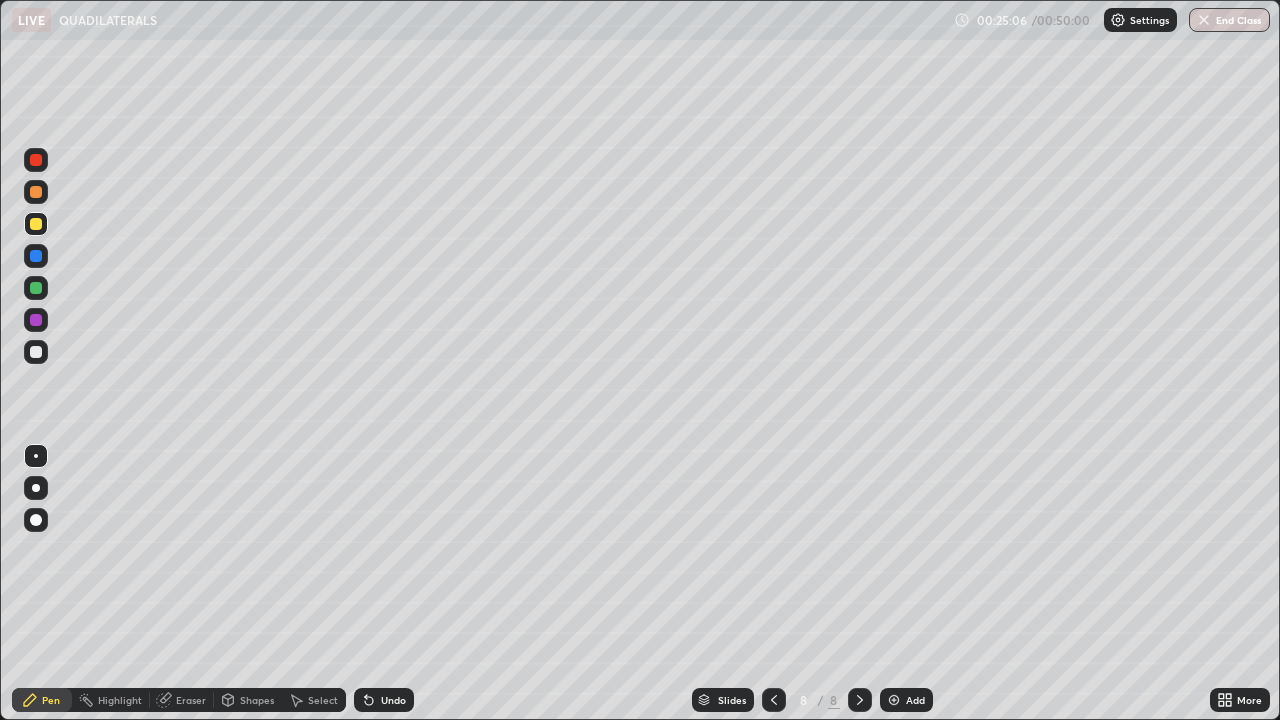 click at bounding box center (36, 352) 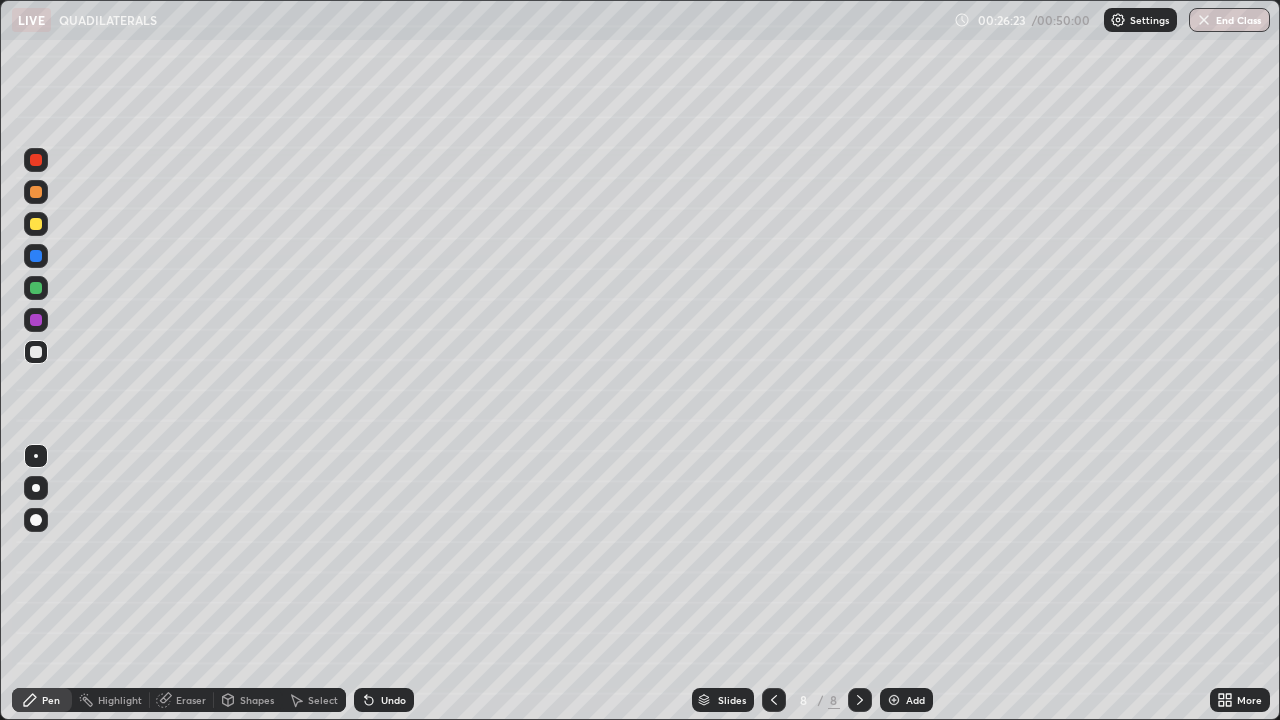 click on "Undo" at bounding box center [393, 700] 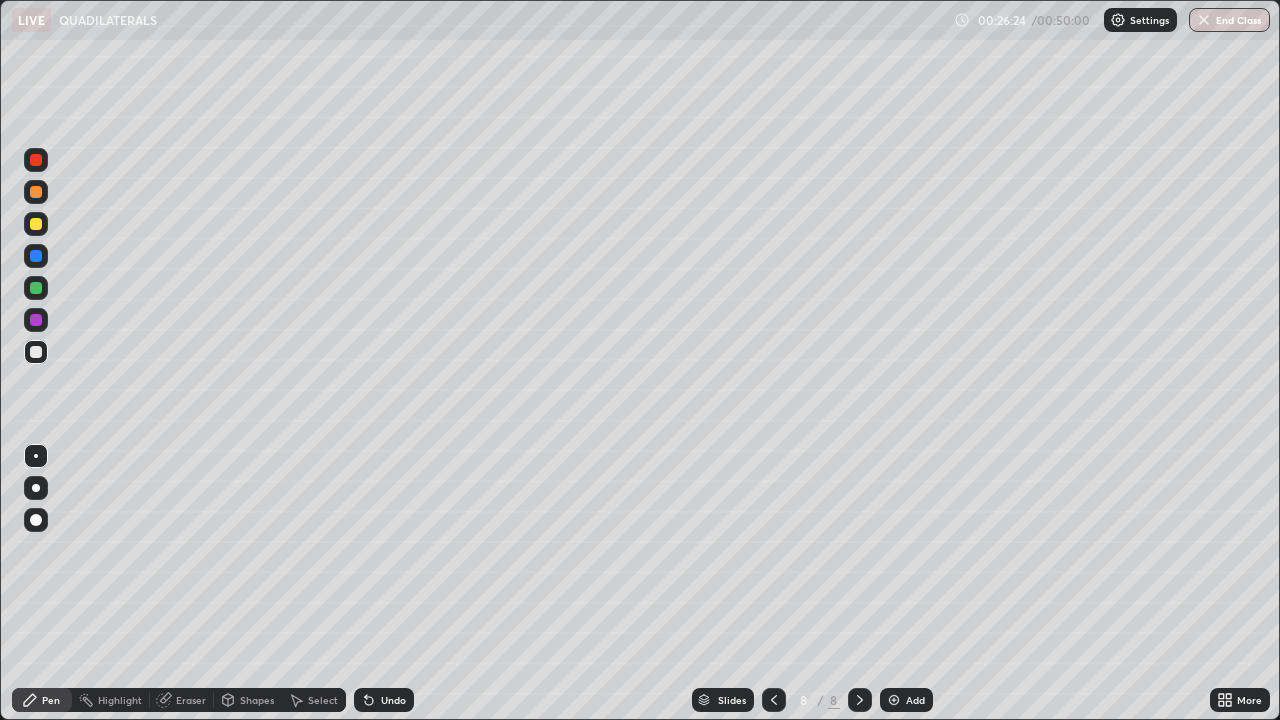 click on "Undo" at bounding box center [384, 700] 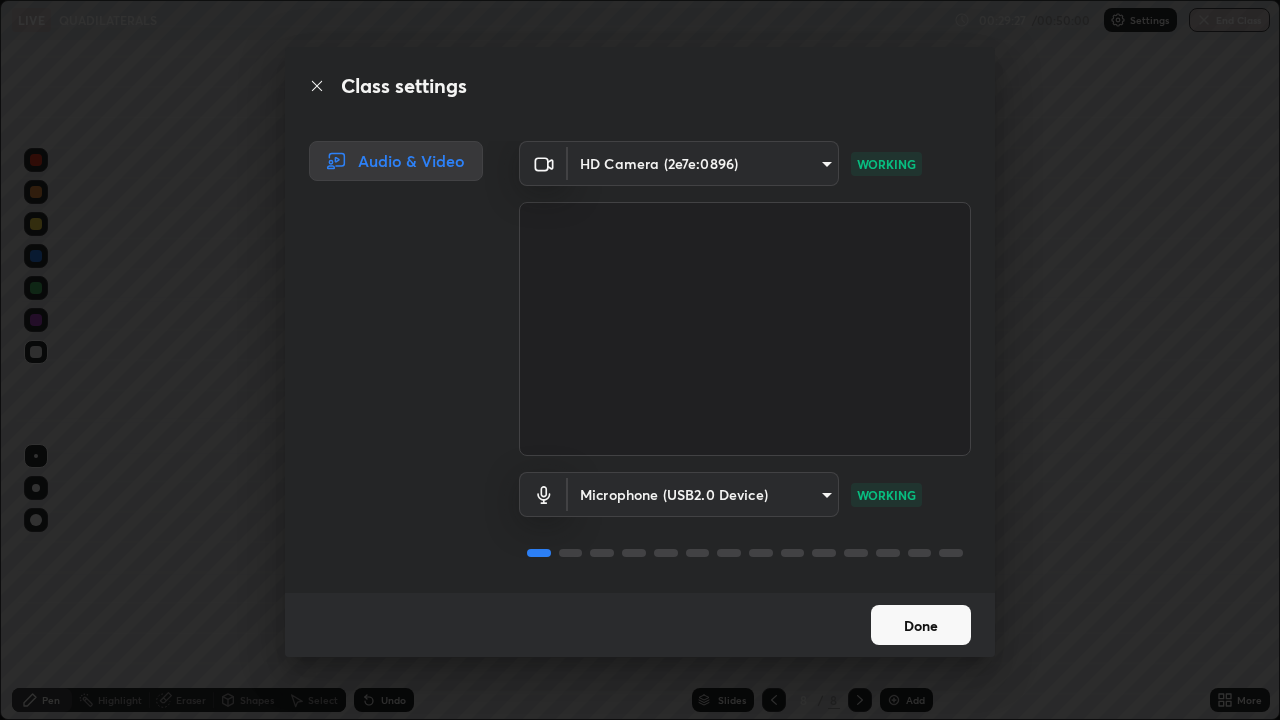 click on "Done" at bounding box center (921, 625) 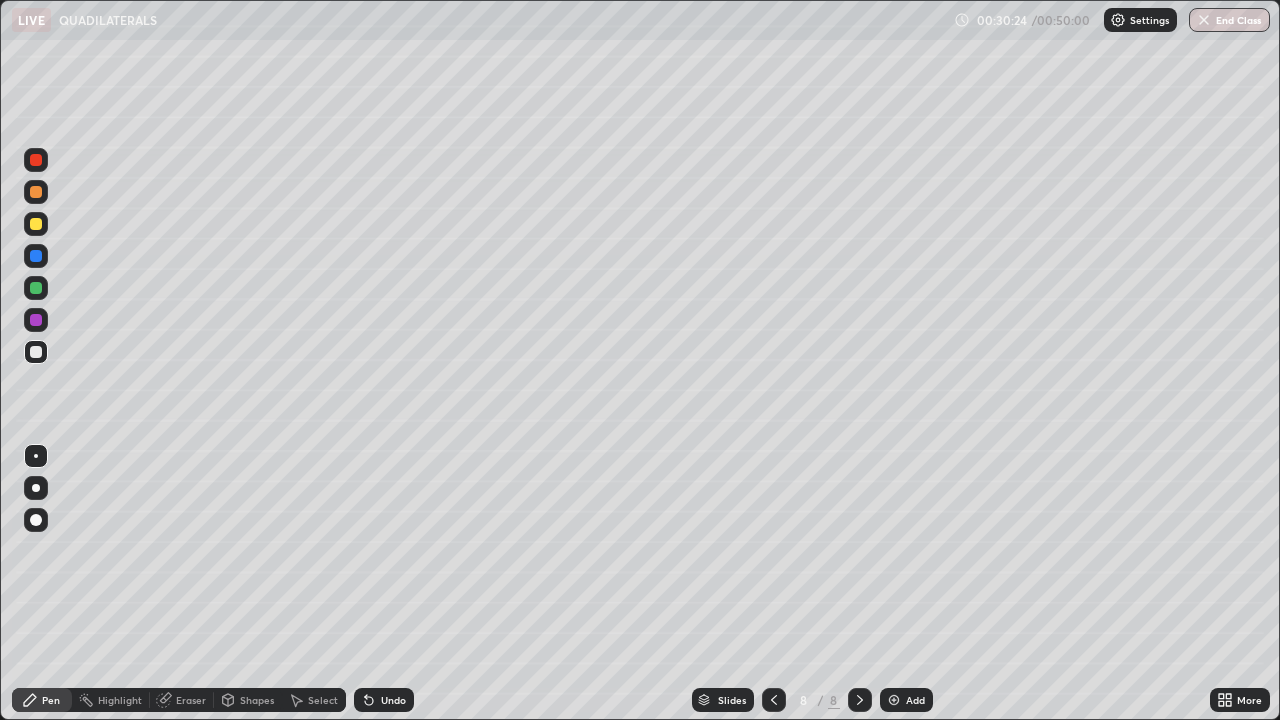 click at bounding box center (894, 700) 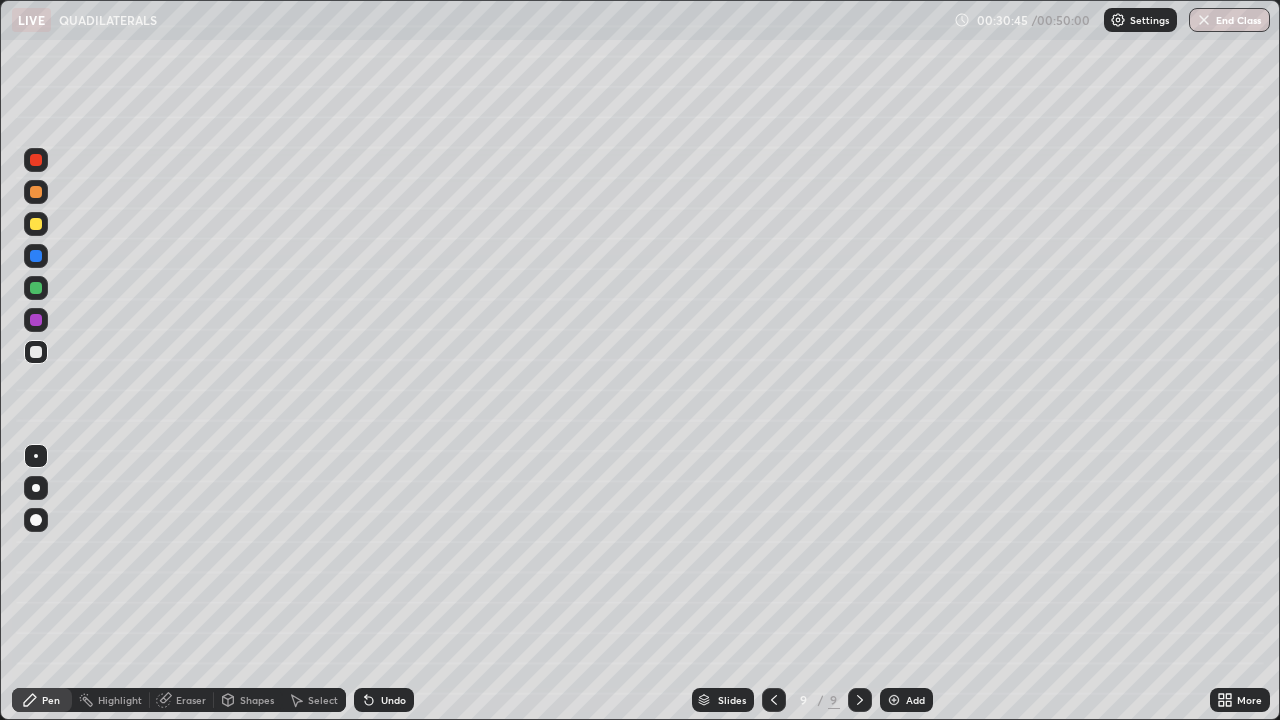 click on "Shapes" at bounding box center (257, 700) 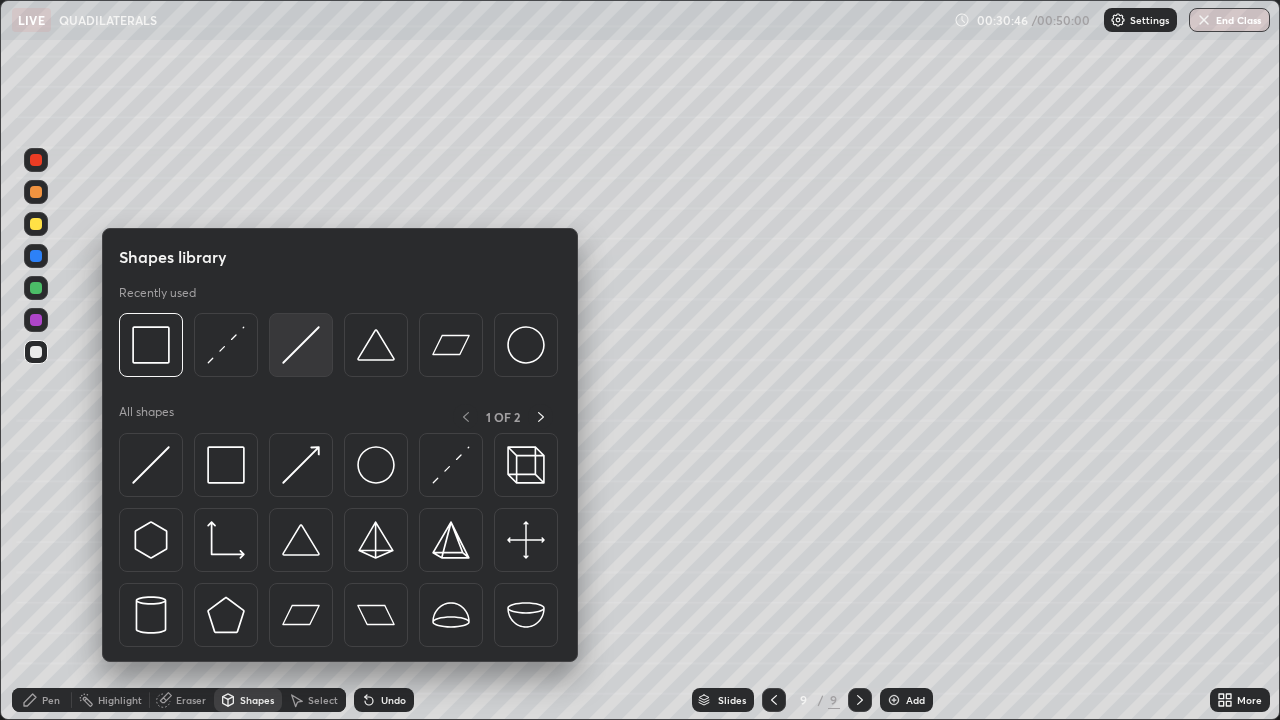 click at bounding box center (301, 345) 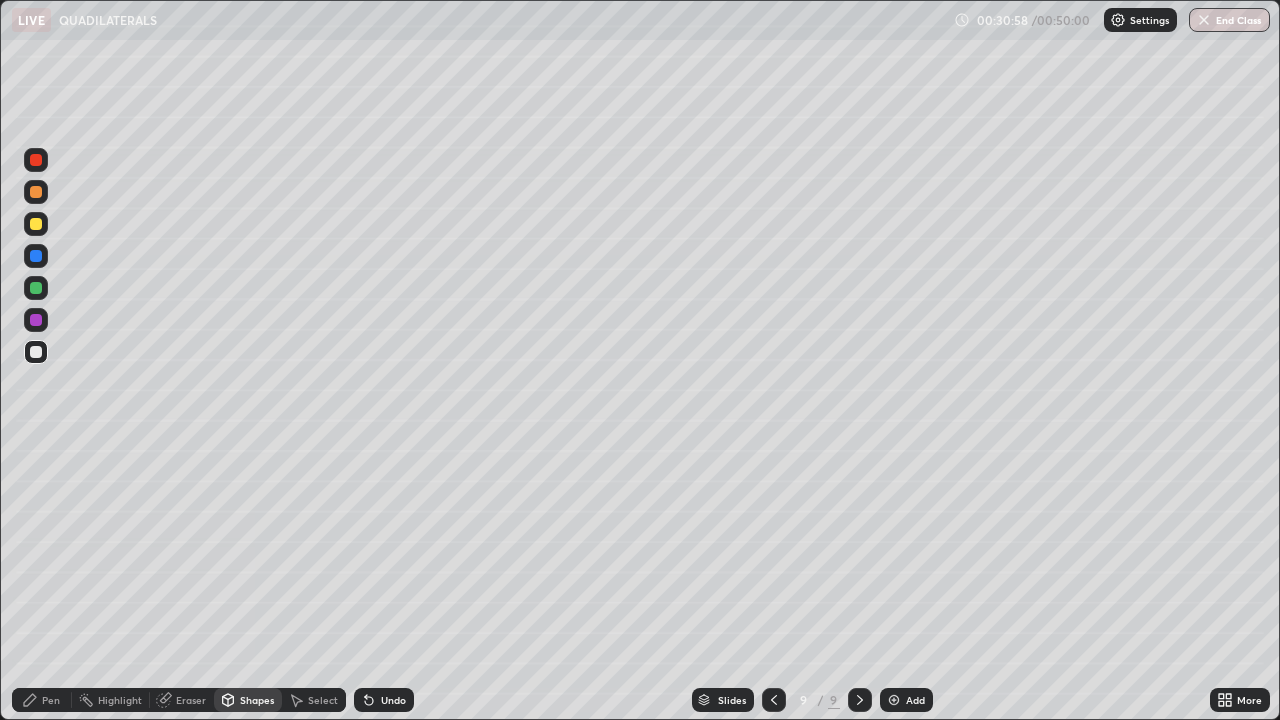 click on "Pen" at bounding box center (51, 700) 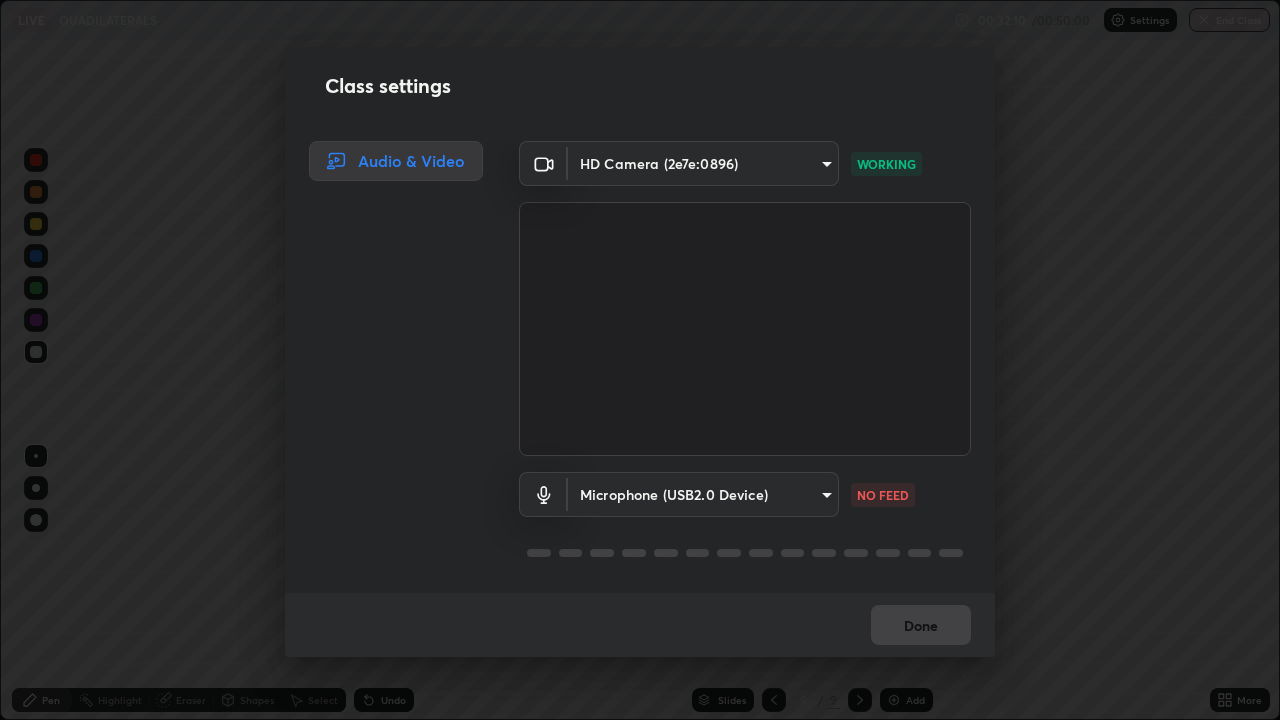 click on "Erase all LIVE QUADILATERALS 00:32:10 /  00:50:00 Settings End Class Setting up your live class QUADILATERALS • L17 of Course On Mathematics for Foundation Class IX 2 2026 [PERSON] Pen Highlight Eraser Shapes Select Undo Slides 9 / 9 Add More Enable hand raising Enable raise hand to speak to learners. Once enabled, chat will be turned off temporarily. Enable x   No doubts shared Encourage your learners to ask a doubt for better clarity Report an issue Reason for reporting Buffering Chat not working Audio - Video sync issue Educator video quality low ​ Attach an image Report Class settings Audio & Video HD Camera ([DEVICE_ID]) [MAC_ADDRESS] WORKING Microphone (USB2.0 Device) [MAC_ADDRESS] NO FEED Done" at bounding box center (640, 360) 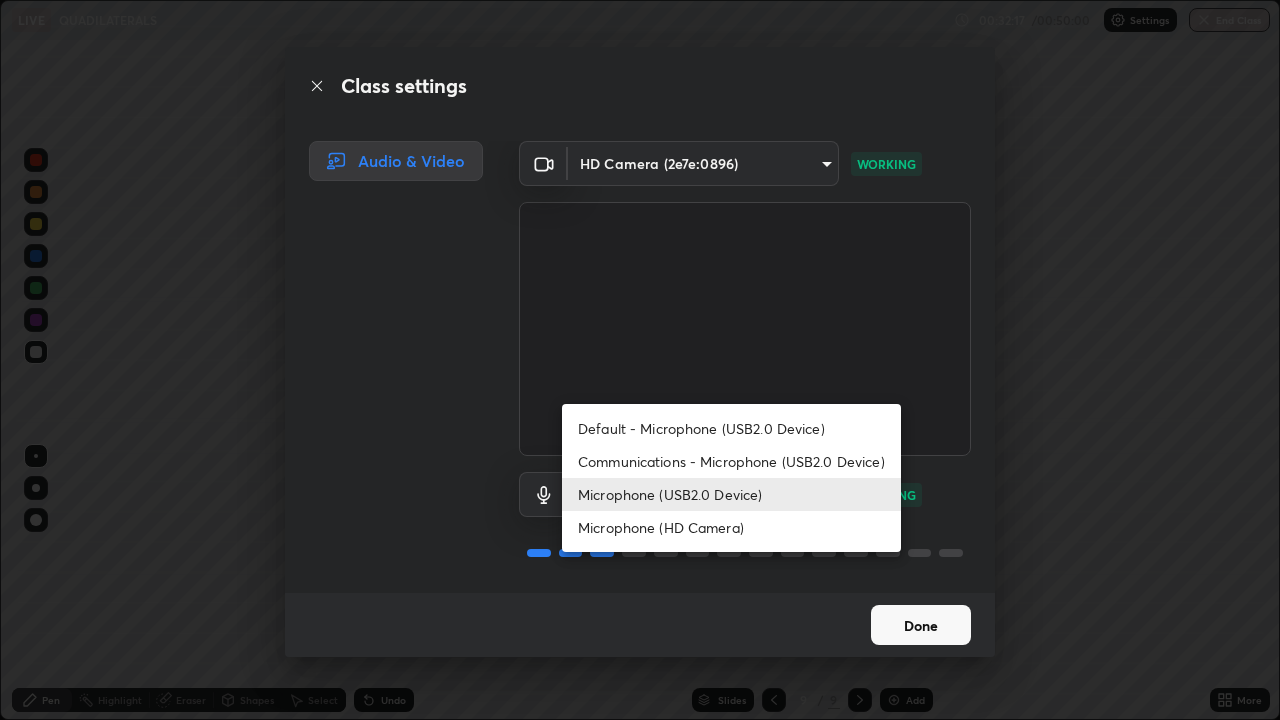 click at bounding box center [640, 360] 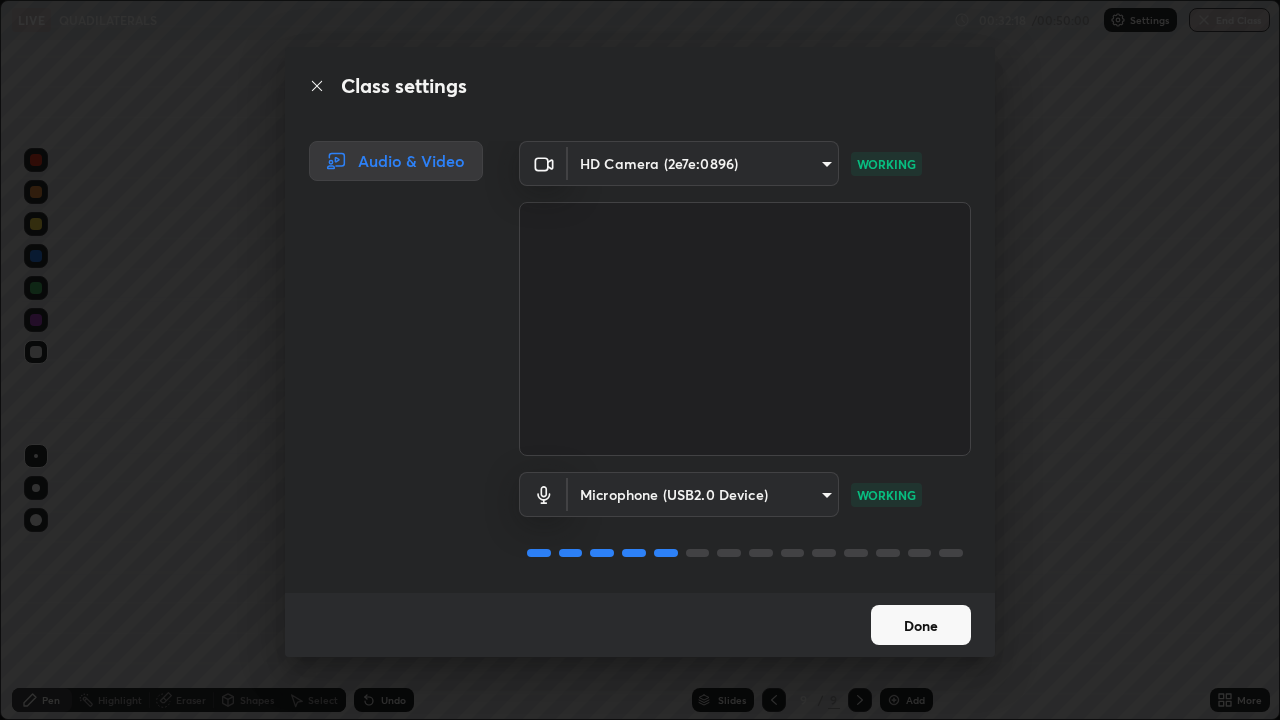 click on "Done" at bounding box center [921, 625] 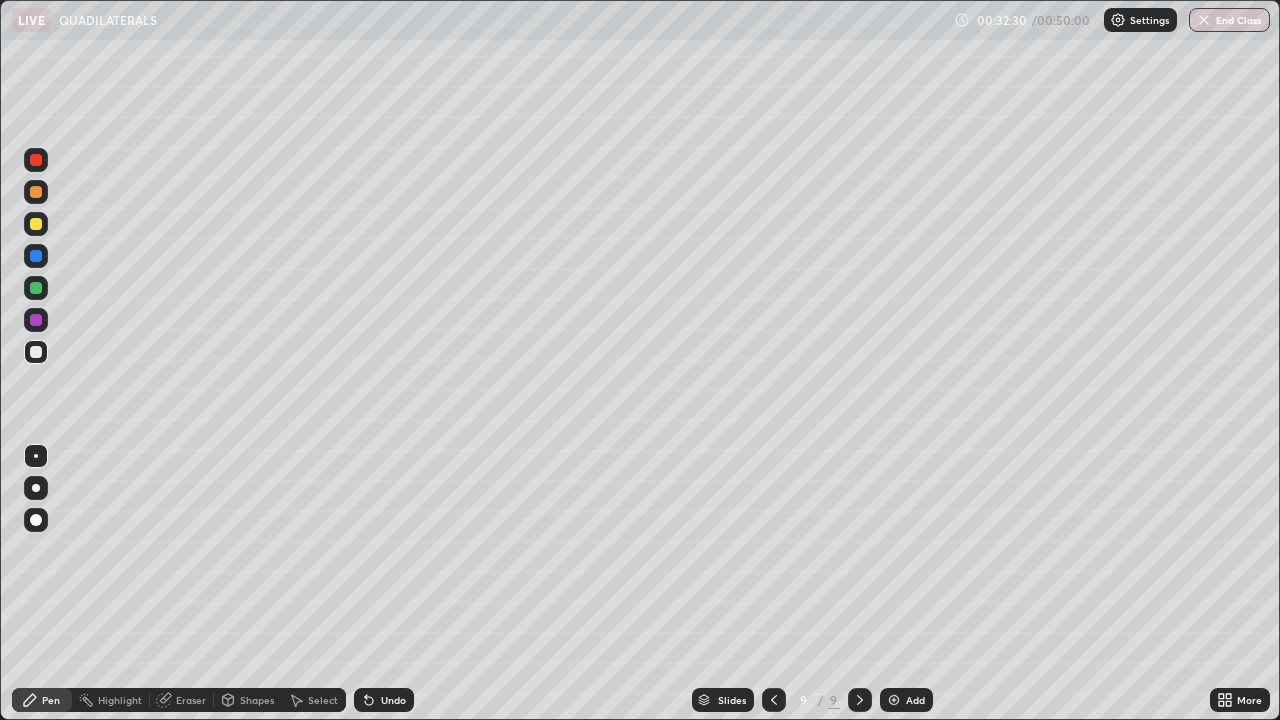 click on "Shapes" at bounding box center (257, 700) 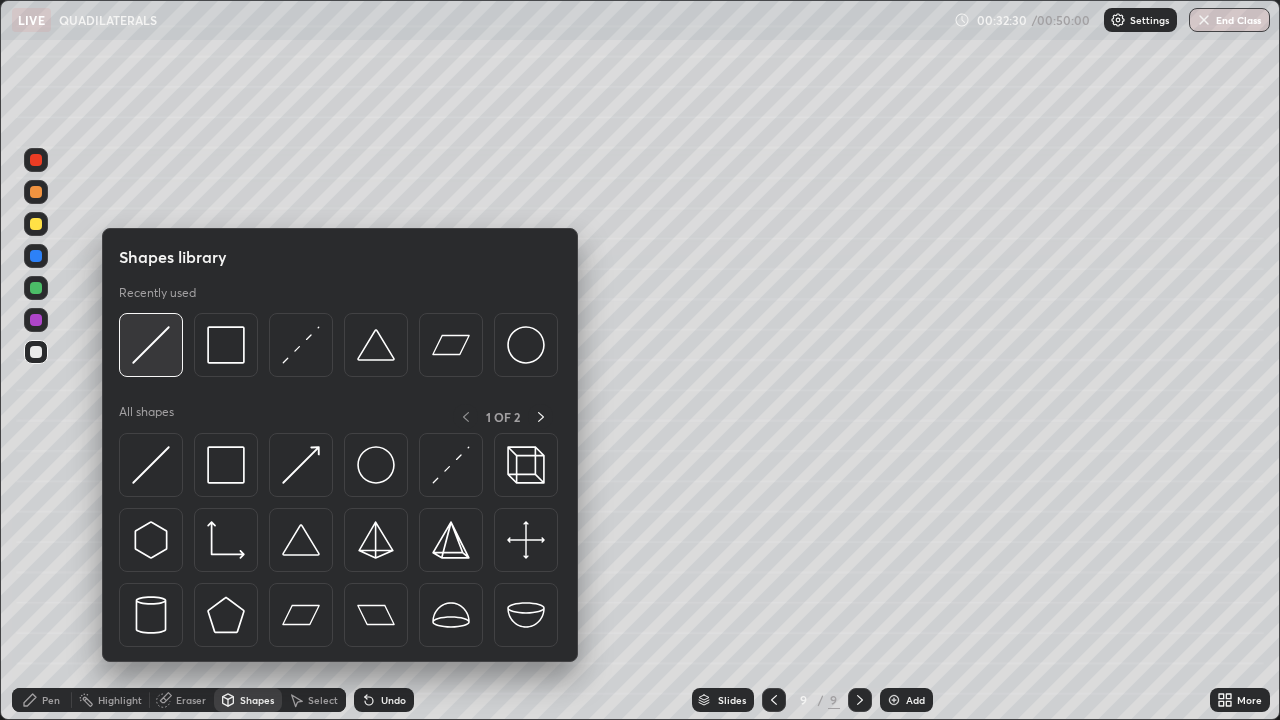 click at bounding box center (151, 345) 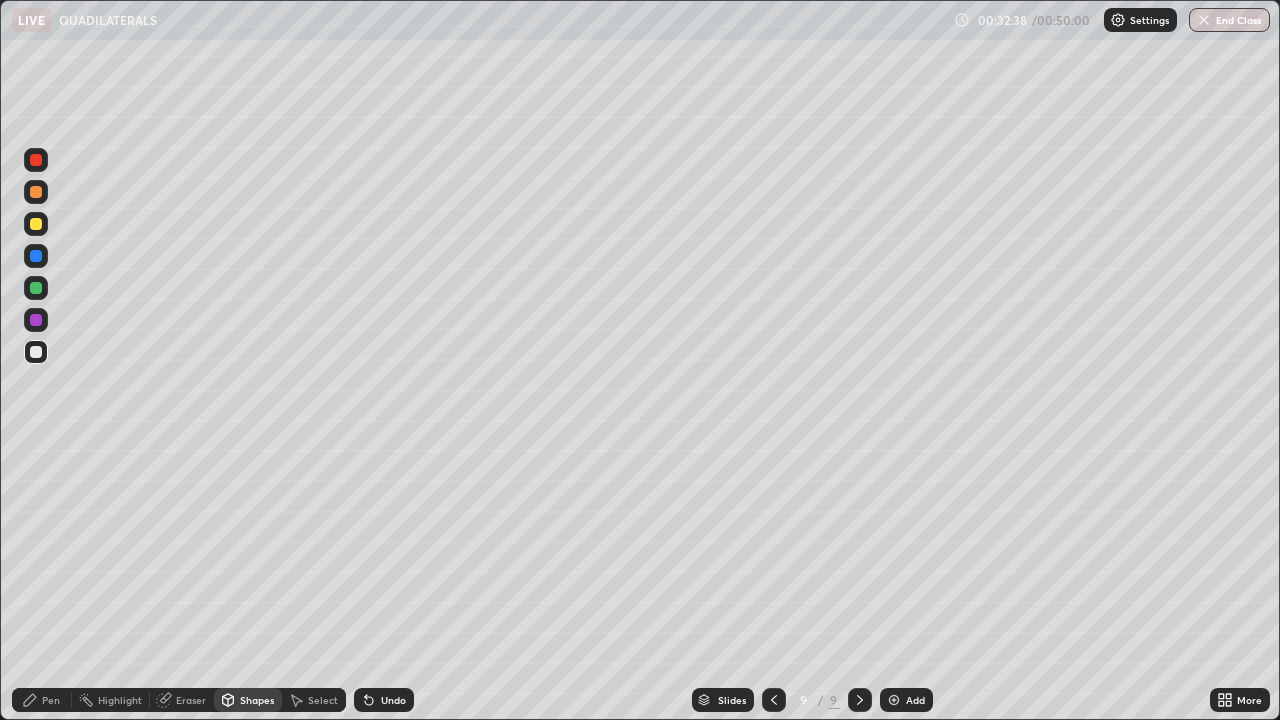 click on "Pen" at bounding box center (51, 700) 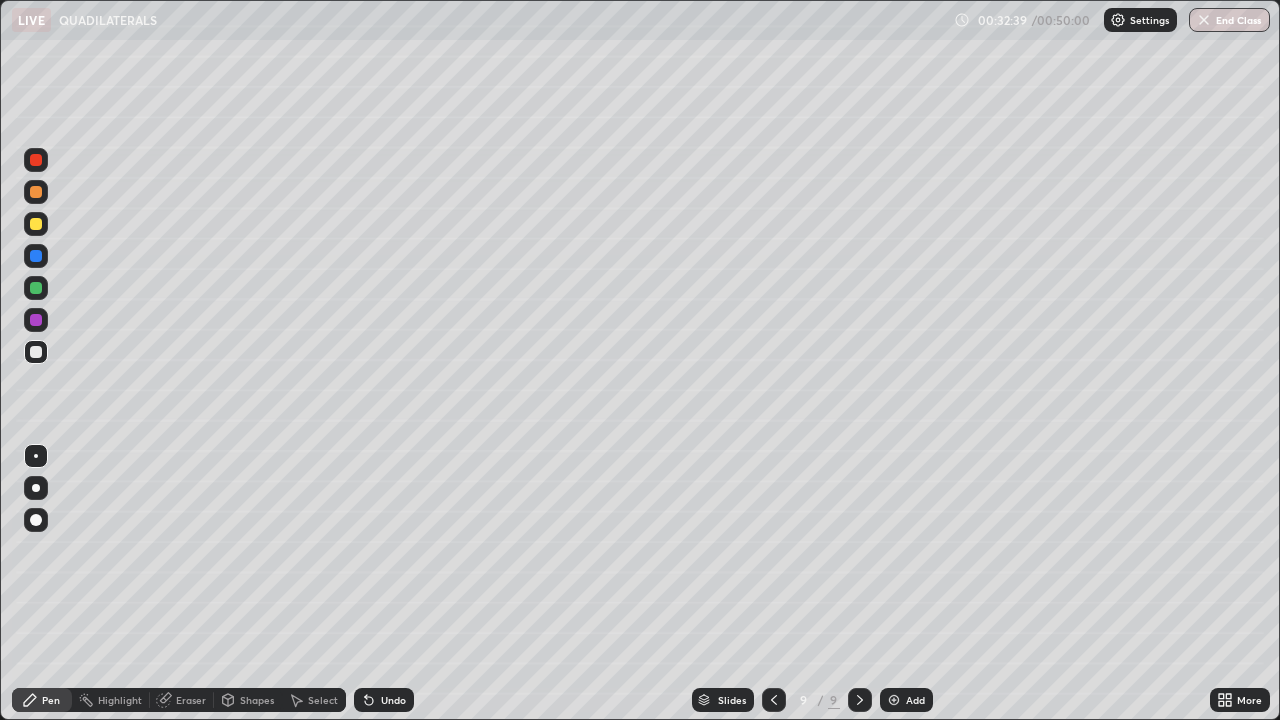 click at bounding box center [36, 224] 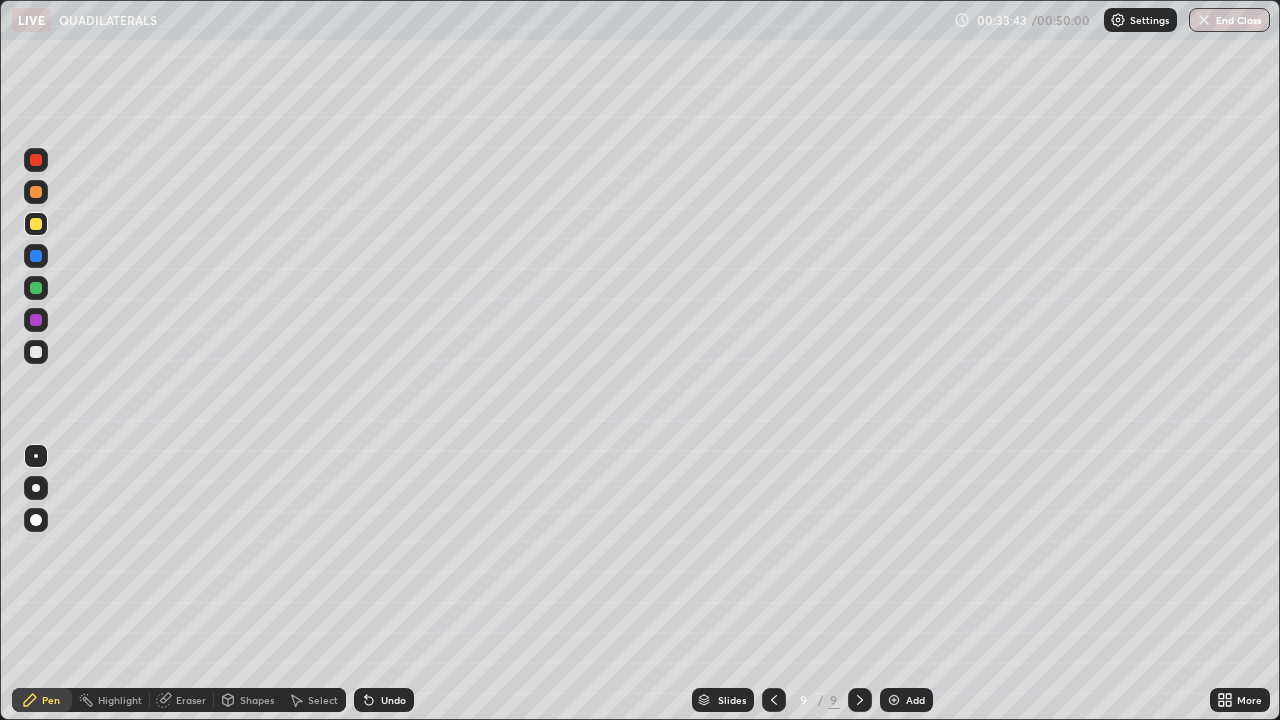 click on "Shapes" at bounding box center (257, 700) 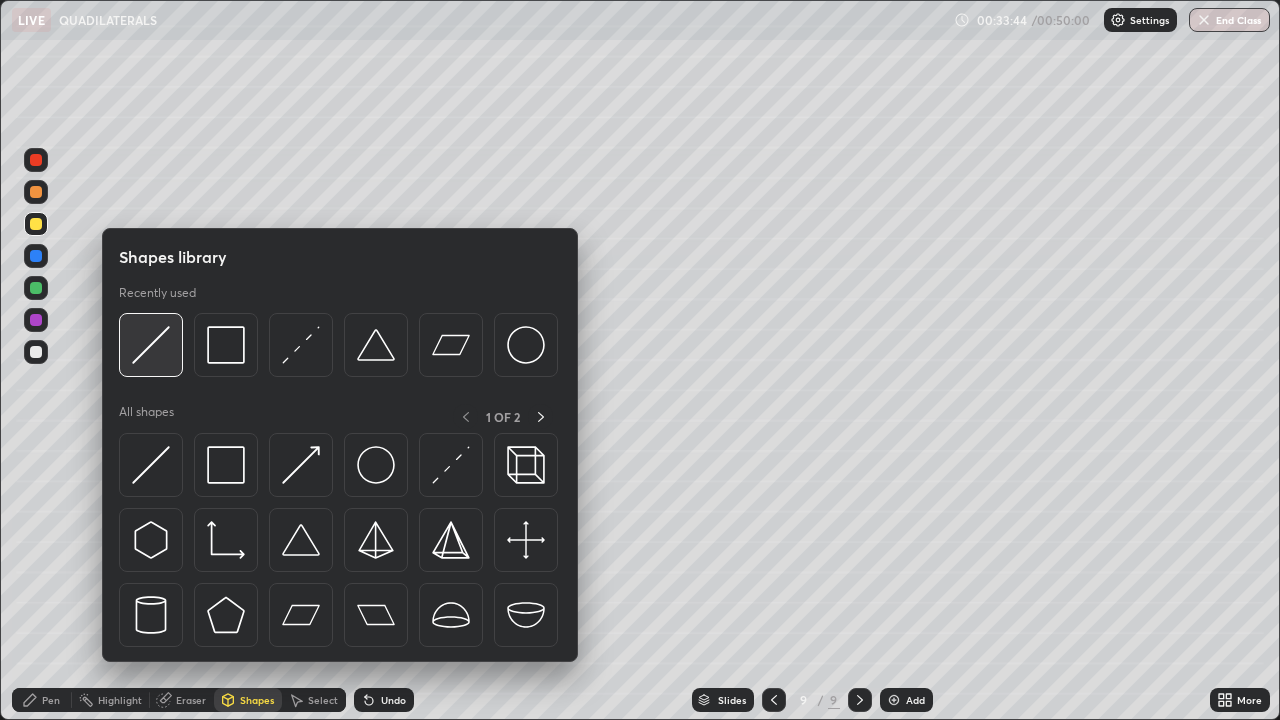 click at bounding box center [151, 345] 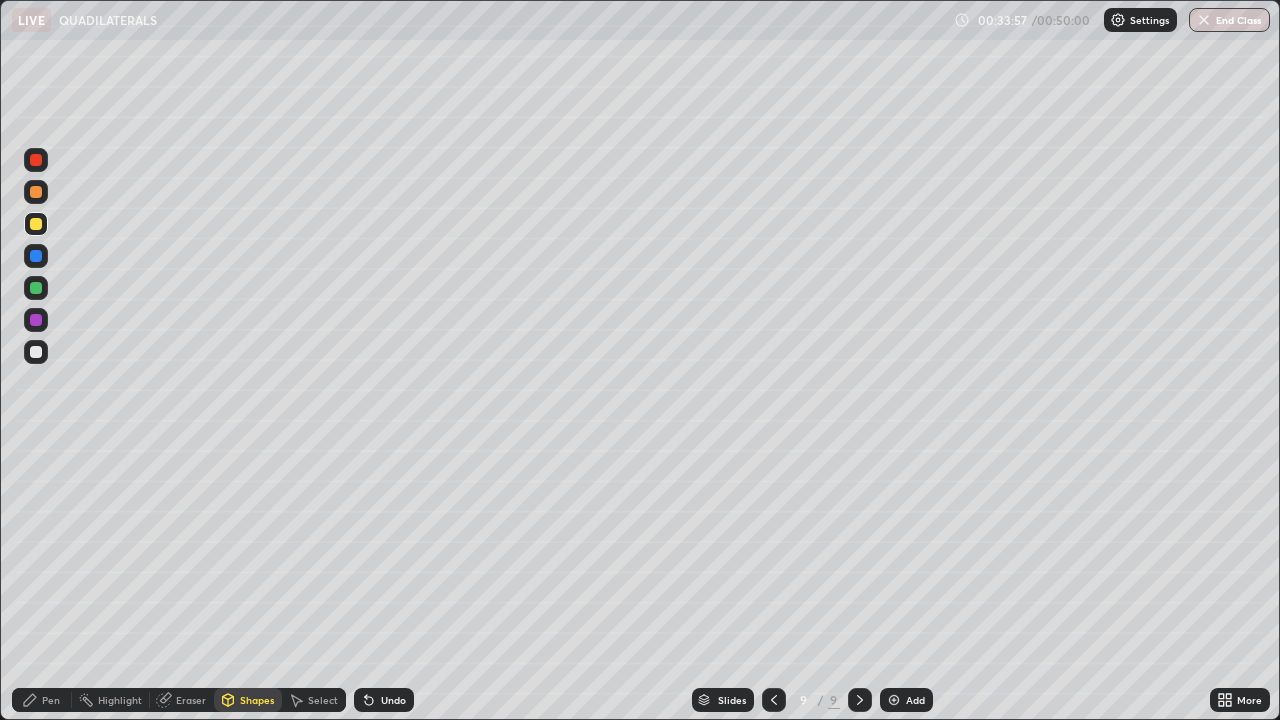click on "Pen" at bounding box center (42, 700) 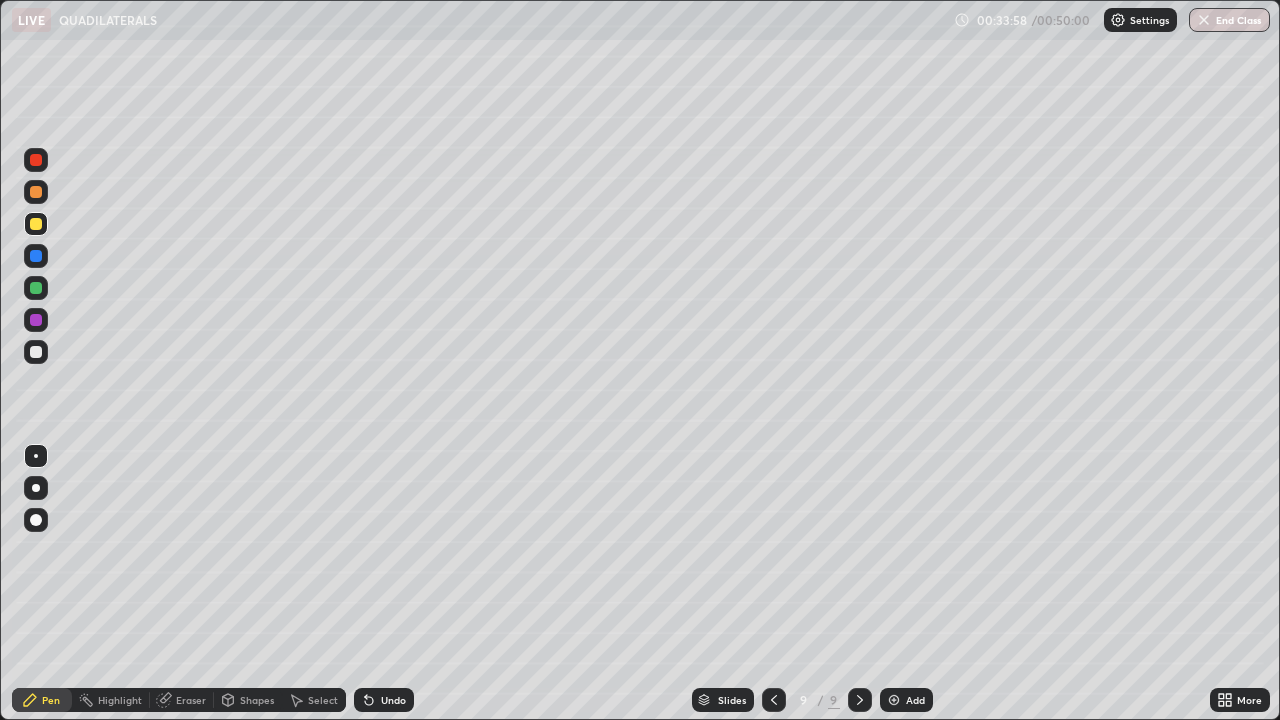 click at bounding box center [36, 224] 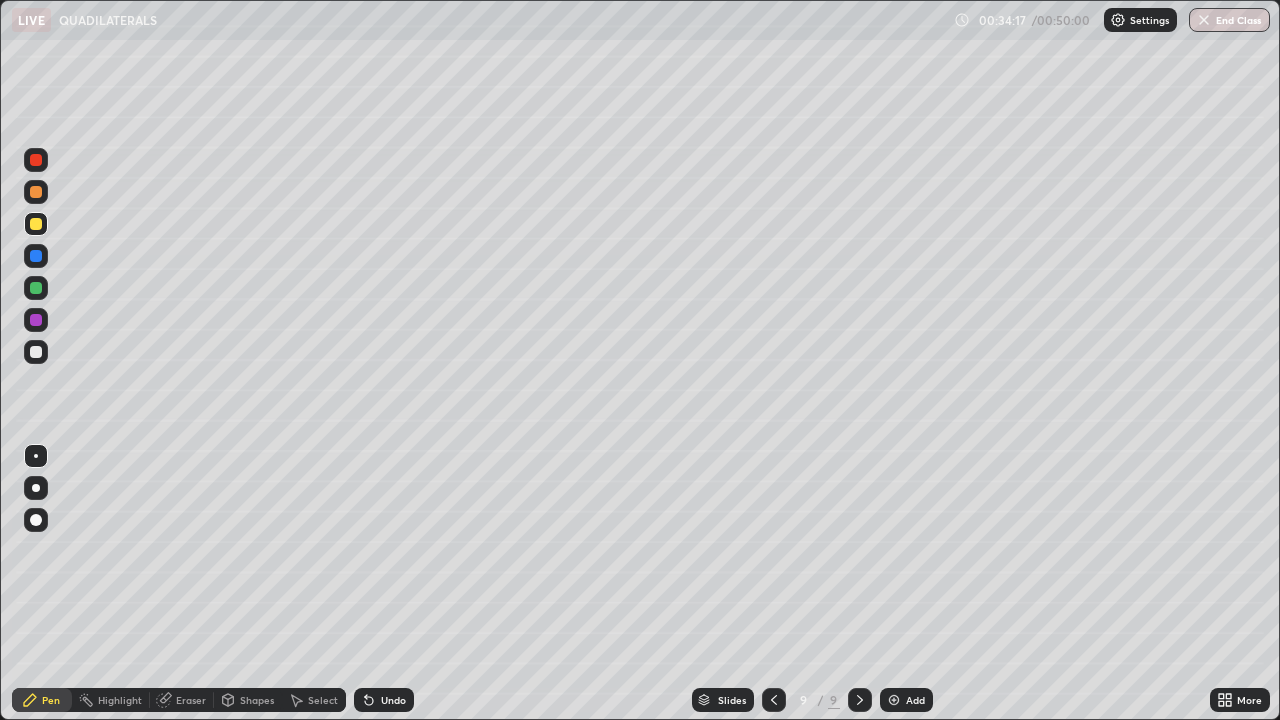 click on "Shapes" at bounding box center [257, 700] 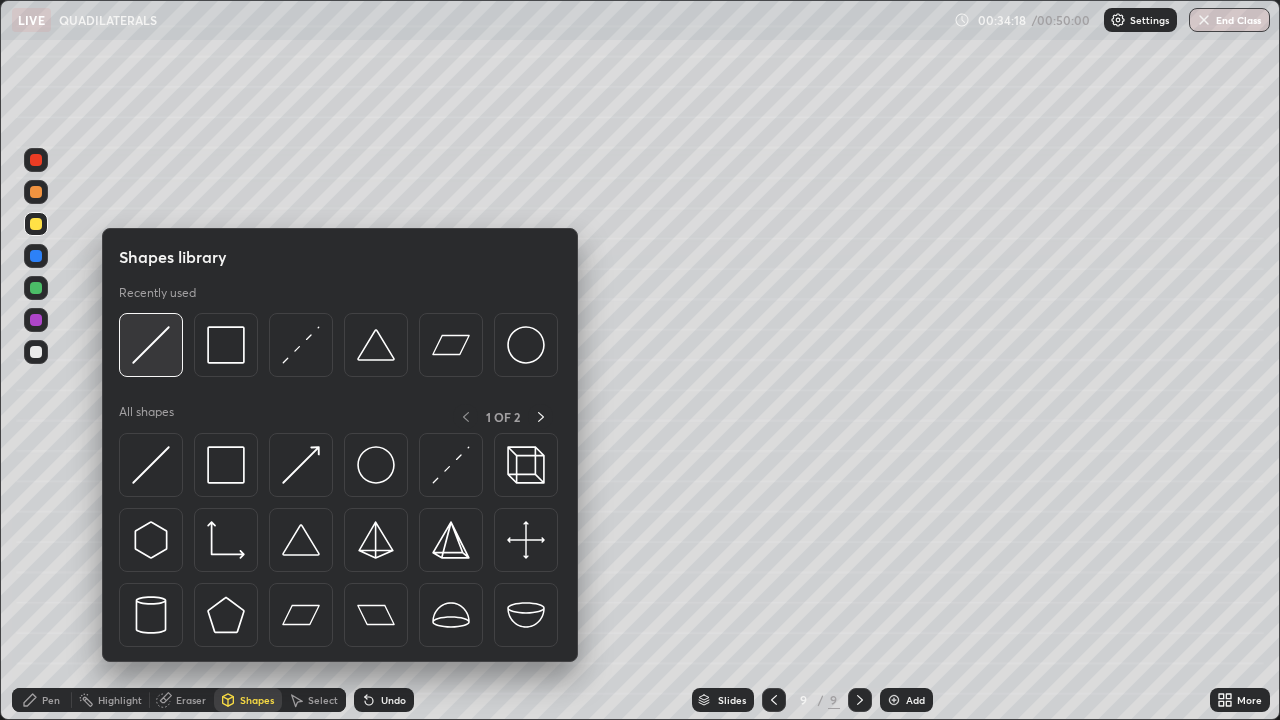 click at bounding box center [151, 345] 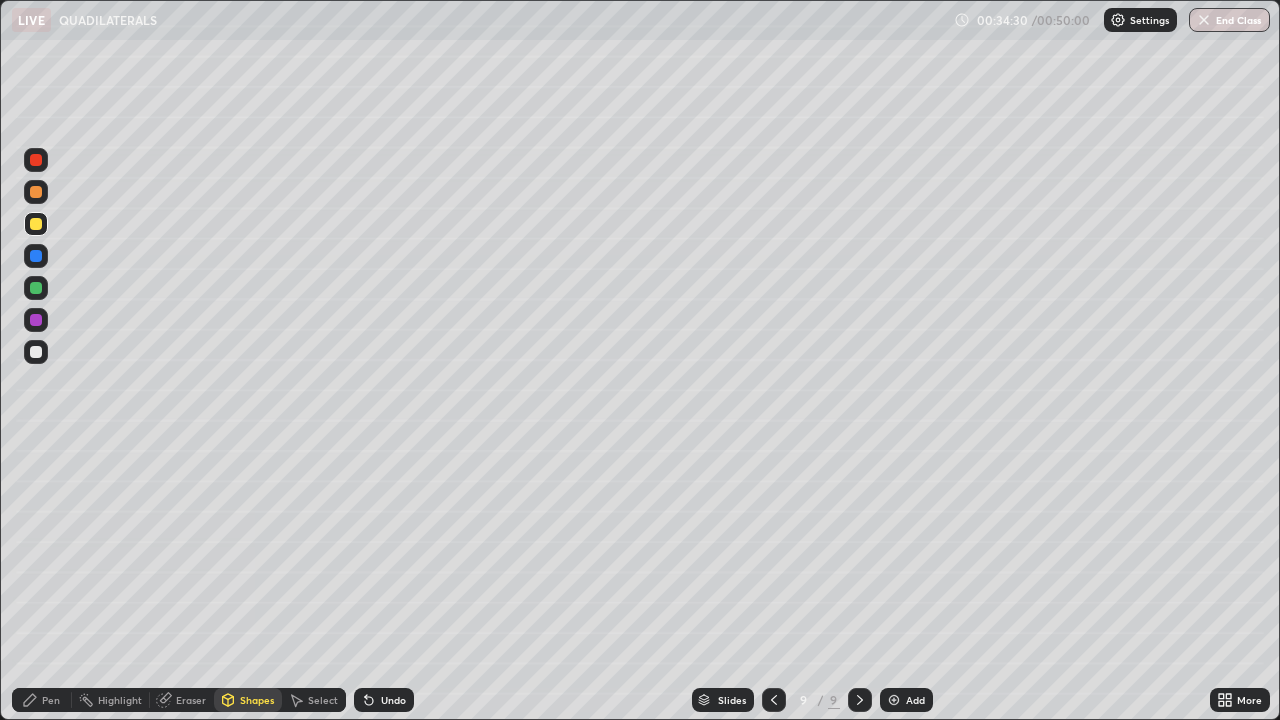click on "Pen" at bounding box center [51, 700] 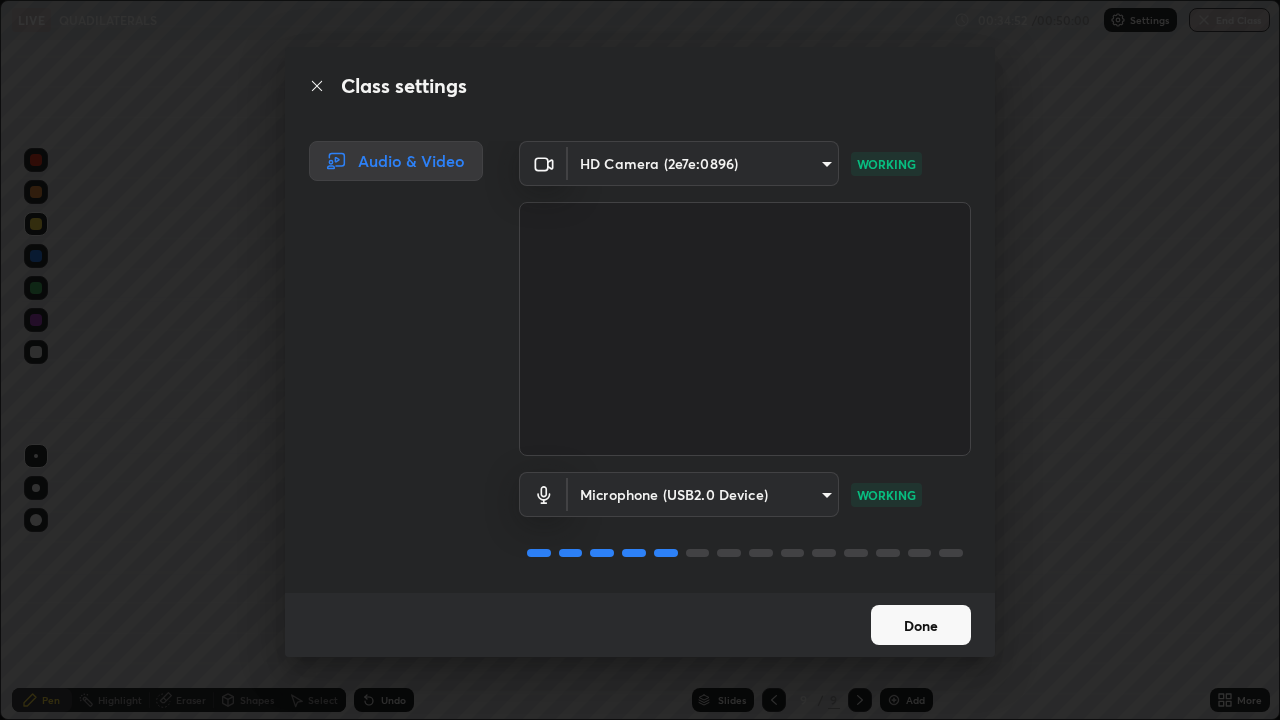 click on "Done" at bounding box center [921, 625] 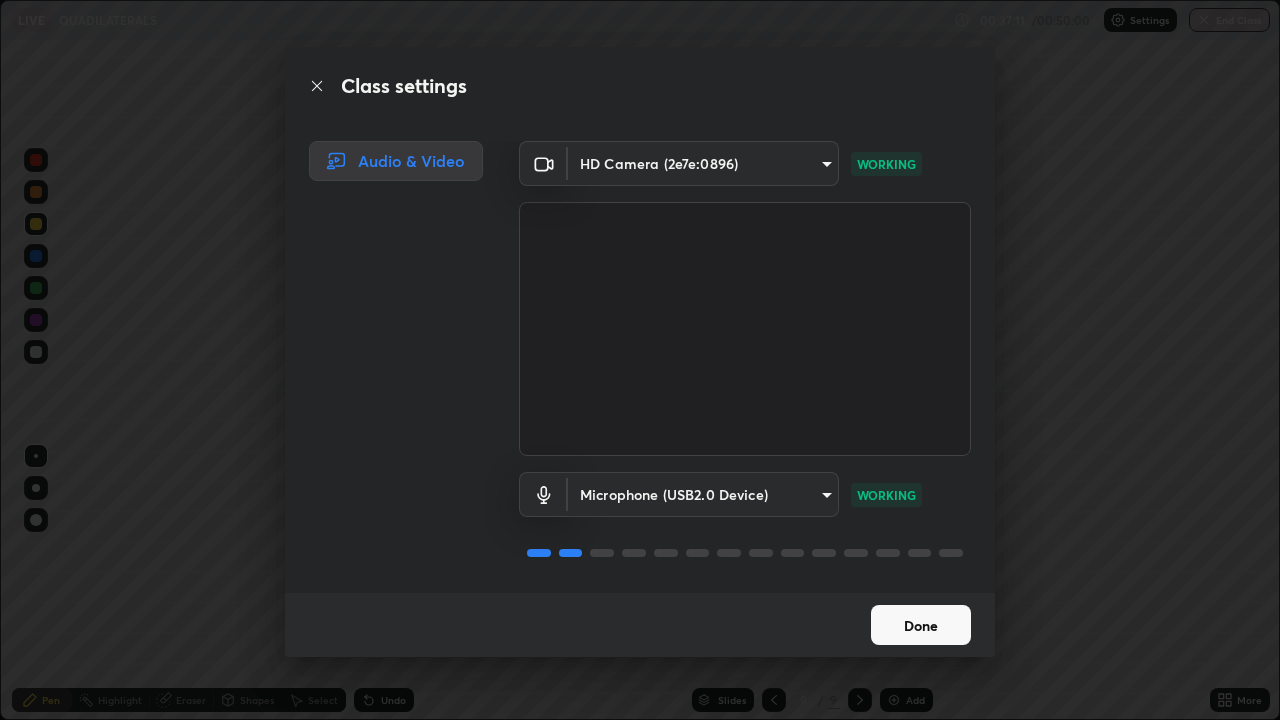 click on "Done" at bounding box center [921, 625] 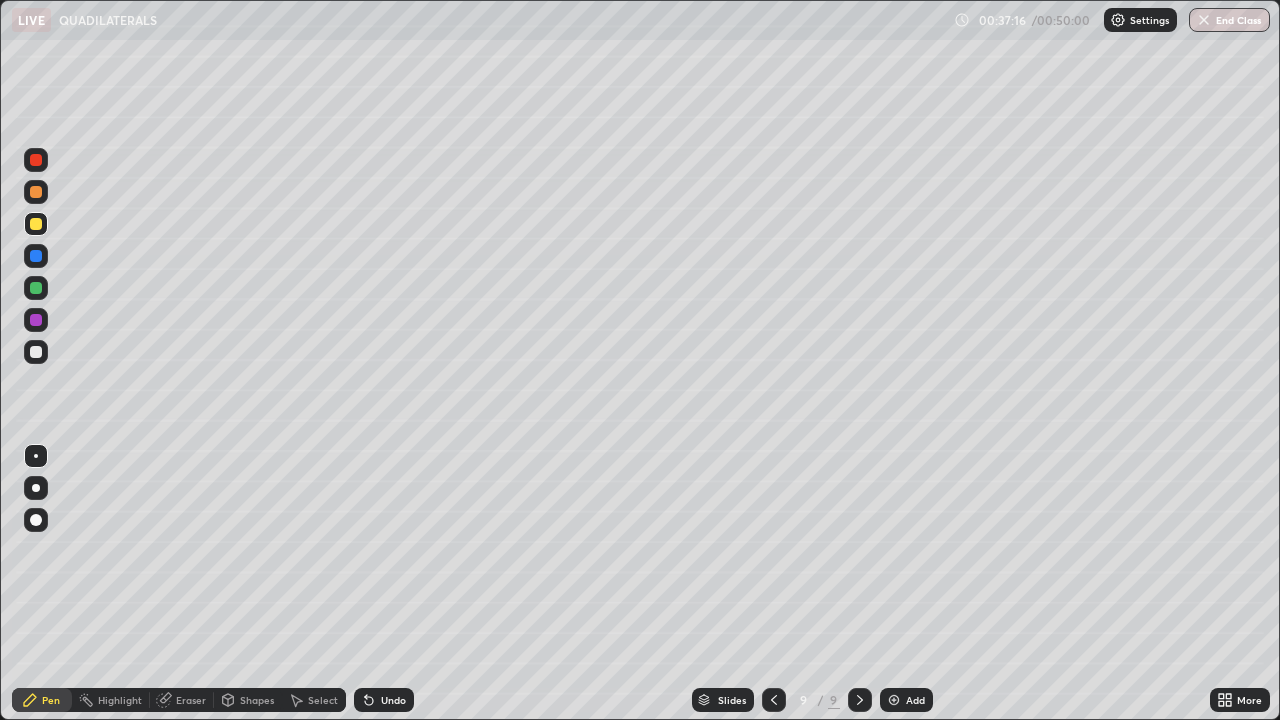 click on "End Class" at bounding box center (1229, 20) 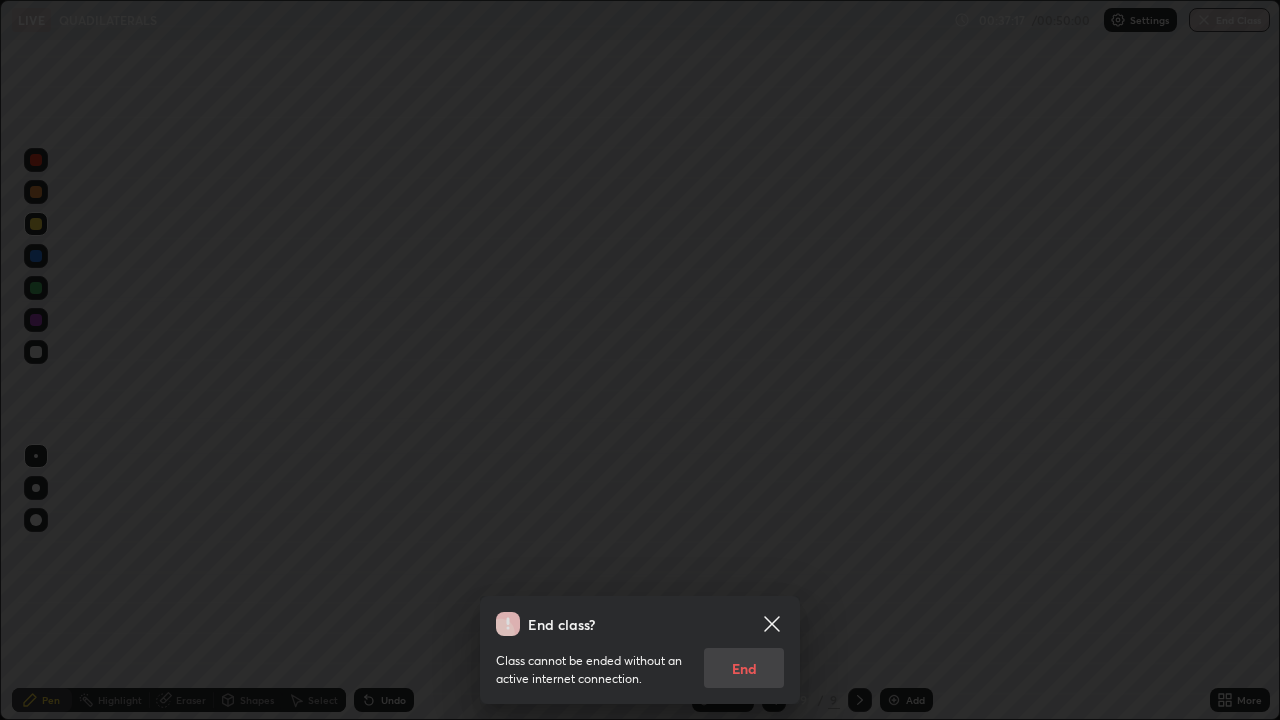 click on "Class cannot be ended without an active internet connection. End" at bounding box center [640, 662] 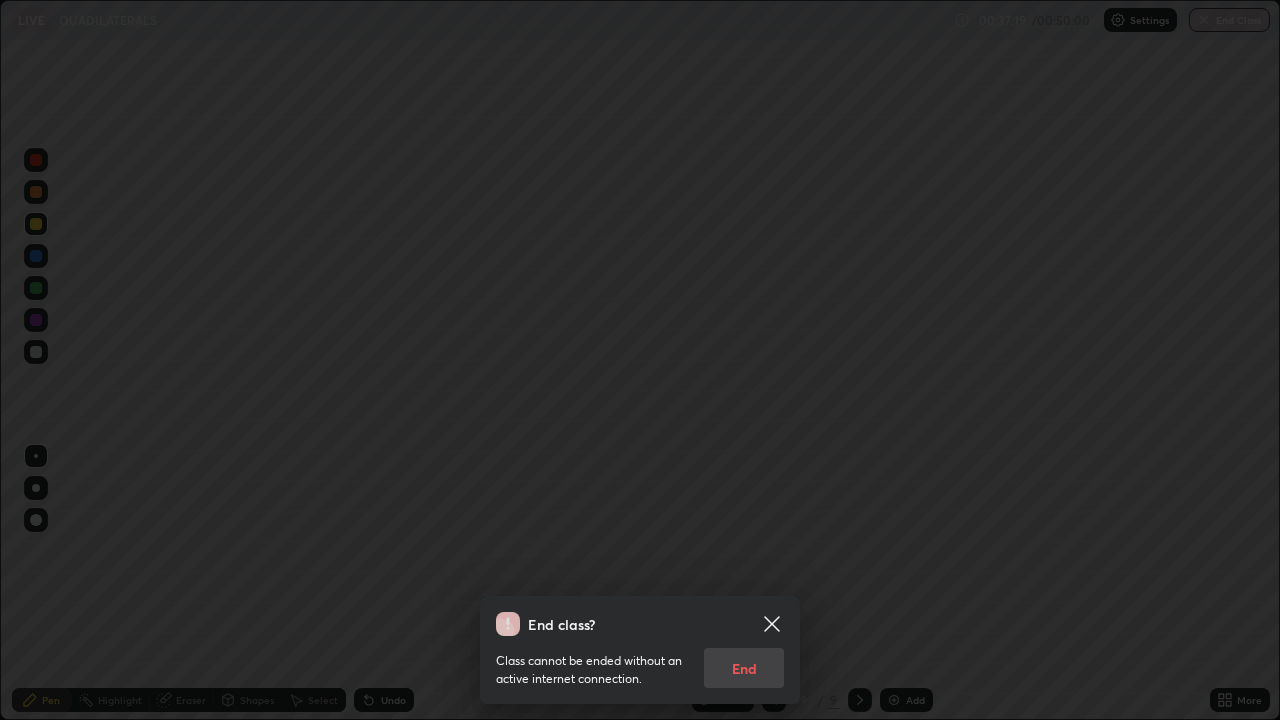 click on "Class cannot be ended without an active internet connection. End" at bounding box center [640, 662] 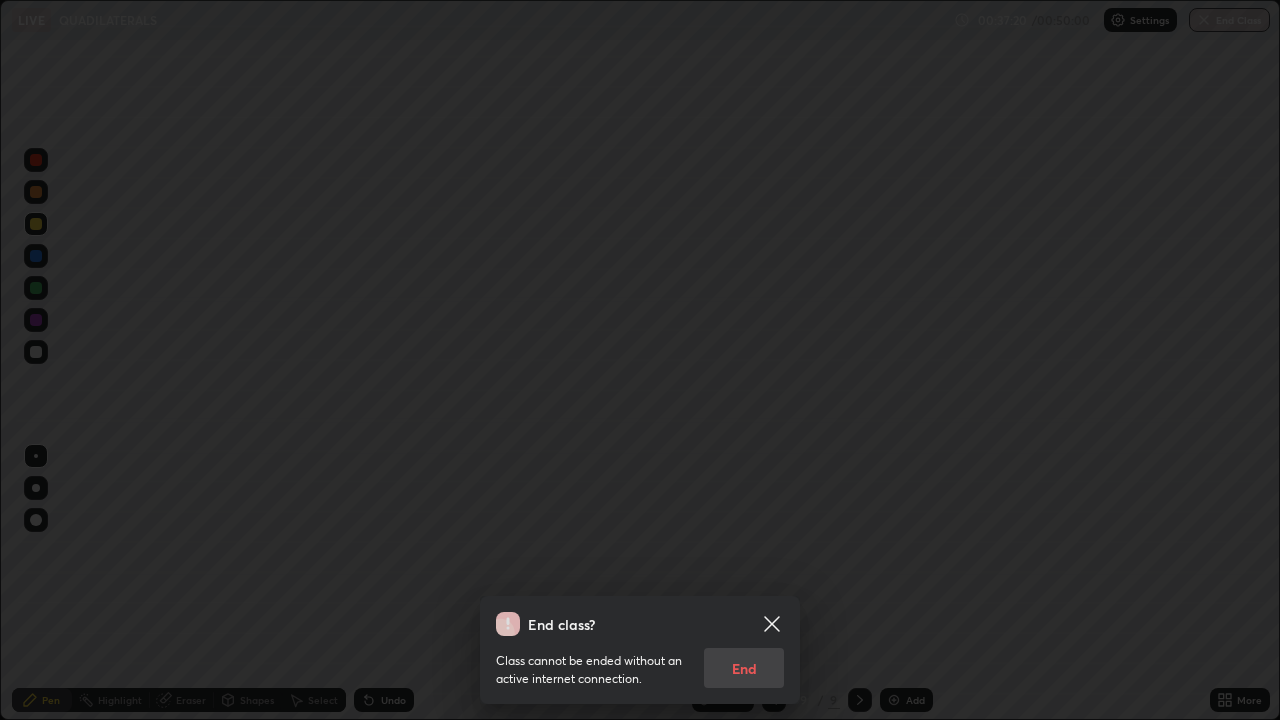 click on "Class cannot be ended without an active internet connection. End" at bounding box center [640, 662] 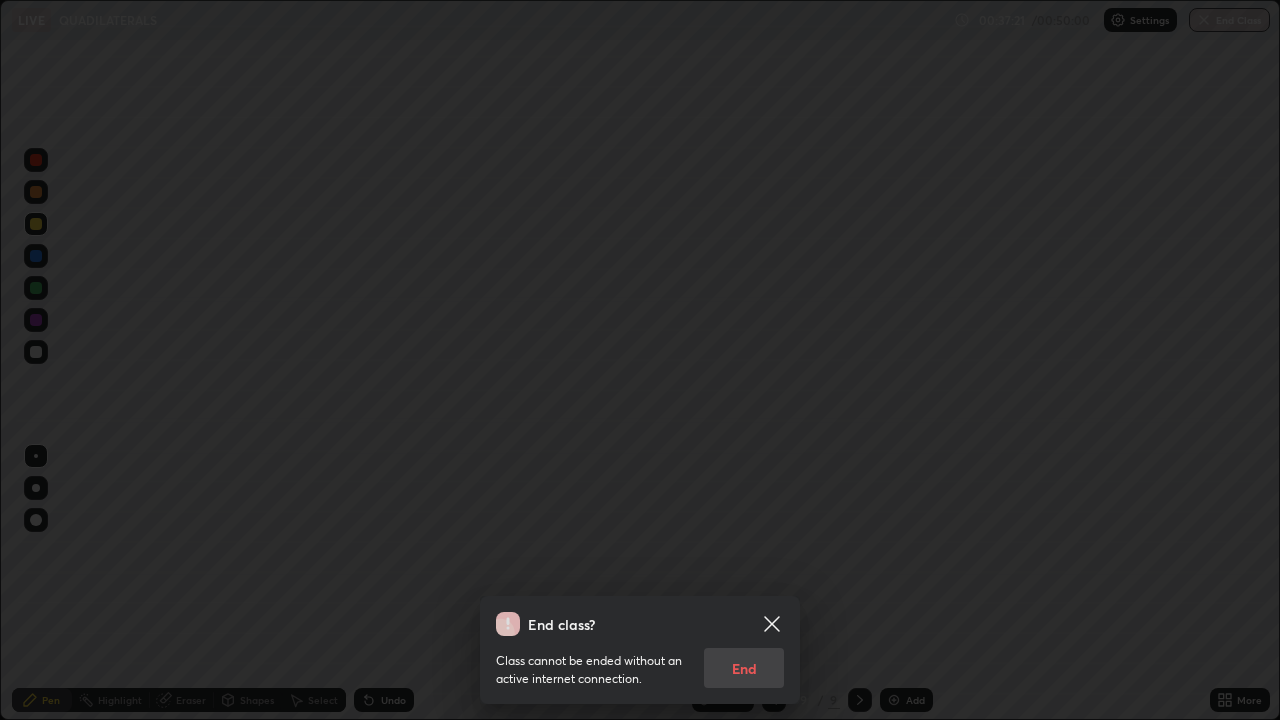 click 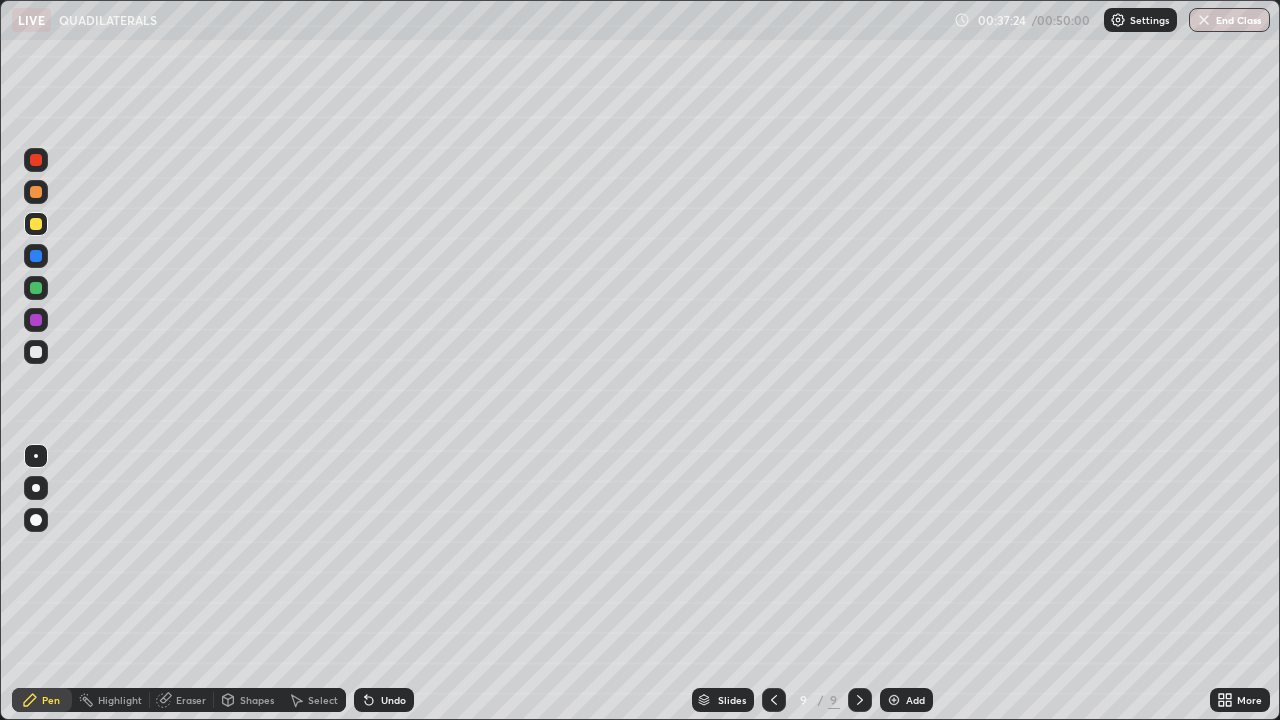 click on "End Class" at bounding box center (1229, 20) 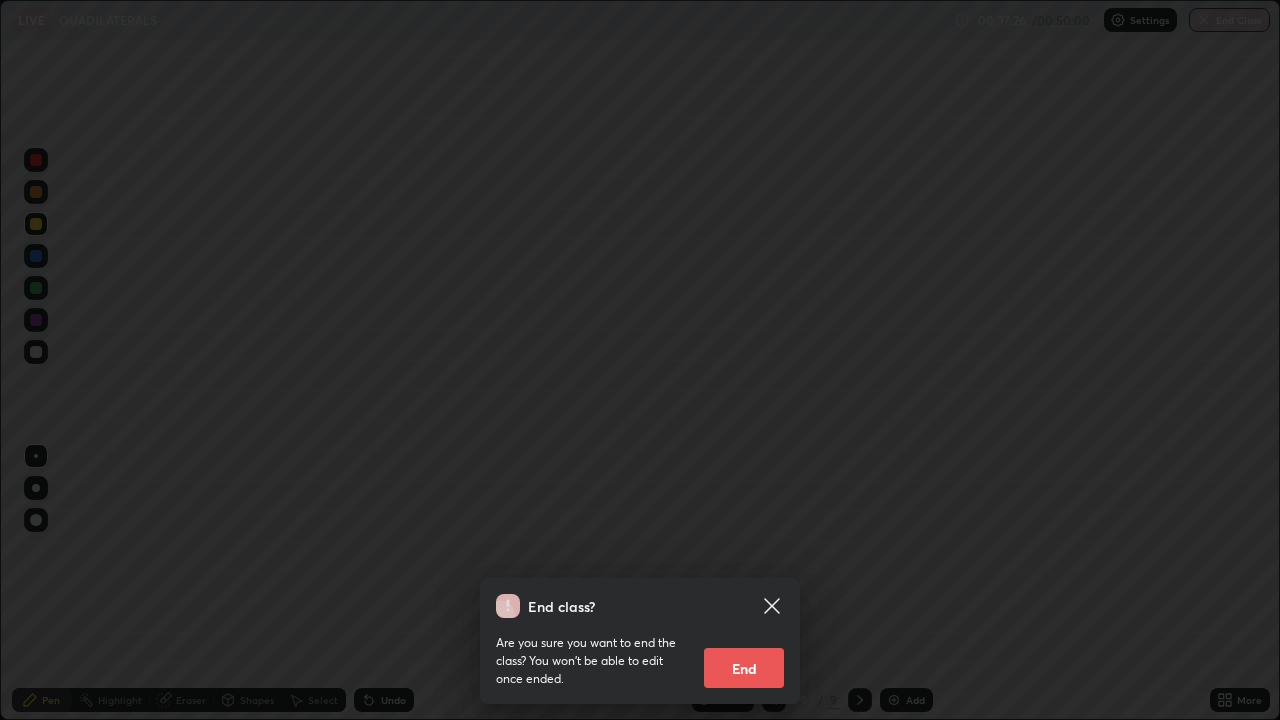 click on "End" at bounding box center [744, 668] 